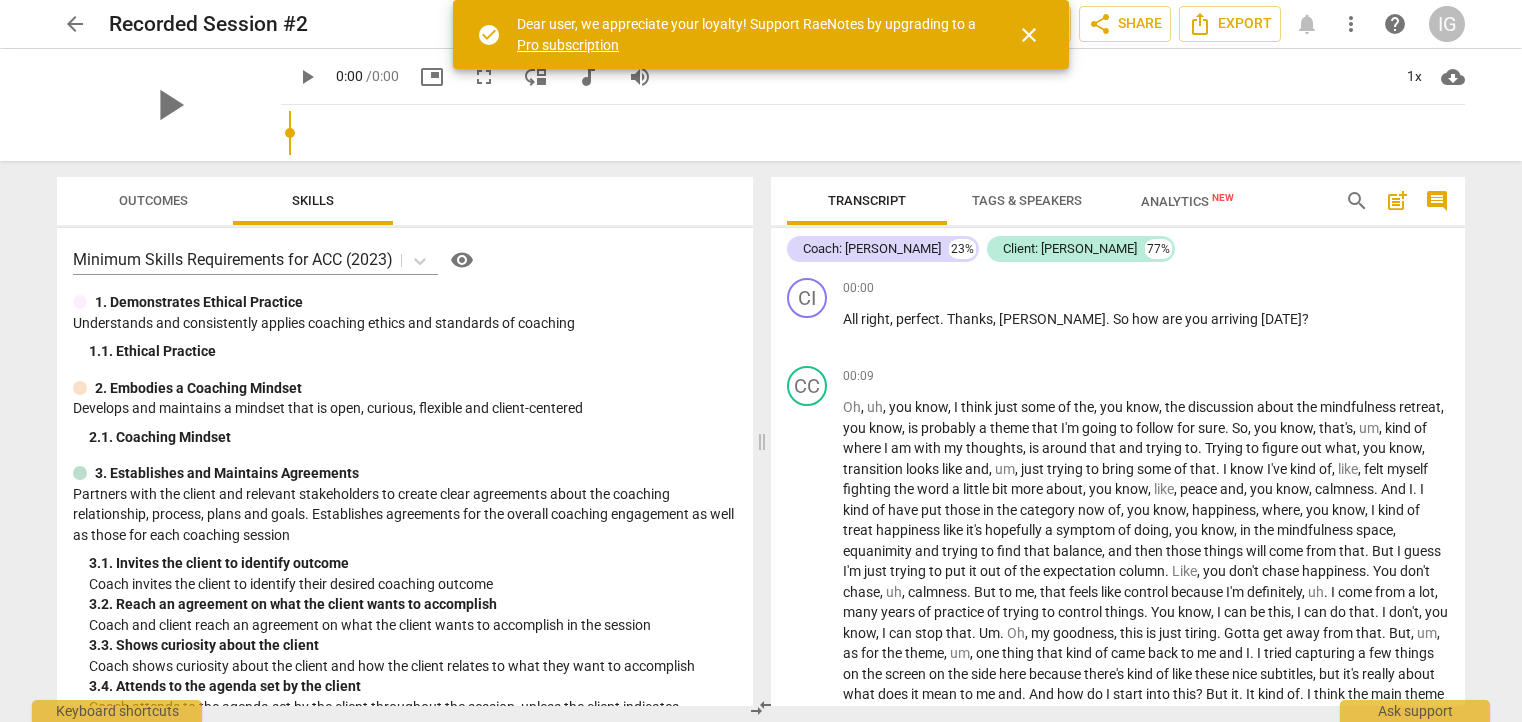 scroll, scrollTop: 0, scrollLeft: 0, axis: both 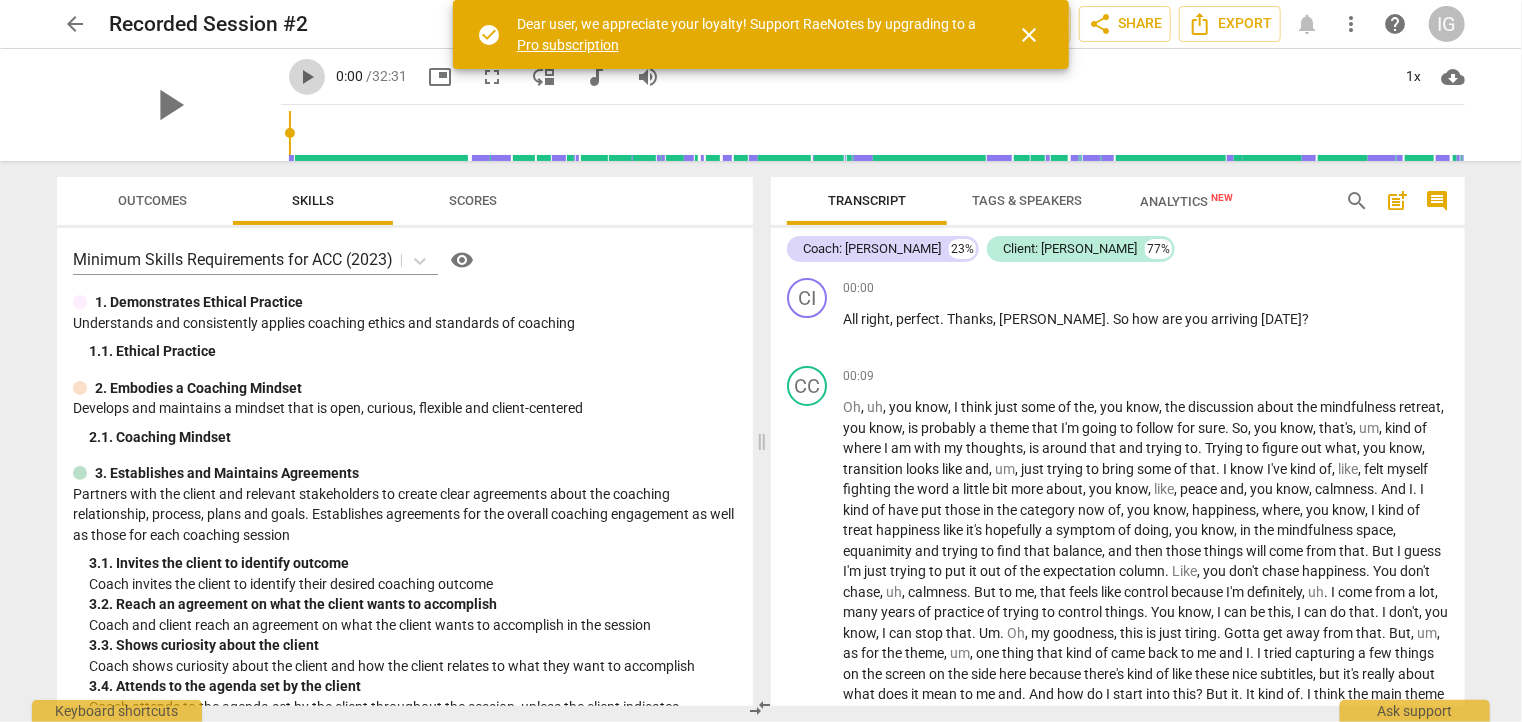 click on "play_arrow" at bounding box center (307, 77) 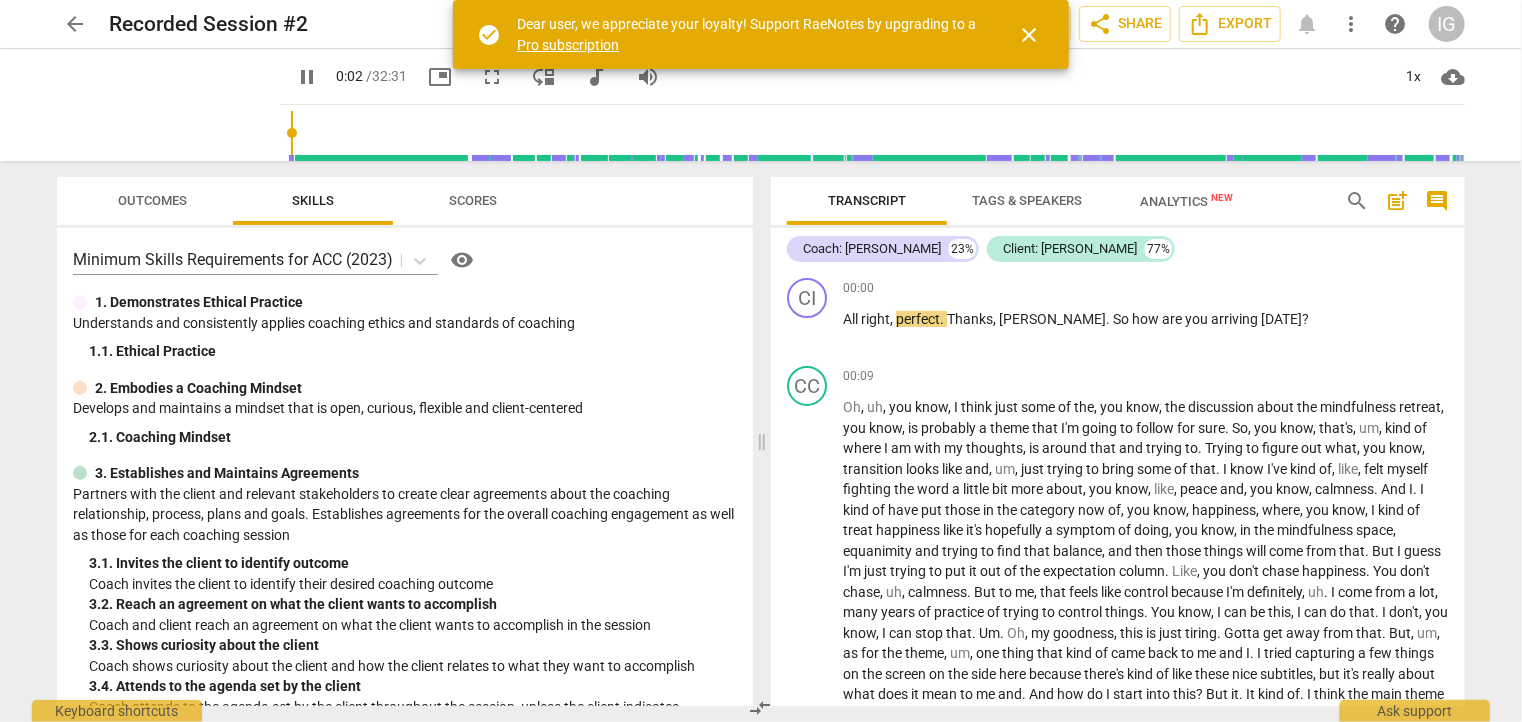 type on "3" 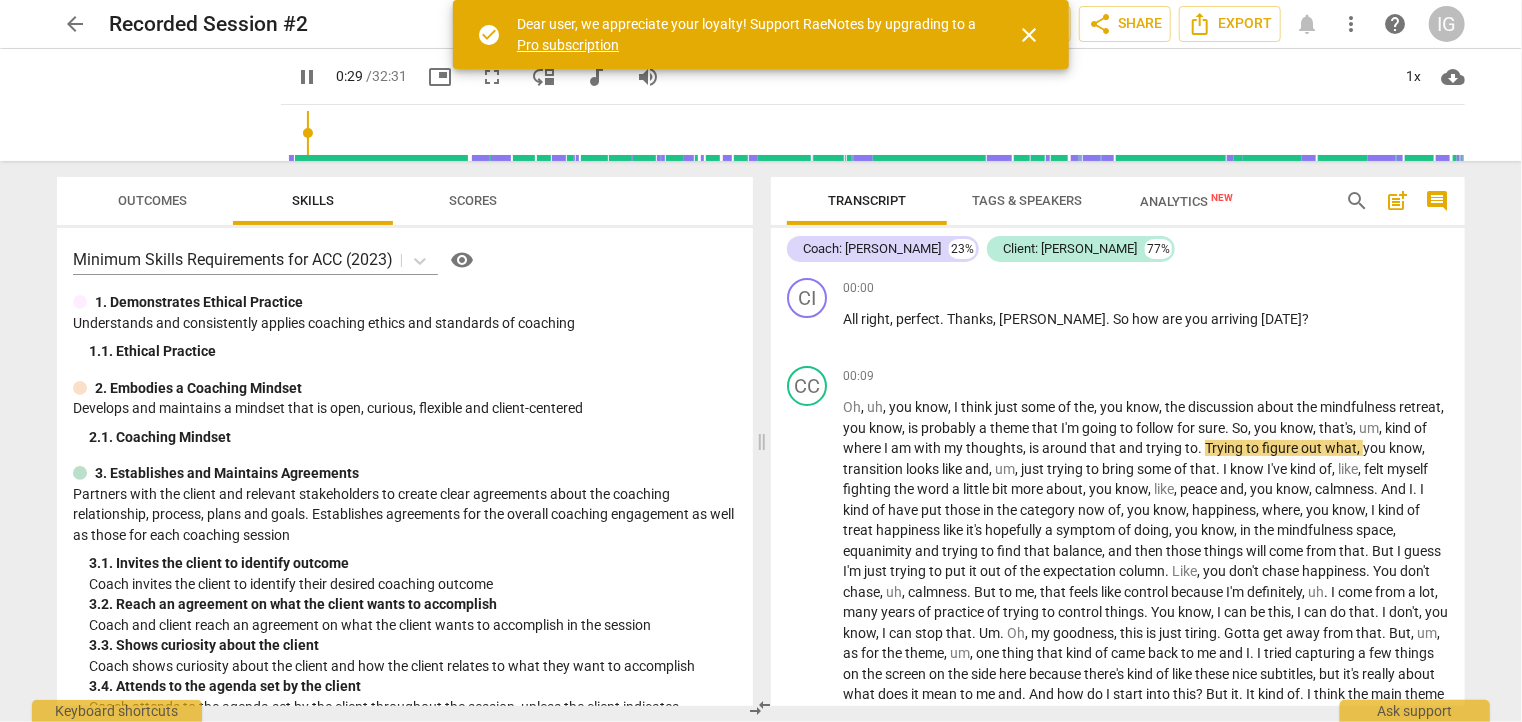 click on "close" at bounding box center (1029, 35) 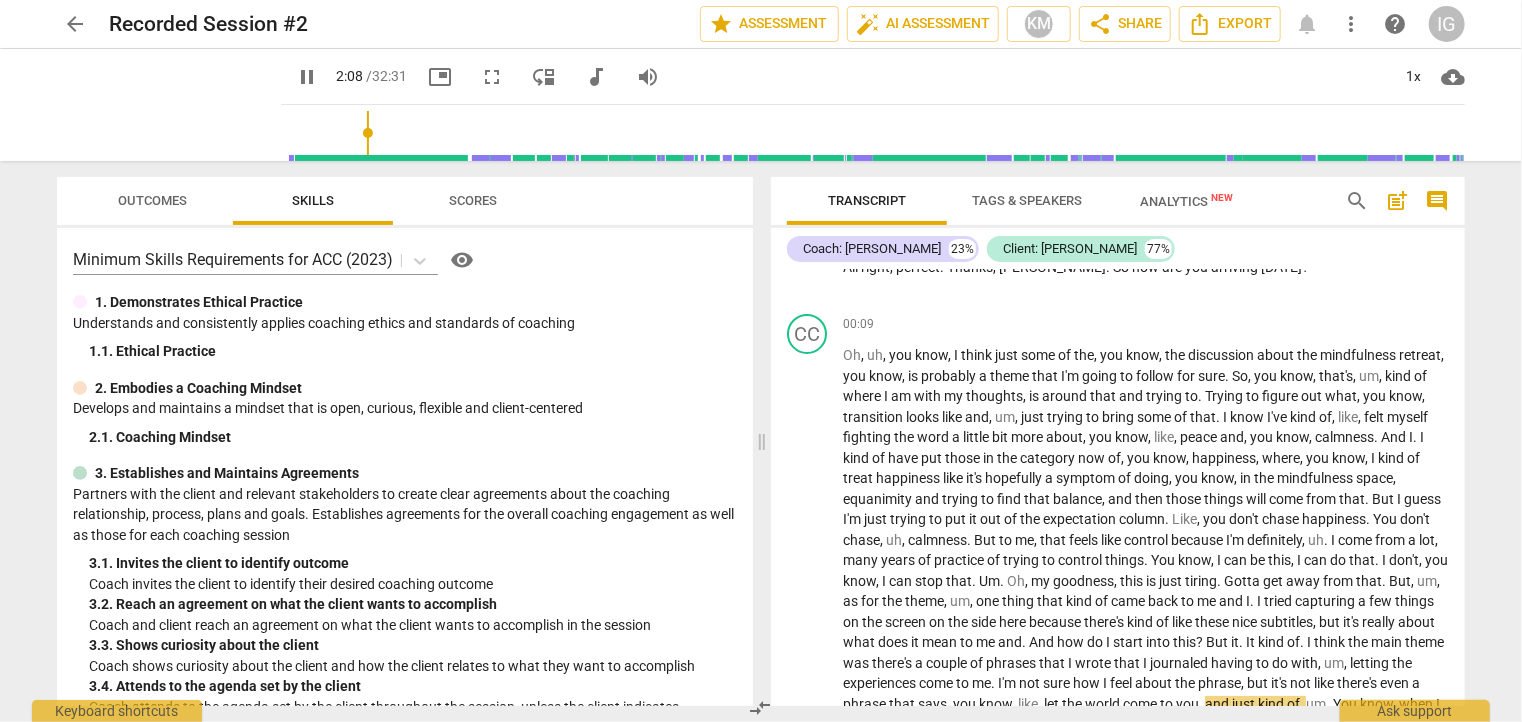 scroll, scrollTop: 496, scrollLeft: 0, axis: vertical 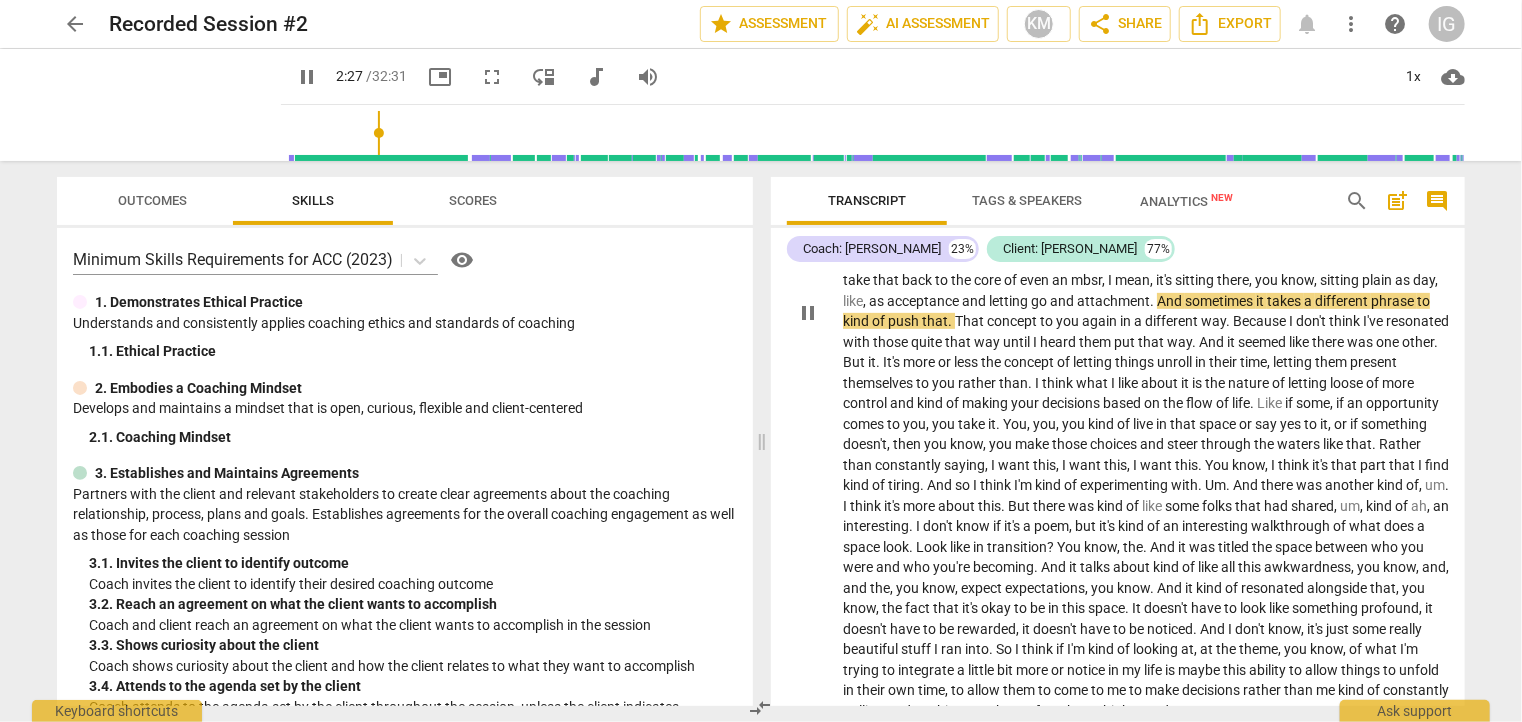 click on "and" at bounding box center (1063, 301) 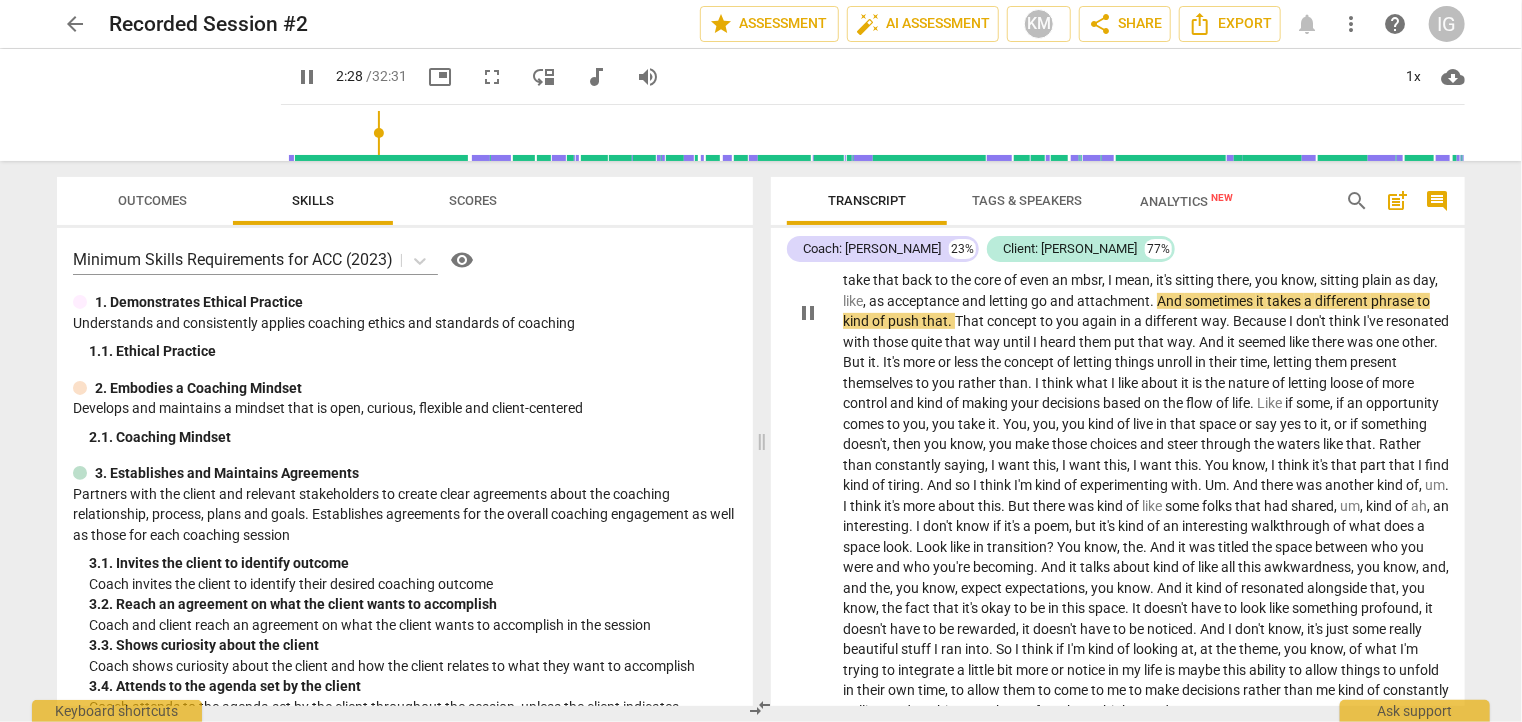 click on "attachment" at bounding box center (1113, 301) 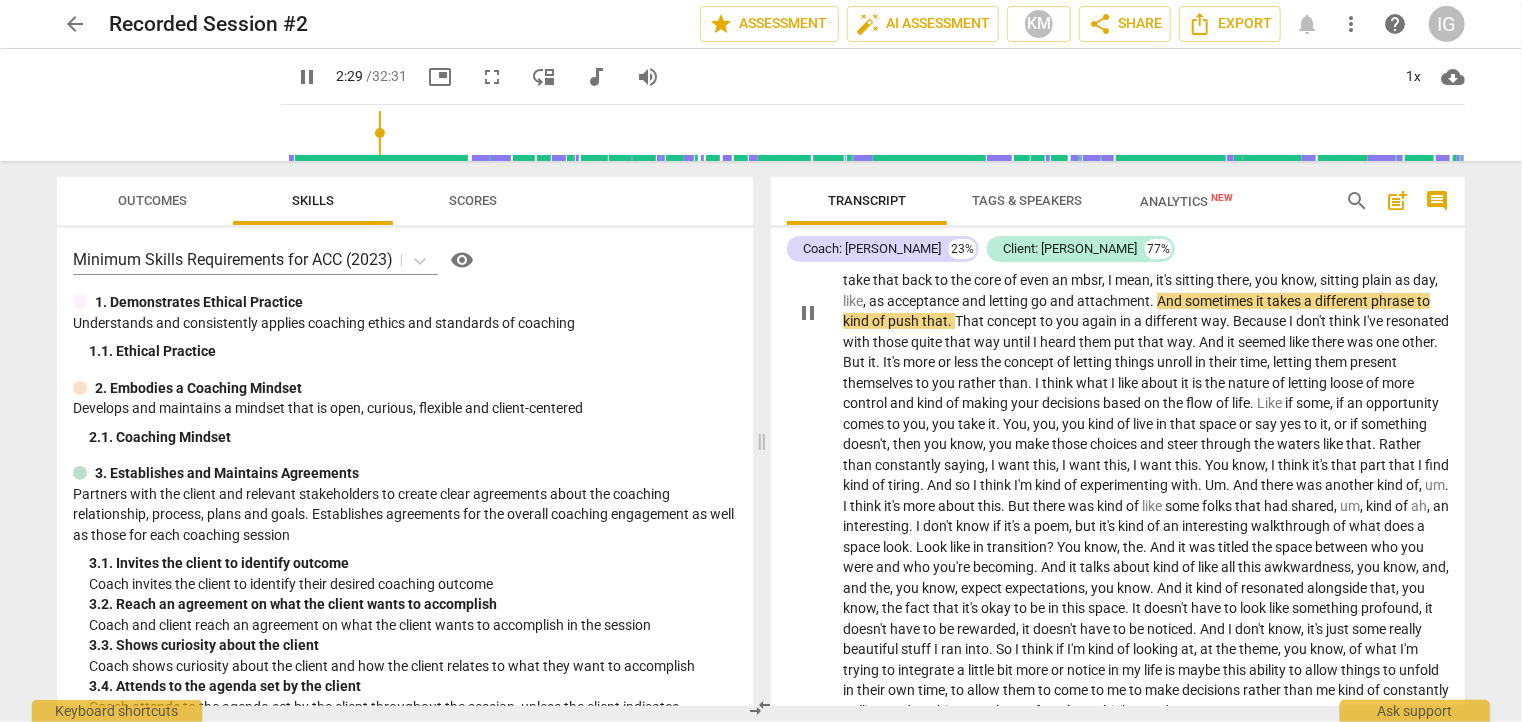 type on "150" 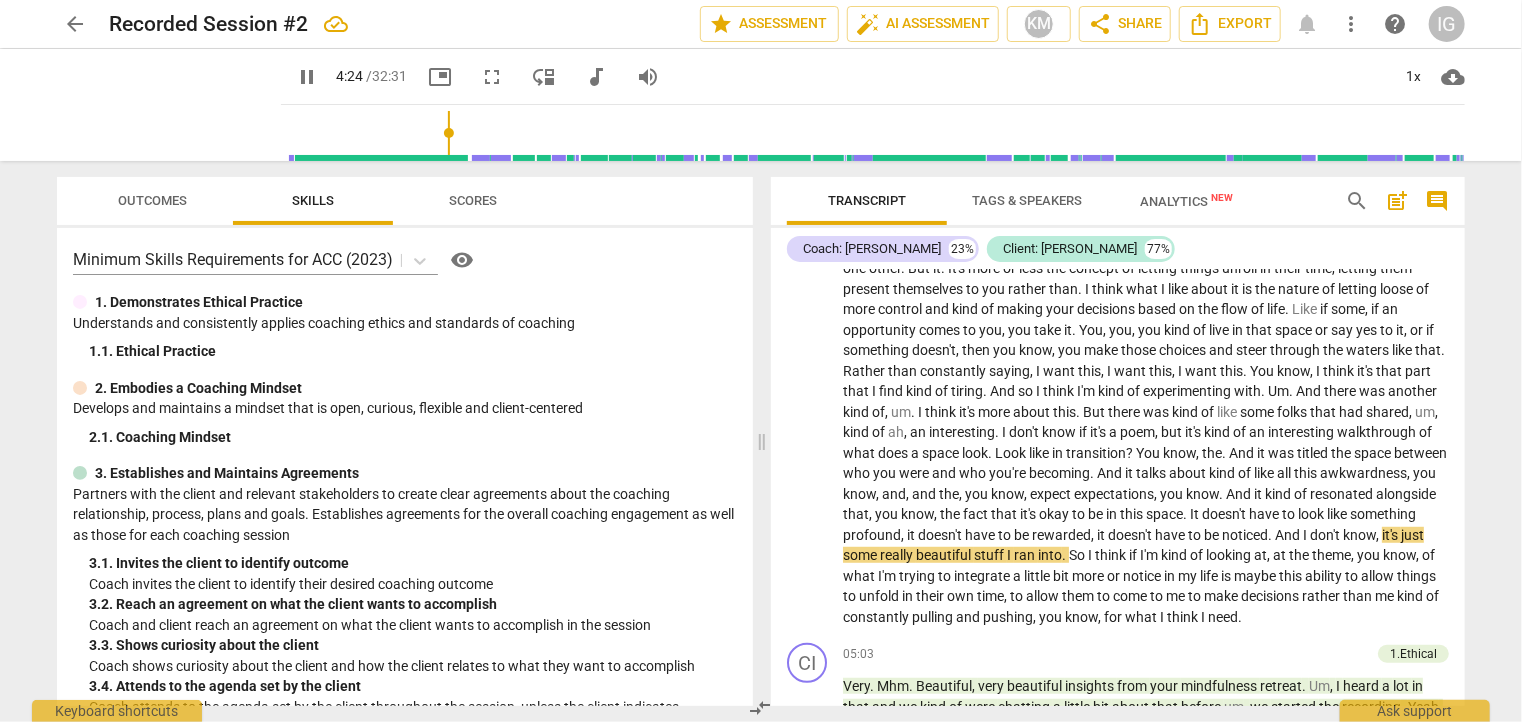 scroll, scrollTop: 588, scrollLeft: 0, axis: vertical 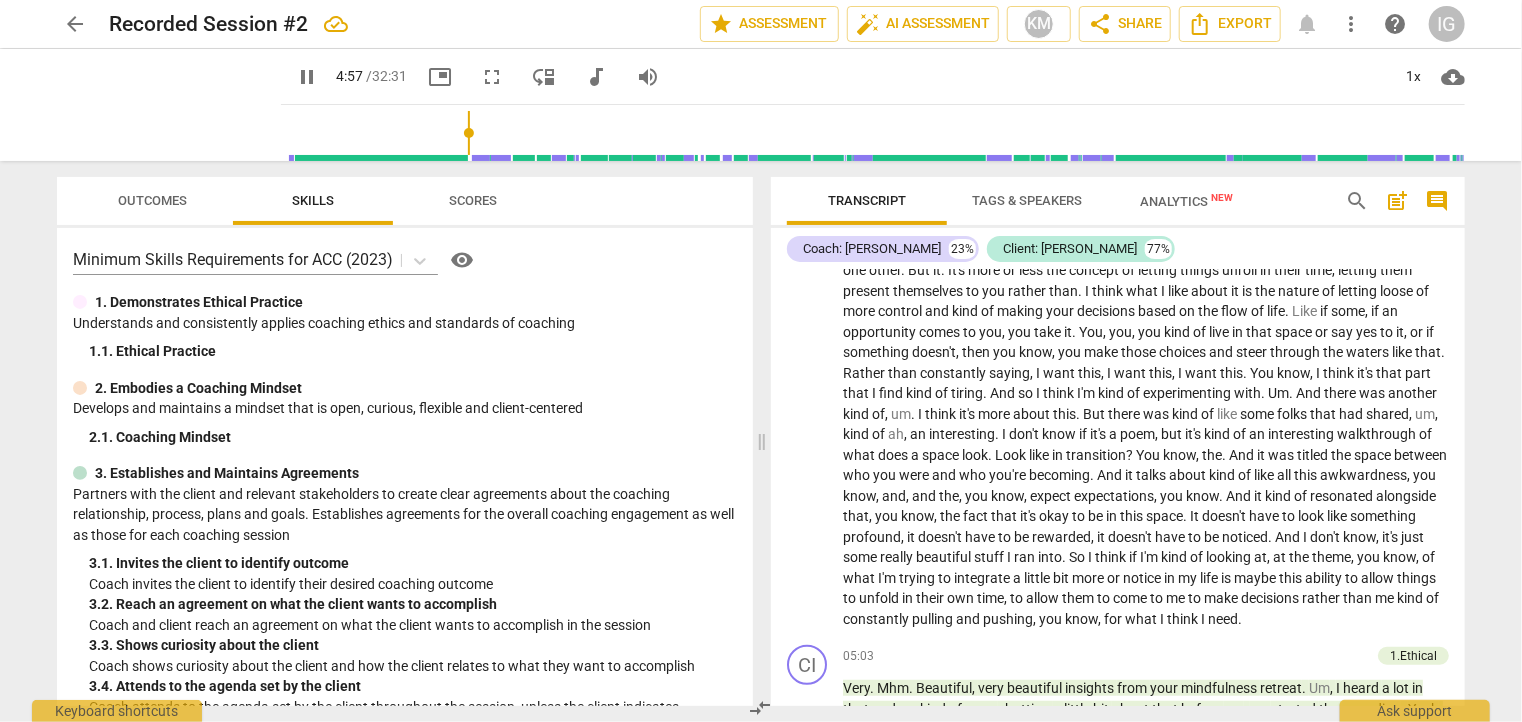 click on "pause" at bounding box center (307, 77) 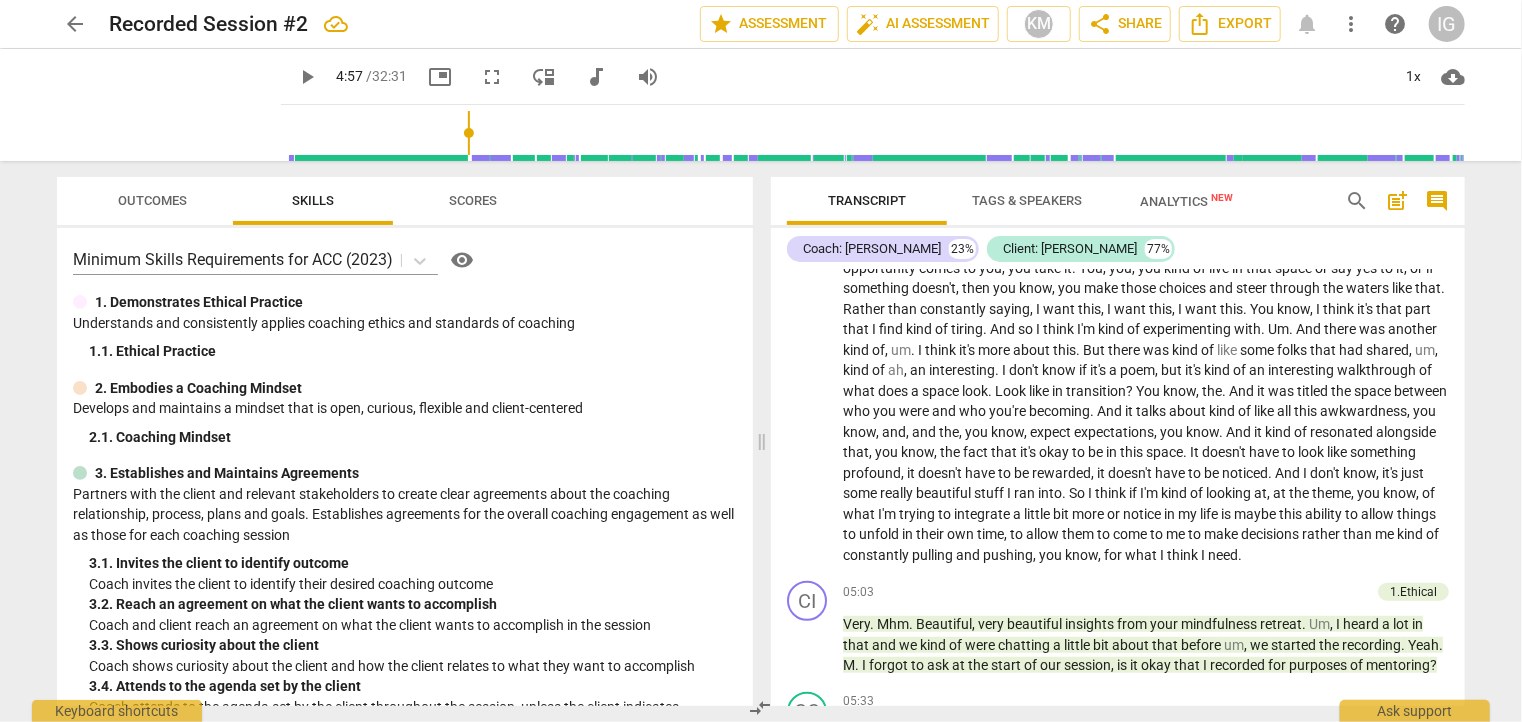 scroll, scrollTop: 656, scrollLeft: 0, axis: vertical 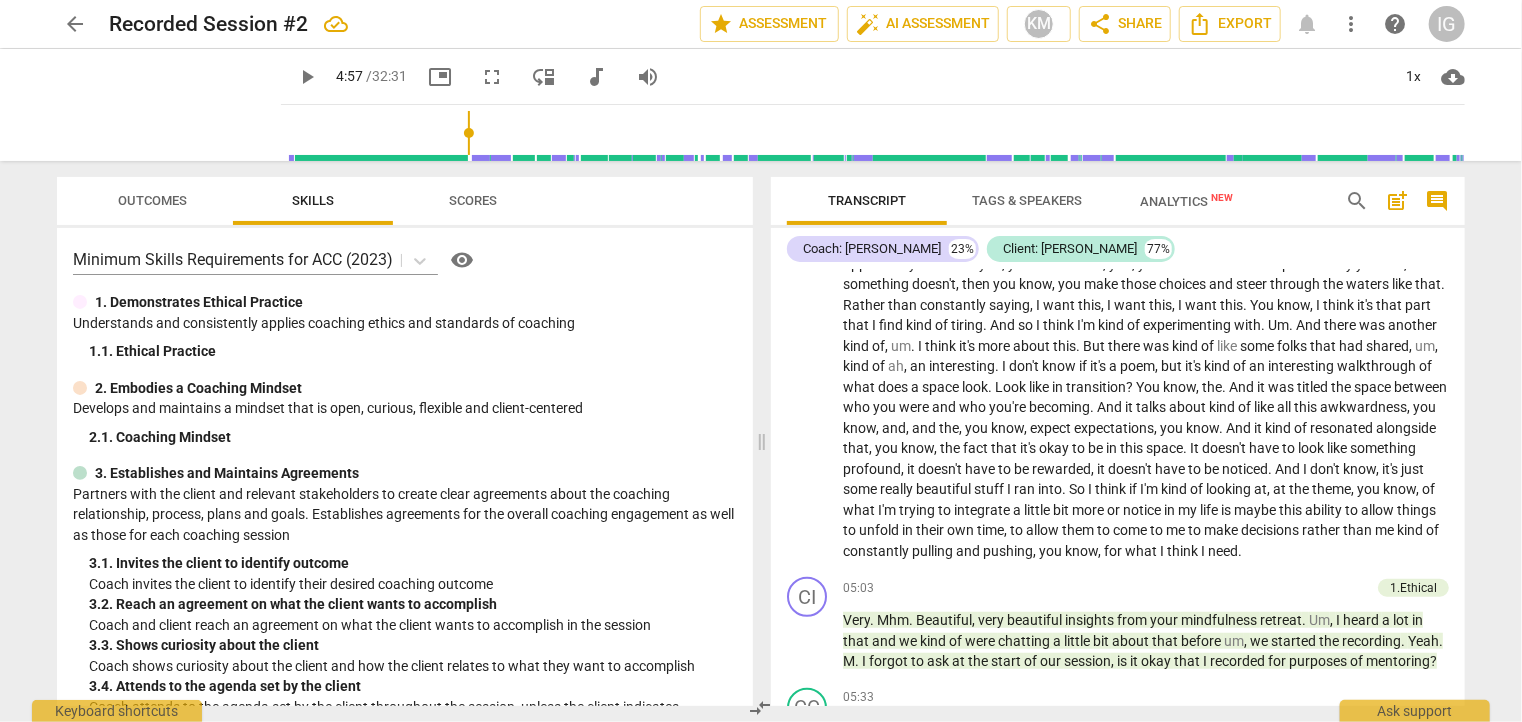 click on "an" at bounding box center [1258, 366] 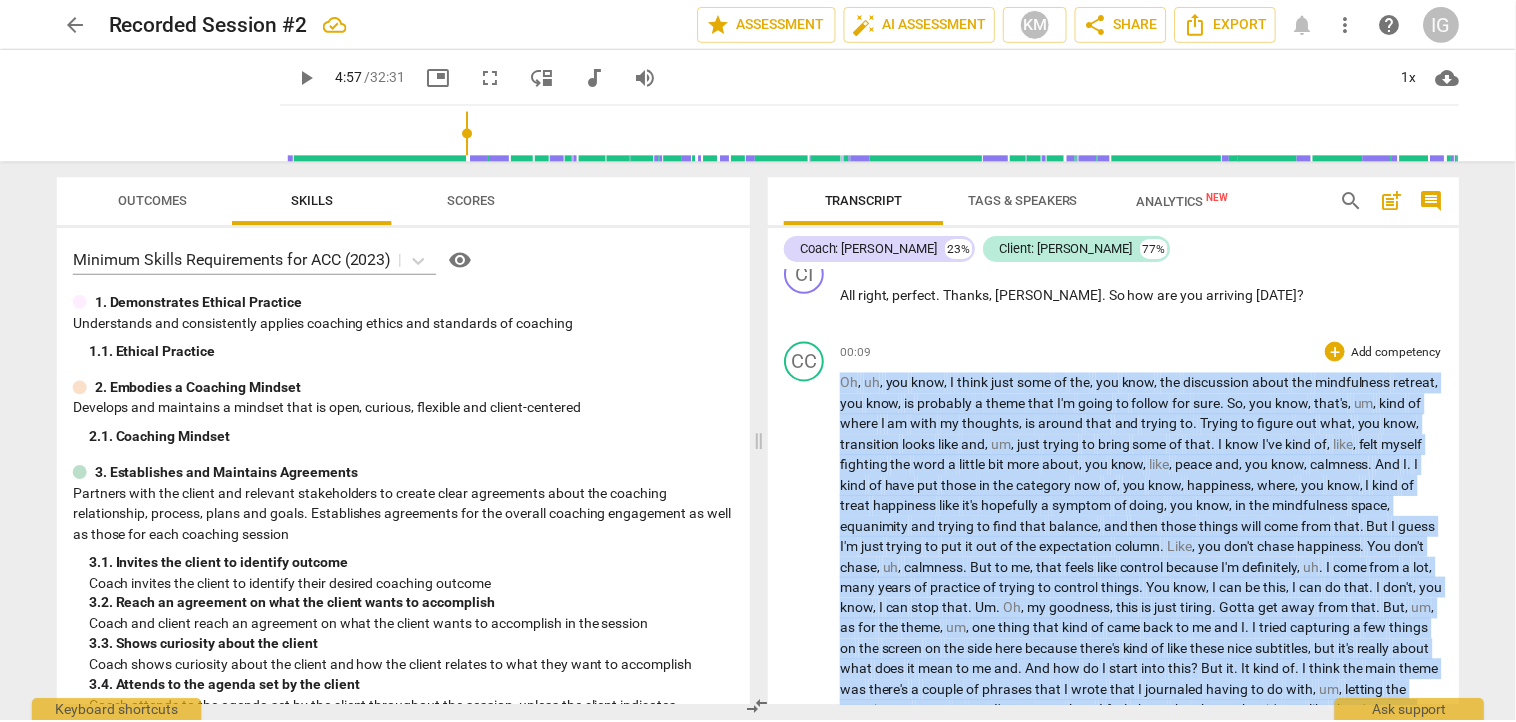 scroll, scrollTop: 0, scrollLeft: 0, axis: both 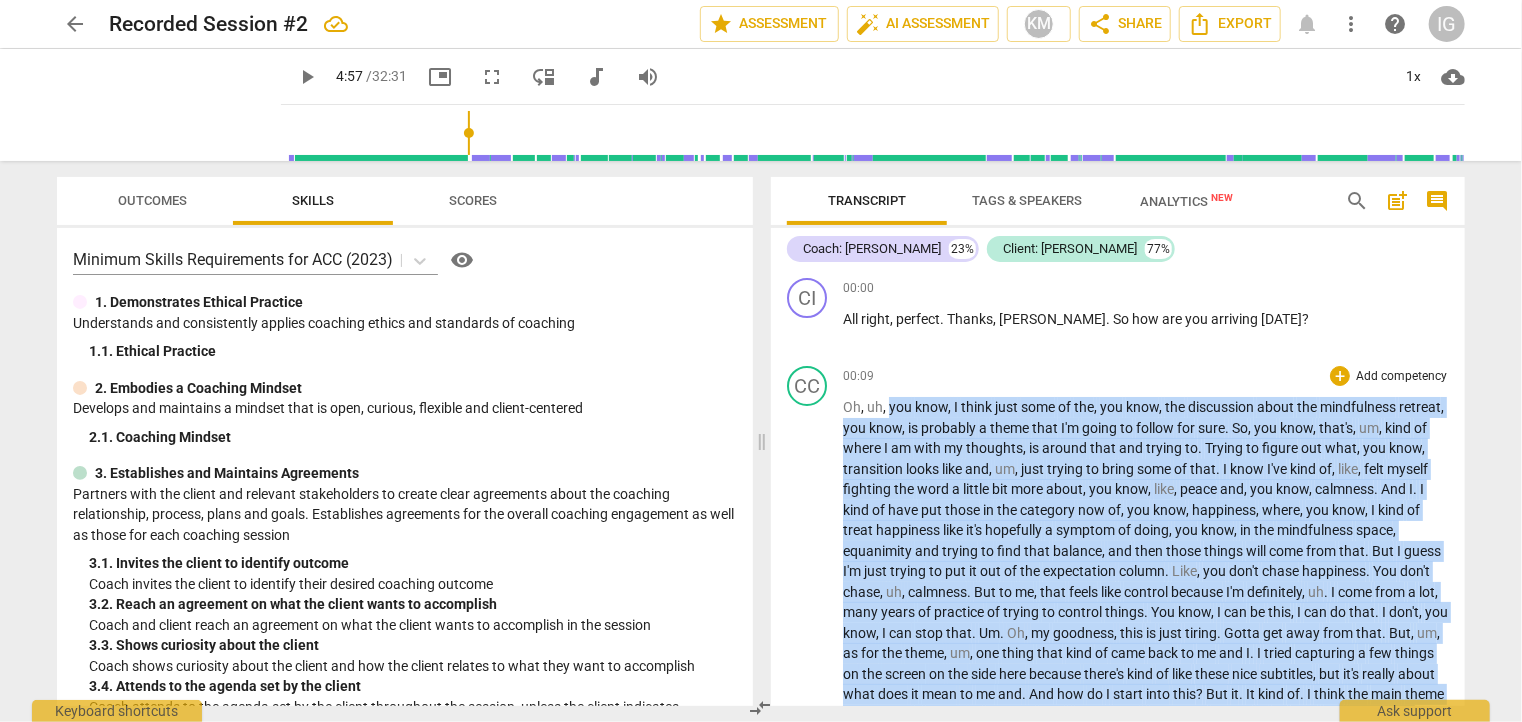 drag, startPoint x: 1150, startPoint y: 563, endPoint x: 889, endPoint y: 395, distance: 310.3949 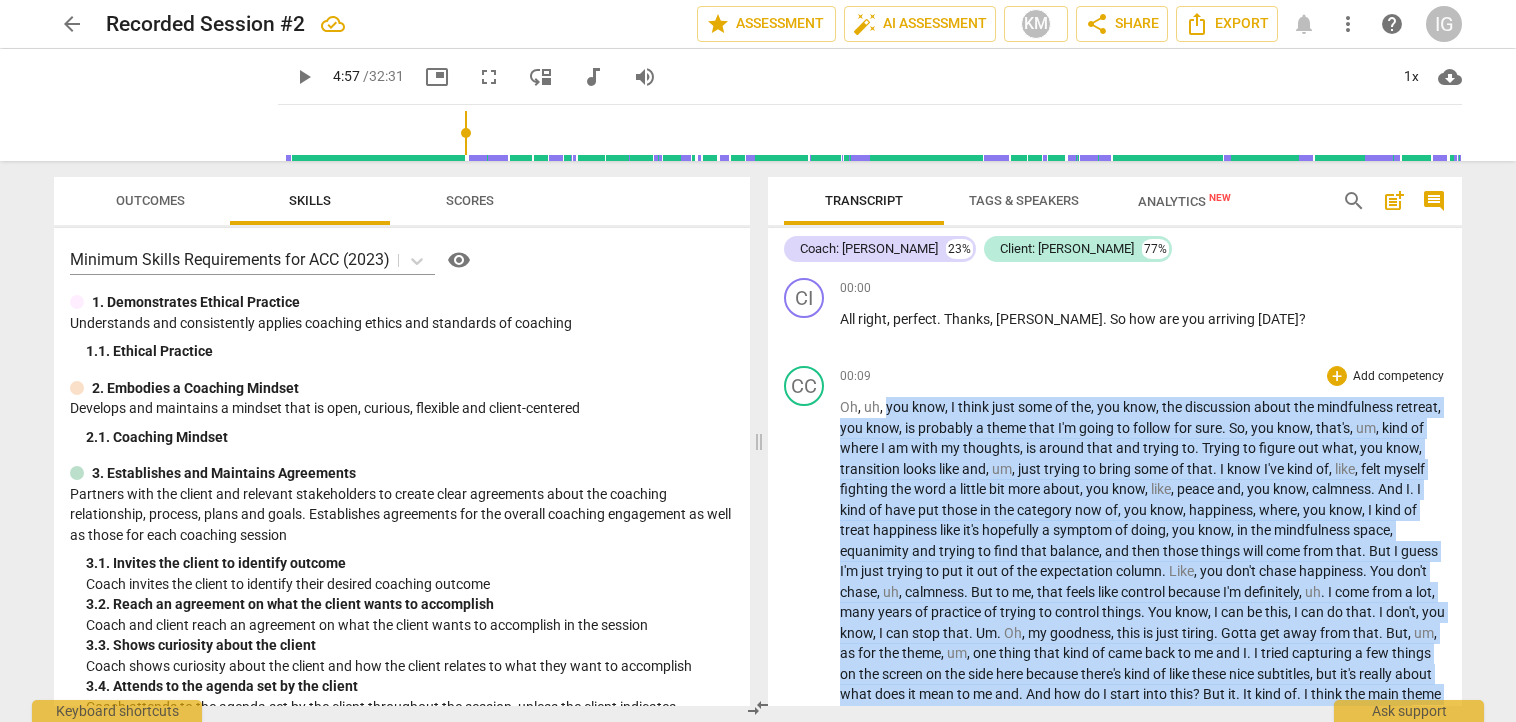 copy on "you   know ,   I   think   just   some   of   the ,   you   know ,   the   discussion   about   the   mindfulness   retreat ,   you   know ,   is   probably   a   theme   that   I'm   going   to   follow   for   sure .   So ,   you   know ,   that's ,   um ,   kind   of   where   I   am   with   my   thoughts ,   is   around   that   and   trying   to .   Trying   to   figure   out   what ,   you   know ,   transition   looks   like   and ,   um ,   just   trying   to   bring   some   of   that .   I   know   I've   kind   of ,   like ,   felt   myself   fighting   the   word   a   little   bit   more   about ,   you   know ,   like ,   peace   and ,   you   know ,   calmness .   And   I .   I   kind   of   have   put   those   in   the   category   now   of ,   you   know ,   happiness ,   where ,   you   know ,   I   kind   of   treat   happiness   like   it's   hopefully   a   symptom   of   doing ,   you   know ,   in   the   mindfulness   space ,   equanimity   and   trying   to   find   that   balanc..." 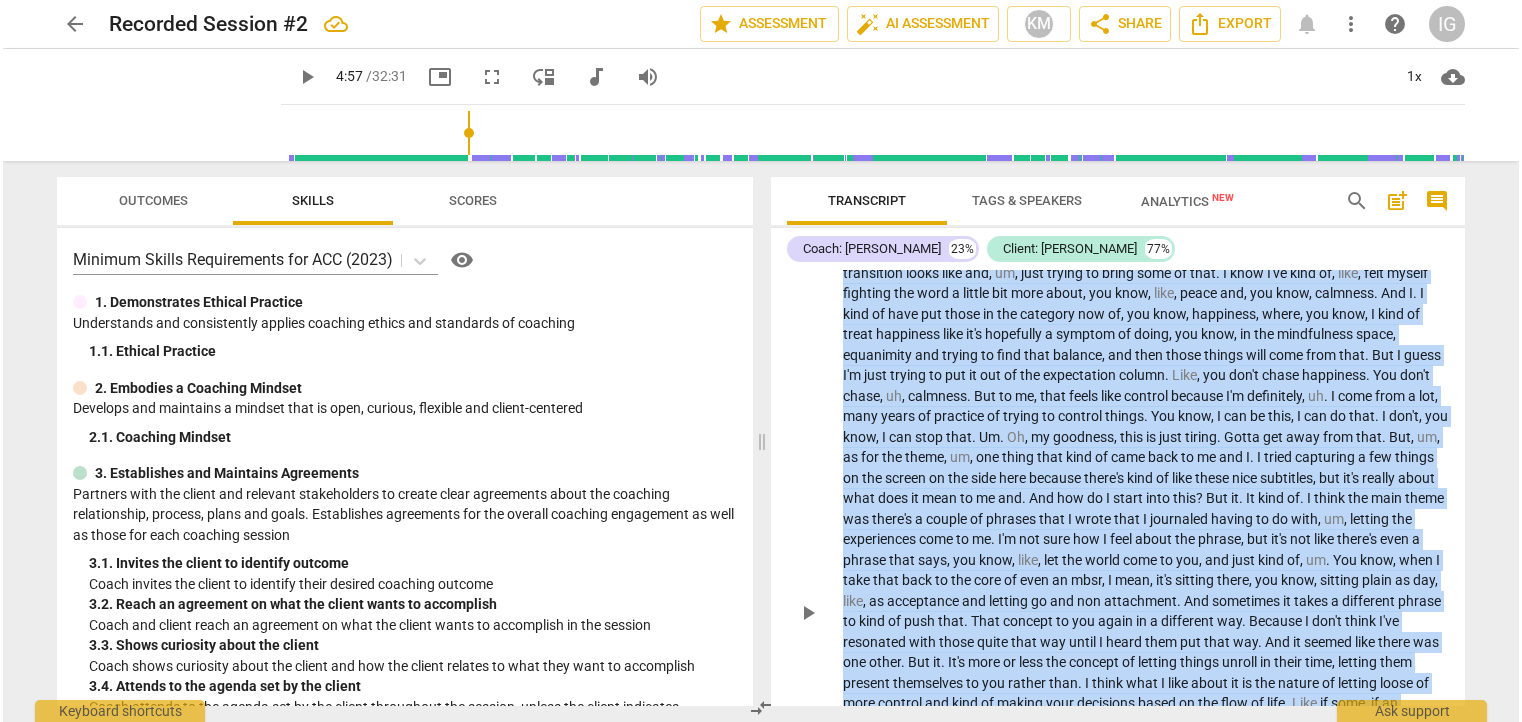 scroll, scrollTop: 360, scrollLeft: 0, axis: vertical 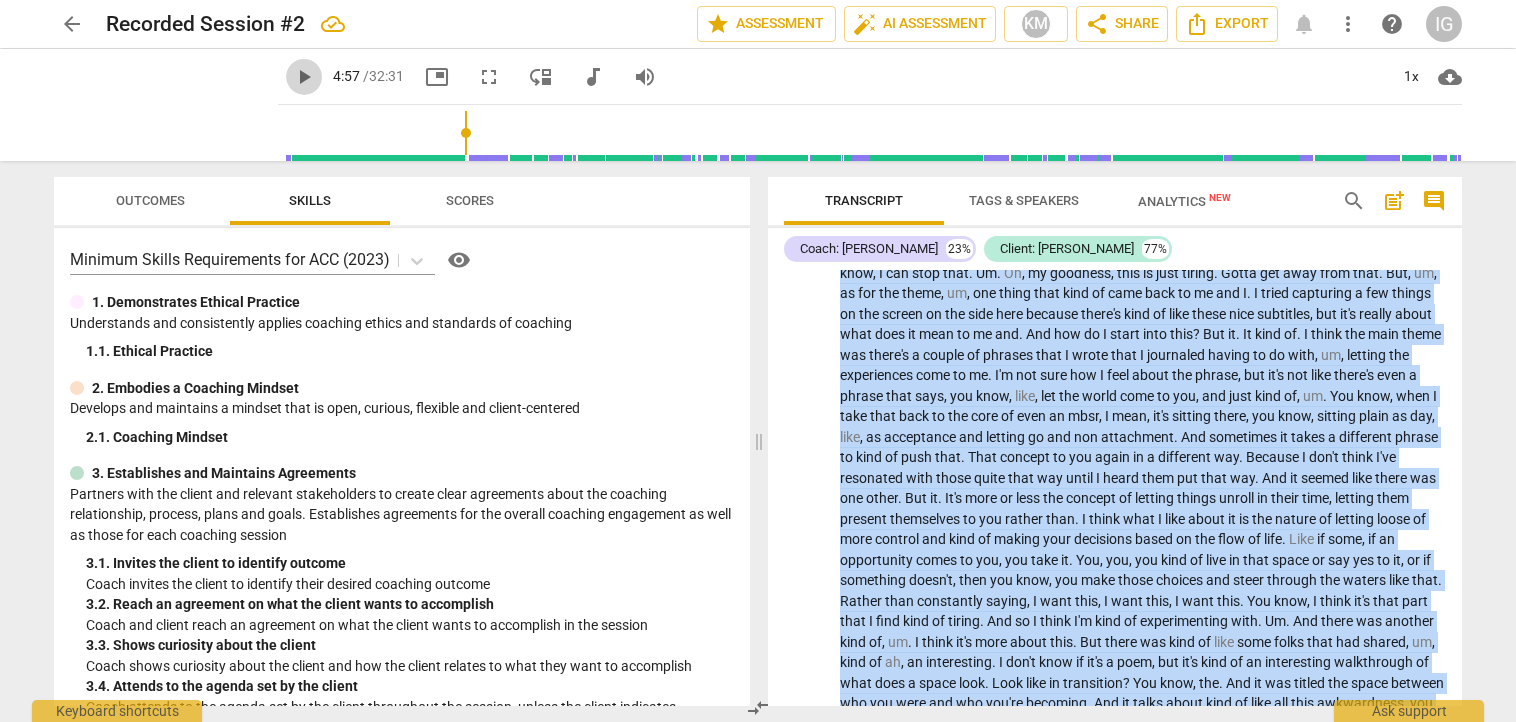 click on "play_arrow" at bounding box center (304, 77) 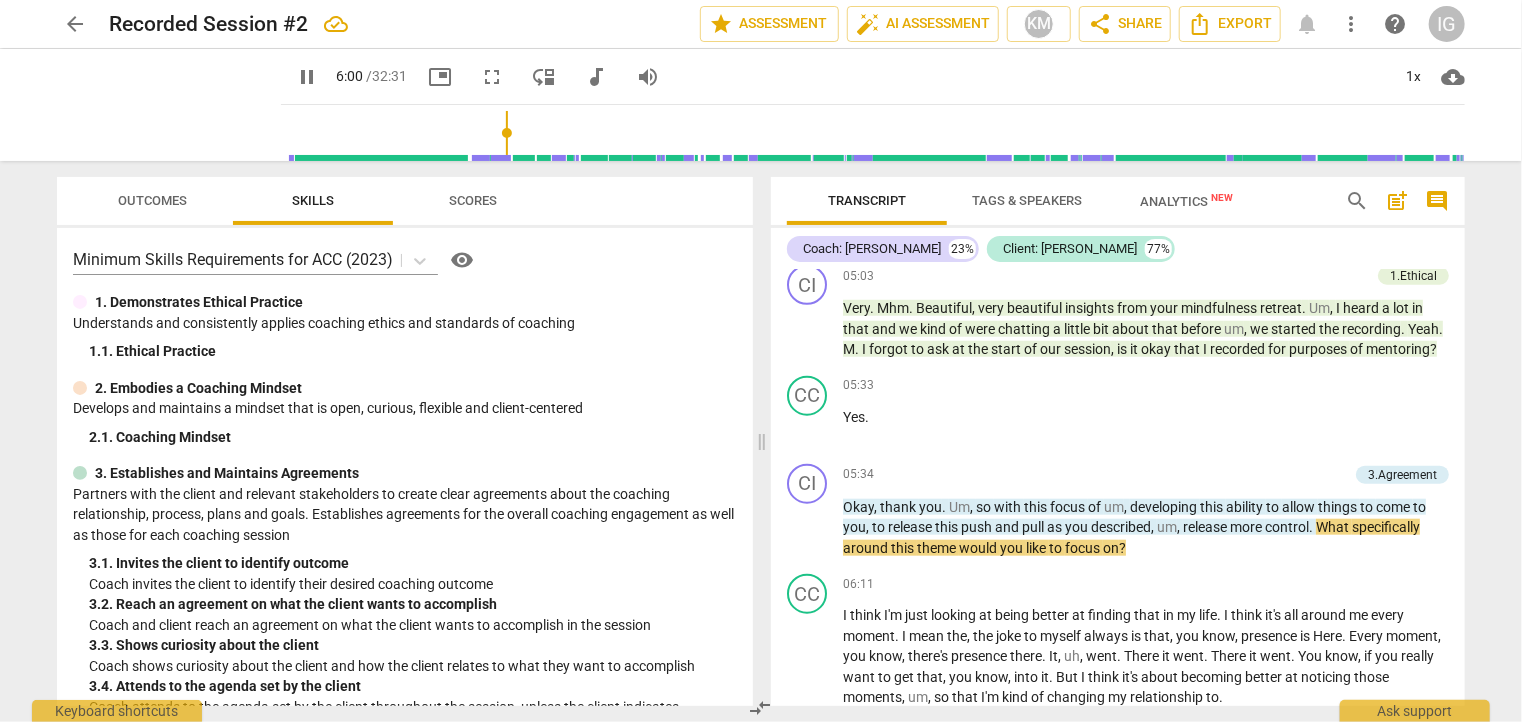 scroll, scrollTop: 970, scrollLeft: 0, axis: vertical 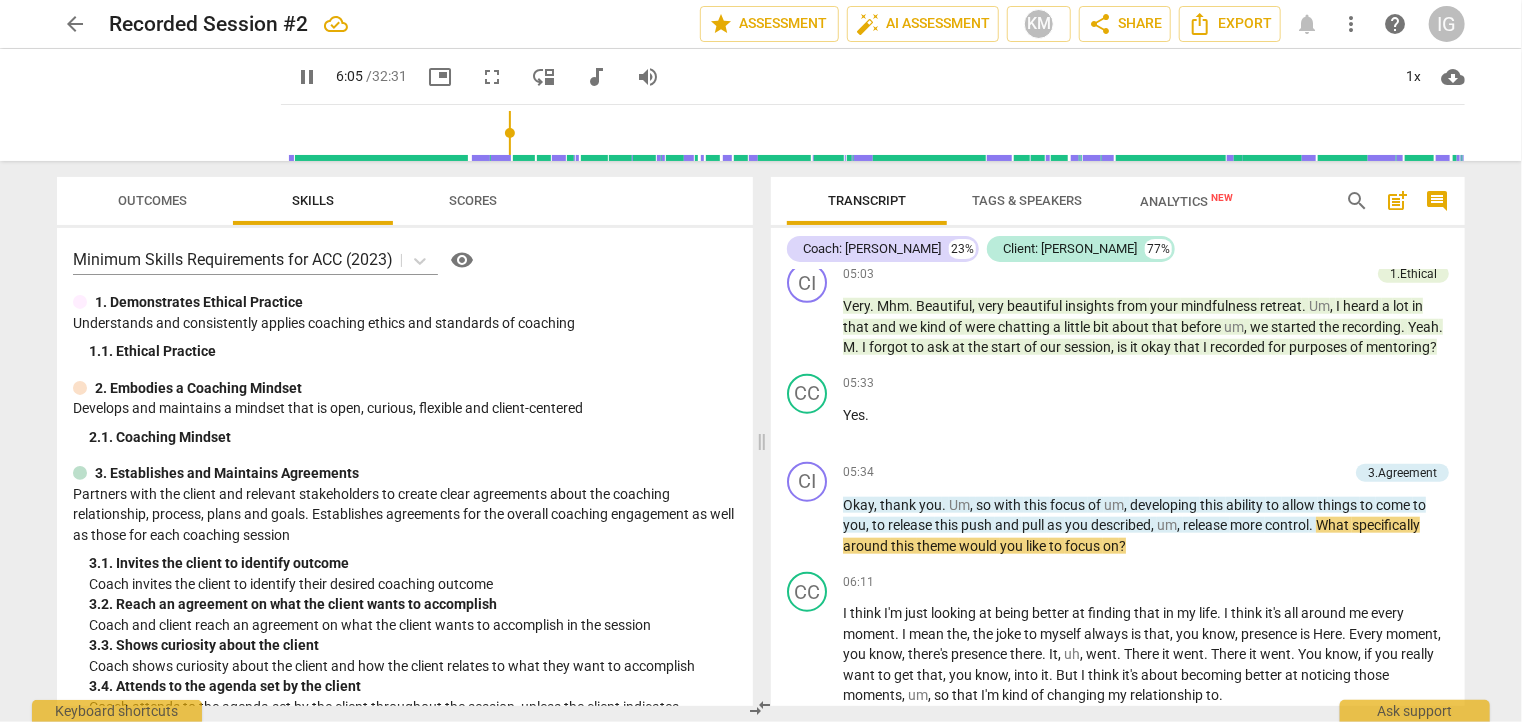 click on "pause" at bounding box center (307, 77) 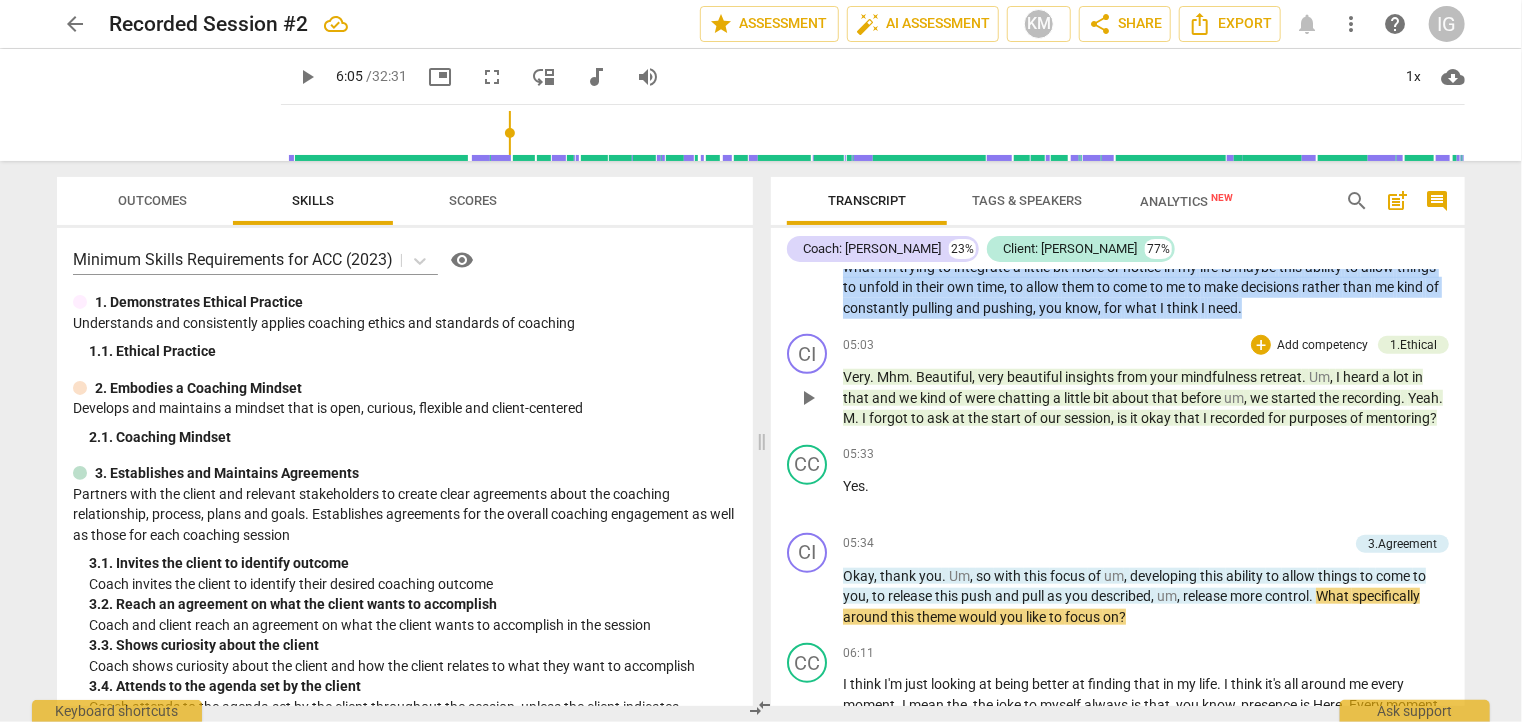 scroll, scrollTop: 896, scrollLeft: 0, axis: vertical 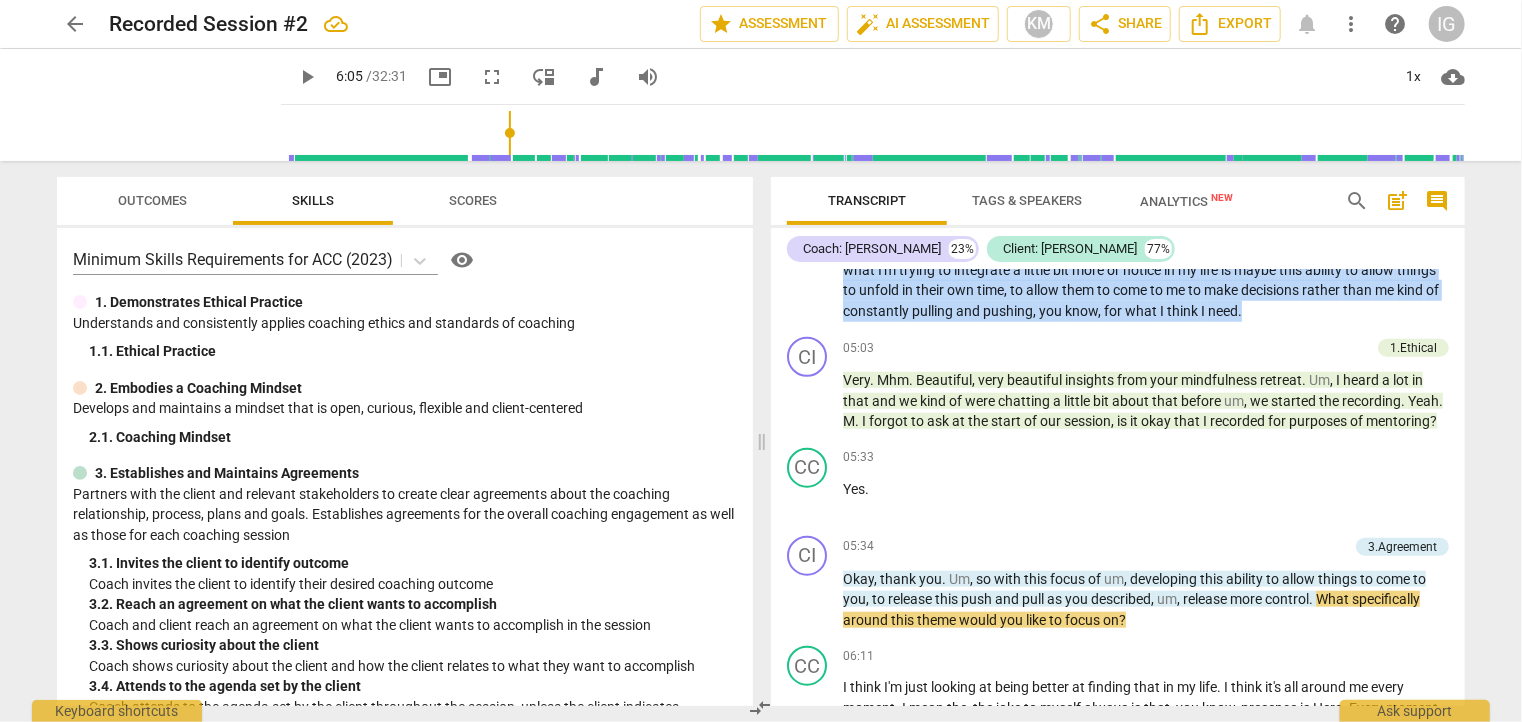 click on "comment" at bounding box center [1437, 201] 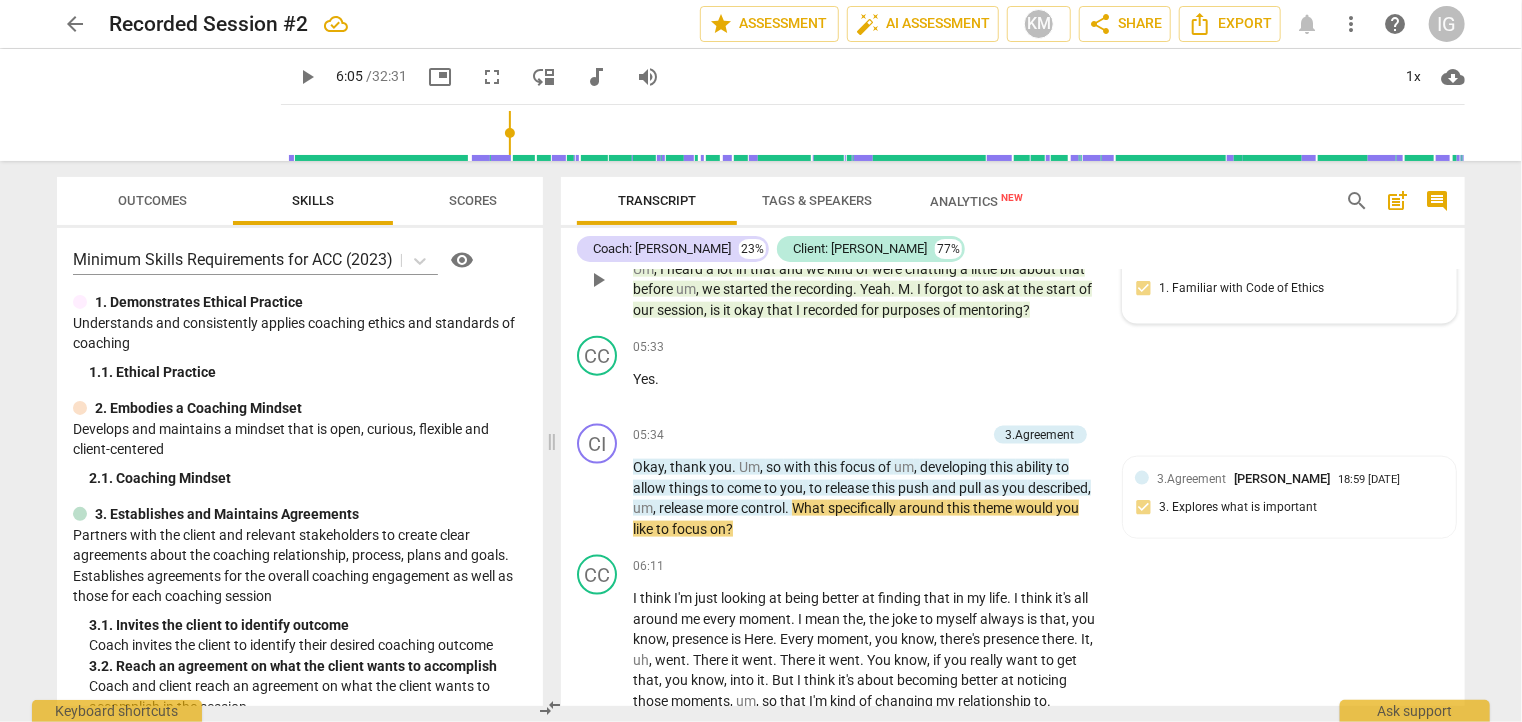 scroll, scrollTop: 1278, scrollLeft: 0, axis: vertical 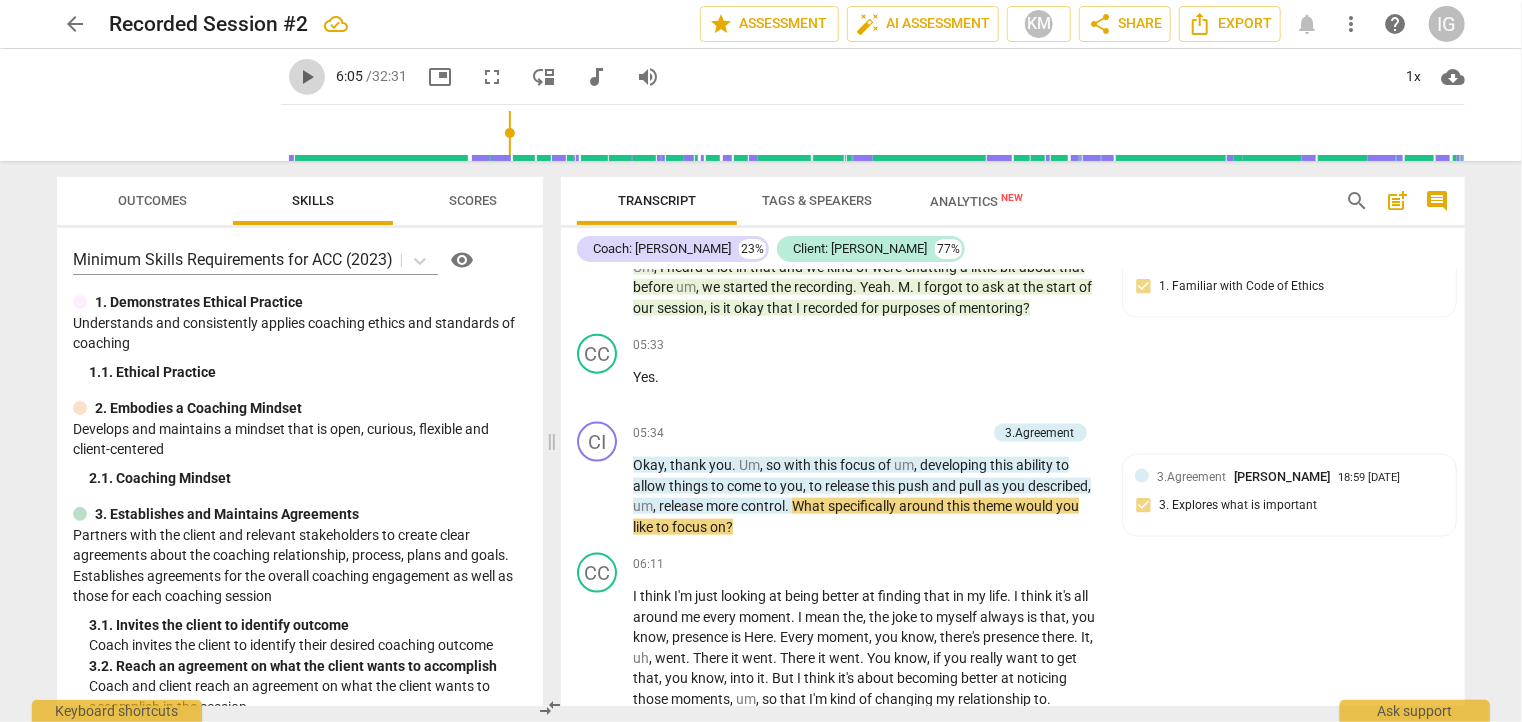 click on "play_arrow" at bounding box center [307, 77] 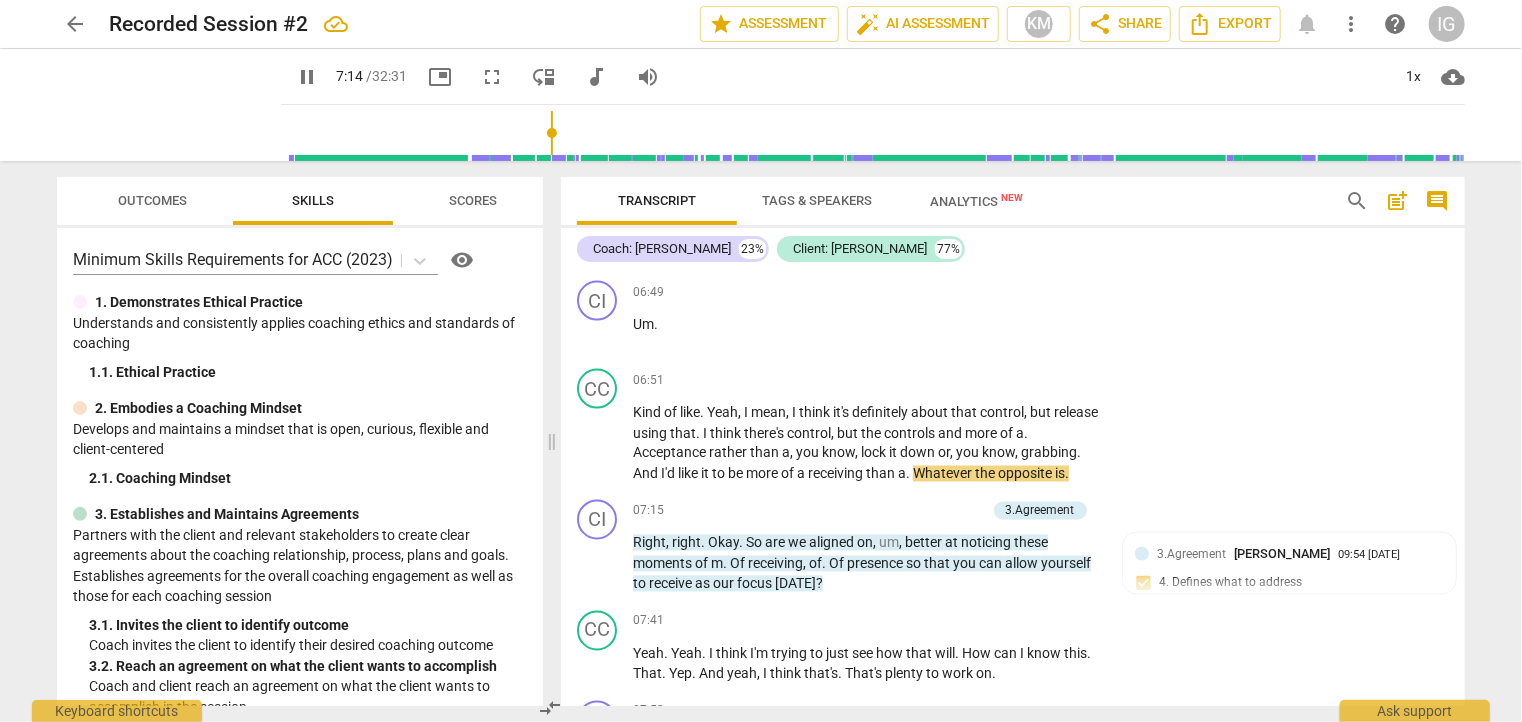 scroll, scrollTop: 1723, scrollLeft: 0, axis: vertical 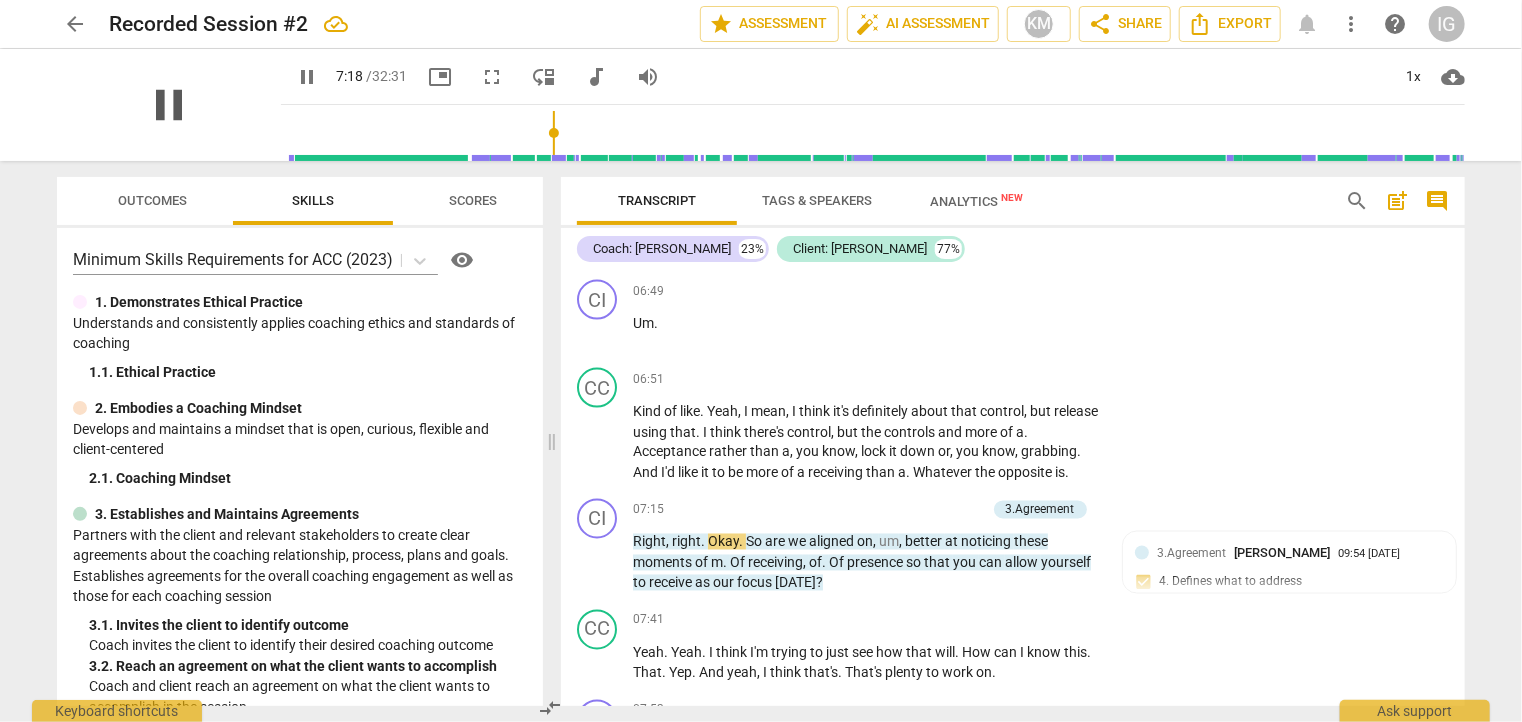 click on "pause" at bounding box center (169, 105) 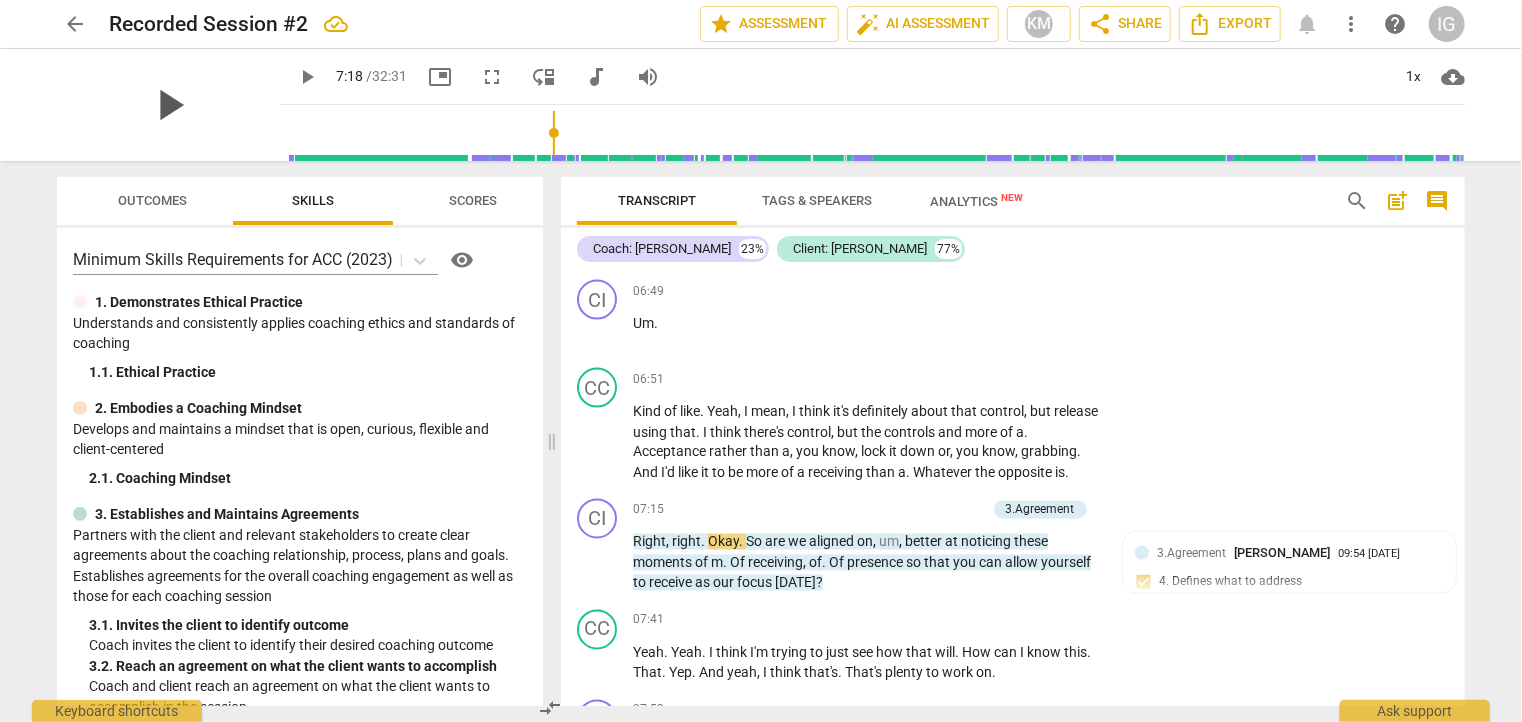 type on "438" 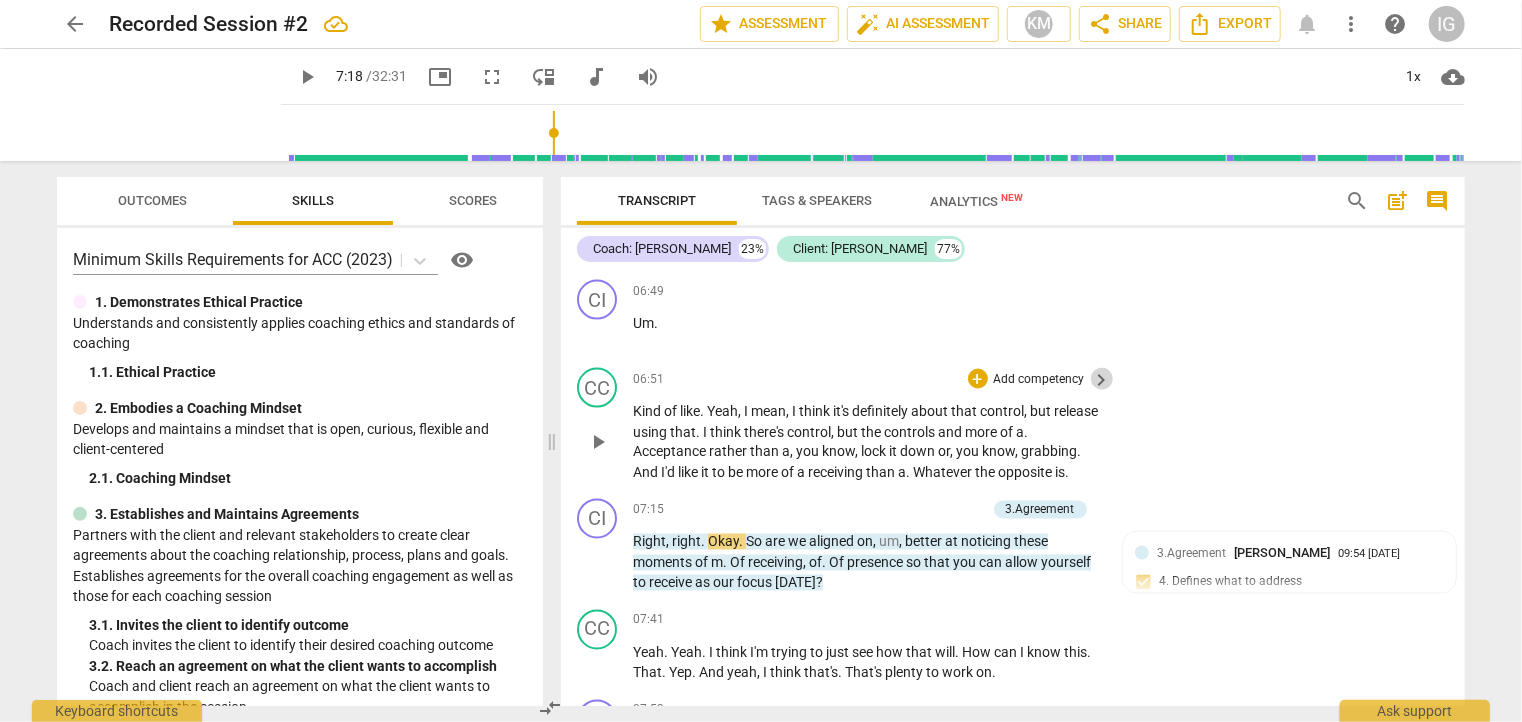 click on "keyboard_arrow_right" at bounding box center [1102, 380] 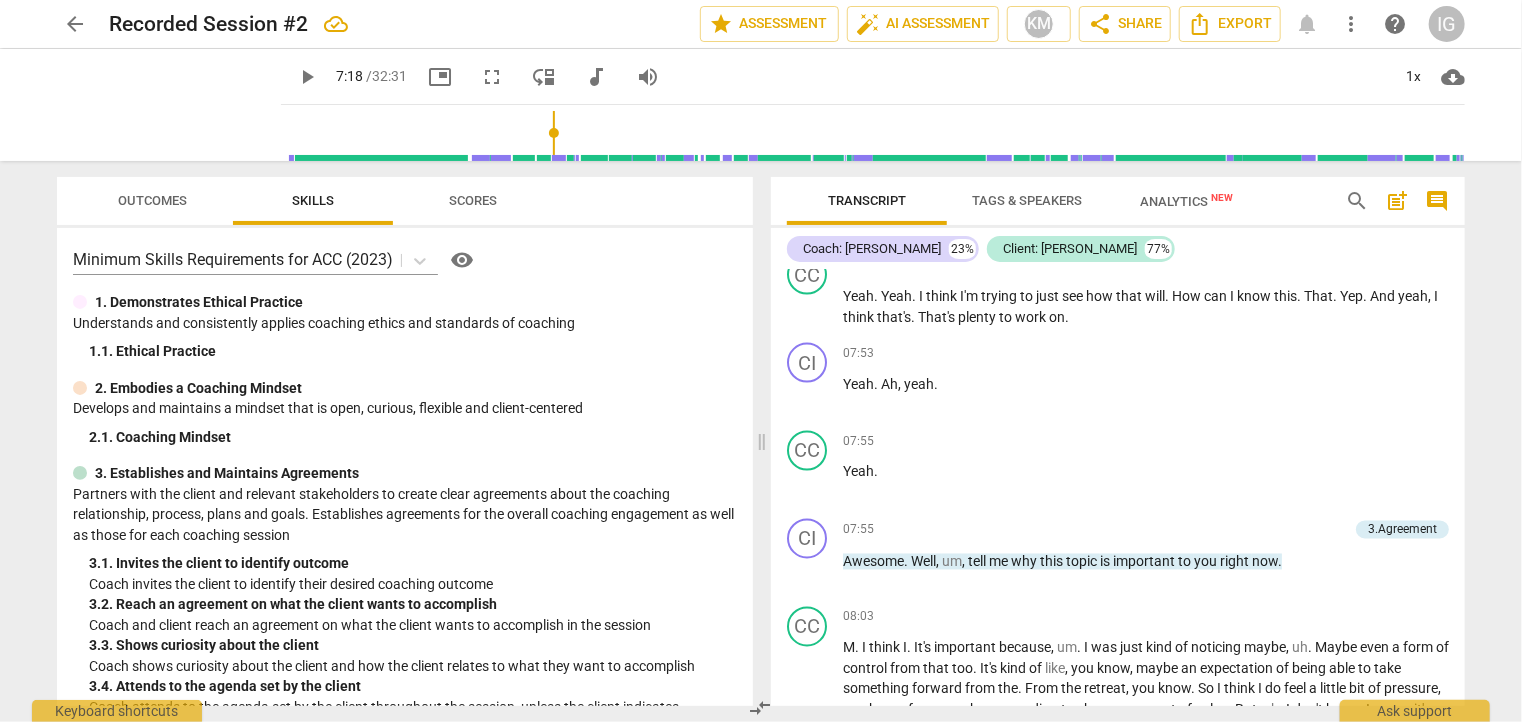 scroll, scrollTop: 1454, scrollLeft: 0, axis: vertical 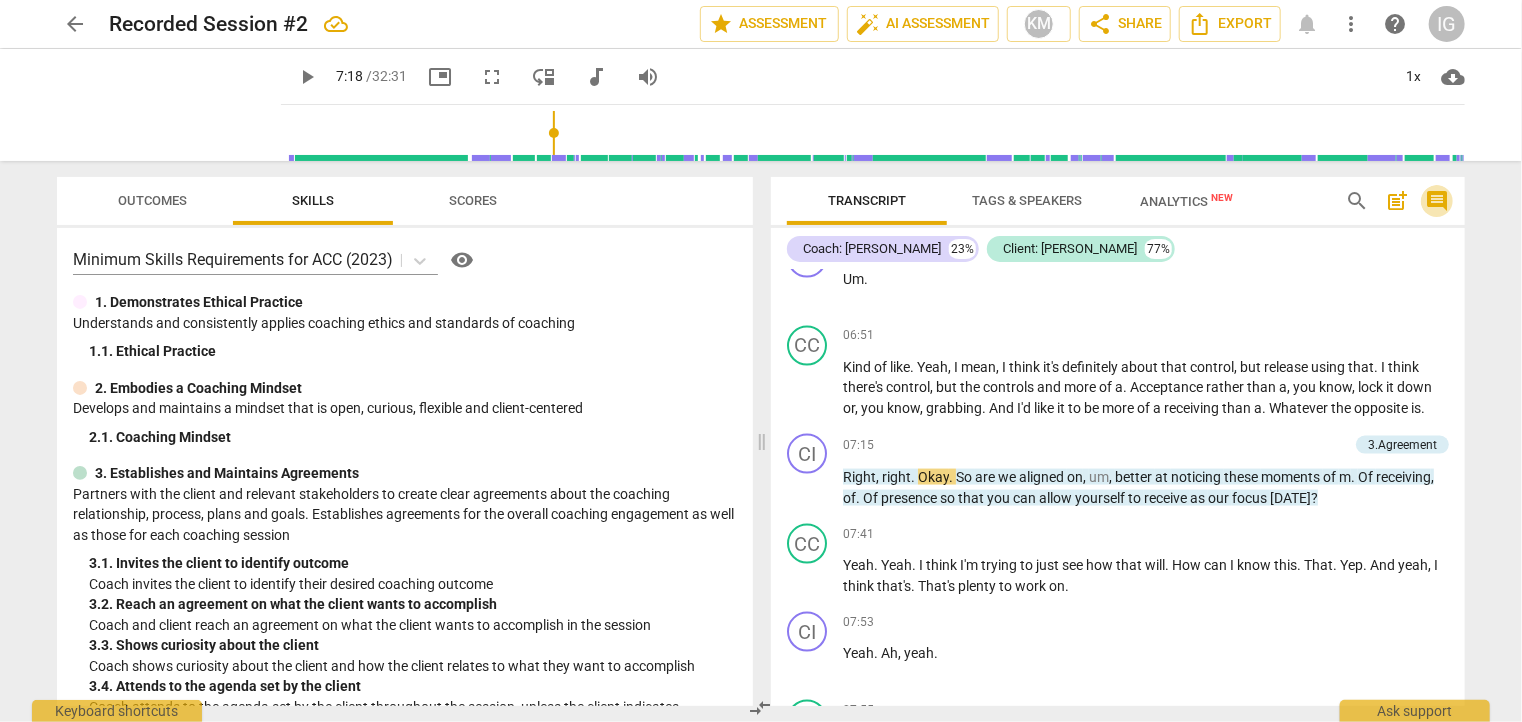click on "comment" at bounding box center (1437, 201) 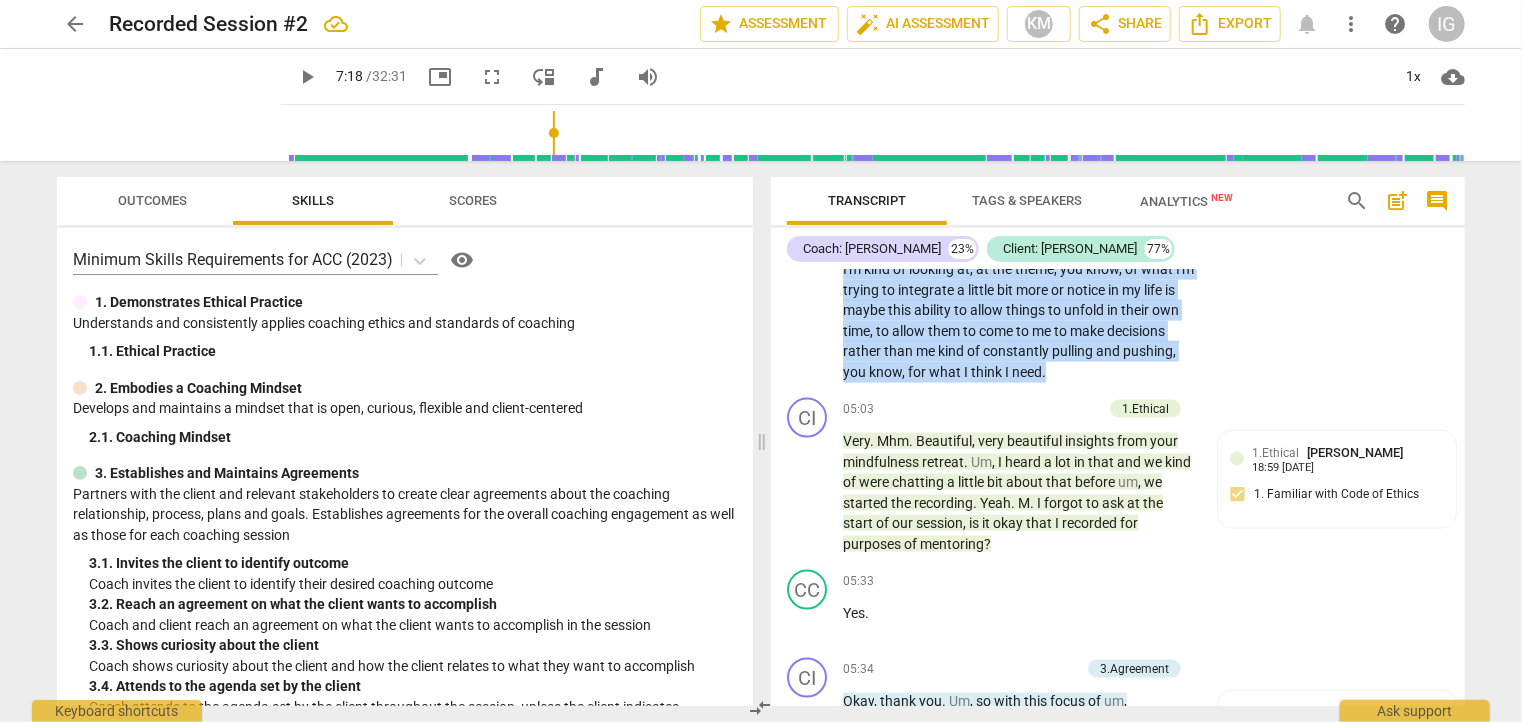scroll, scrollTop: 1766, scrollLeft: 0, axis: vertical 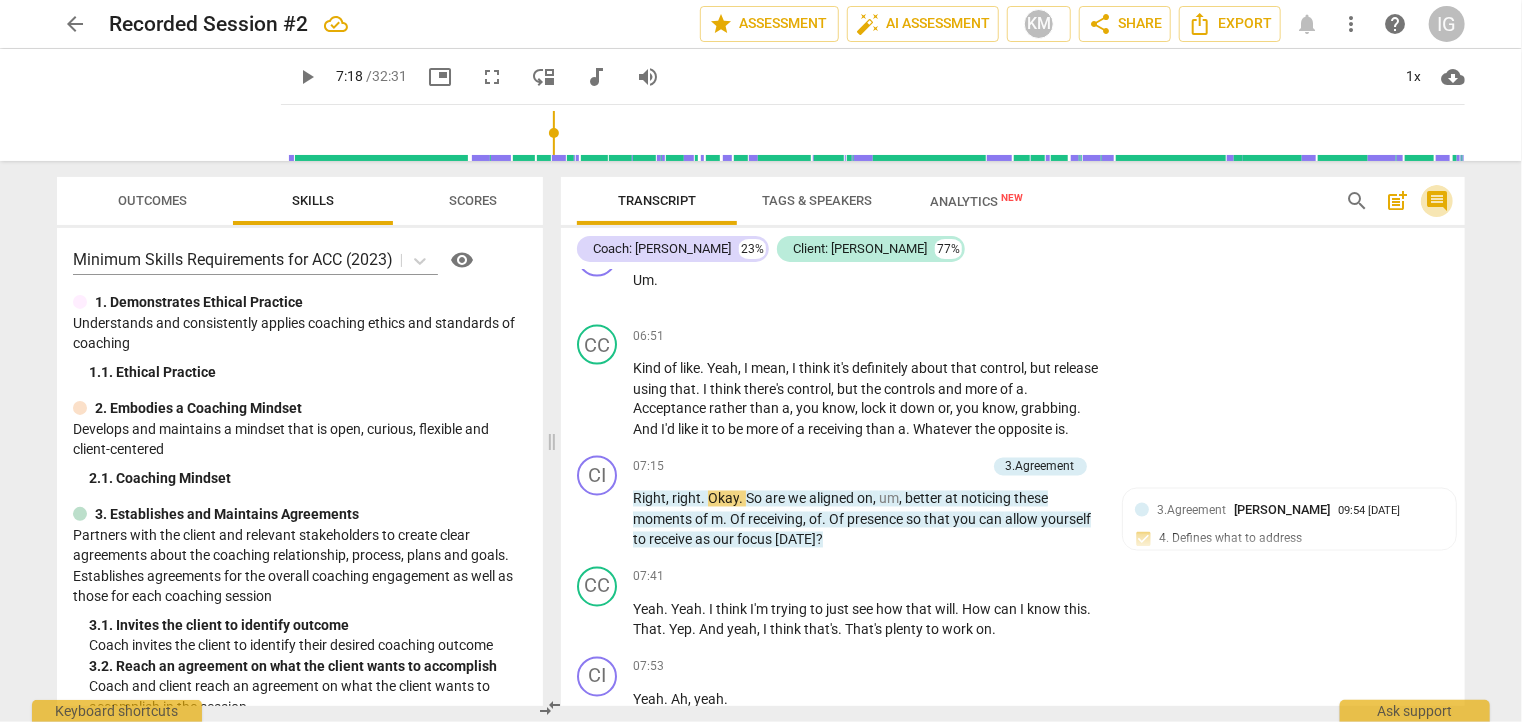 click on "comment" at bounding box center (1437, 201) 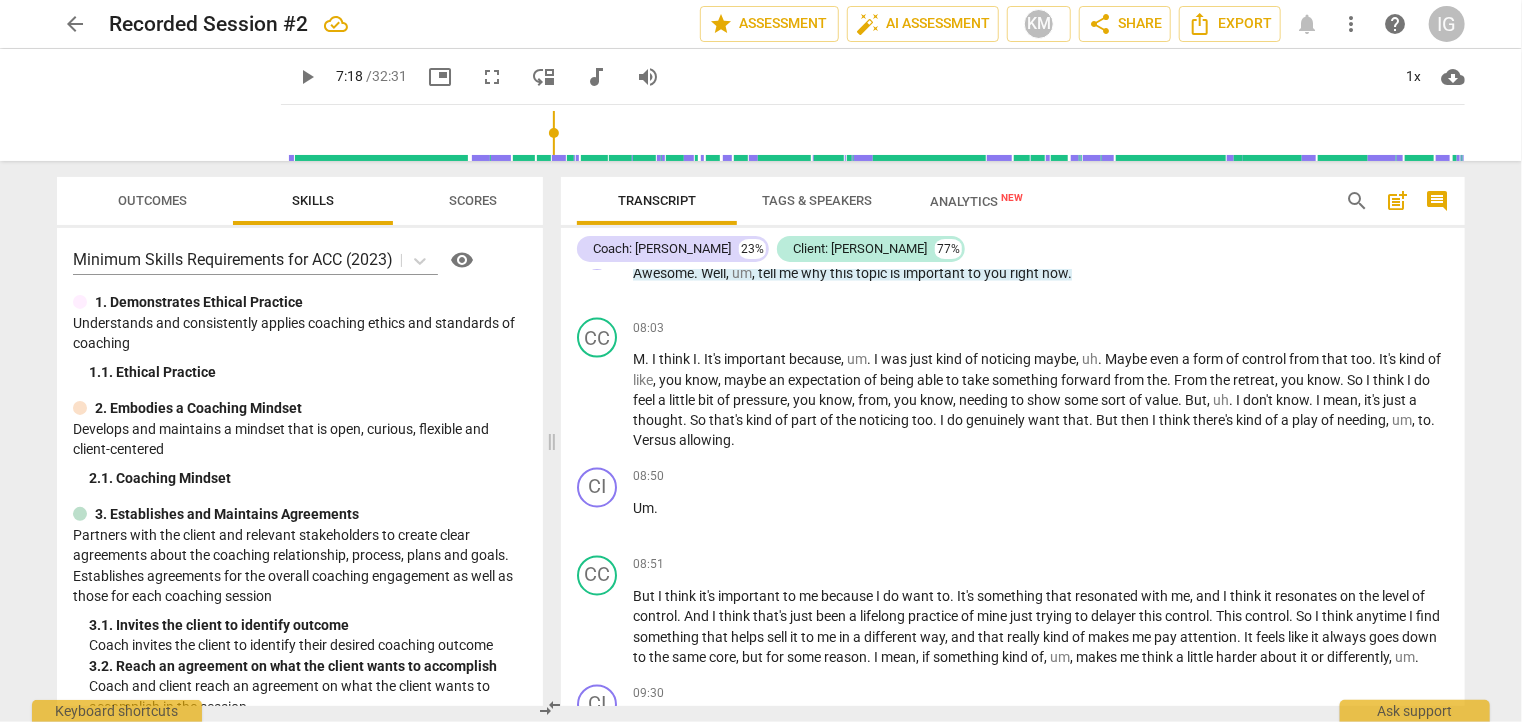 scroll, scrollTop: 1454, scrollLeft: 0, axis: vertical 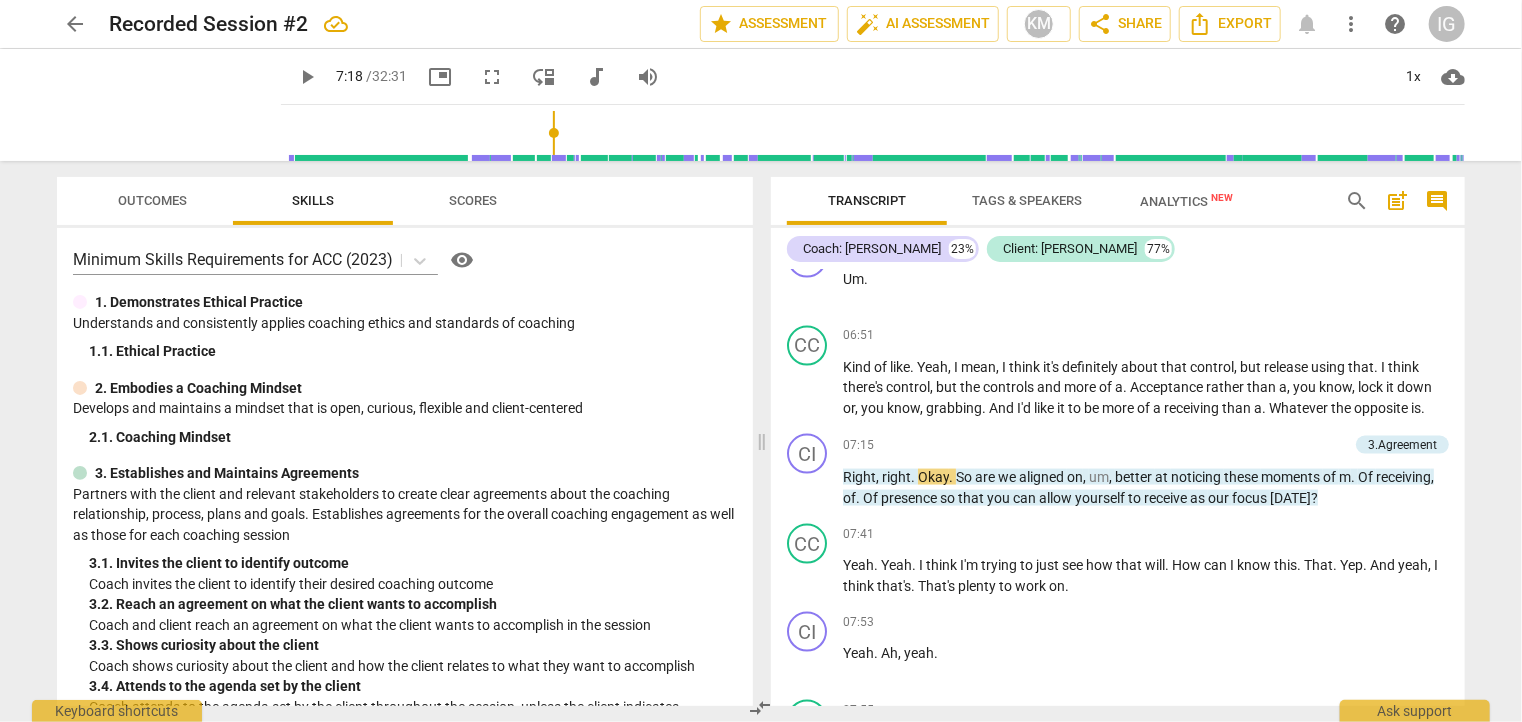 click on "comment" at bounding box center [1437, 201] 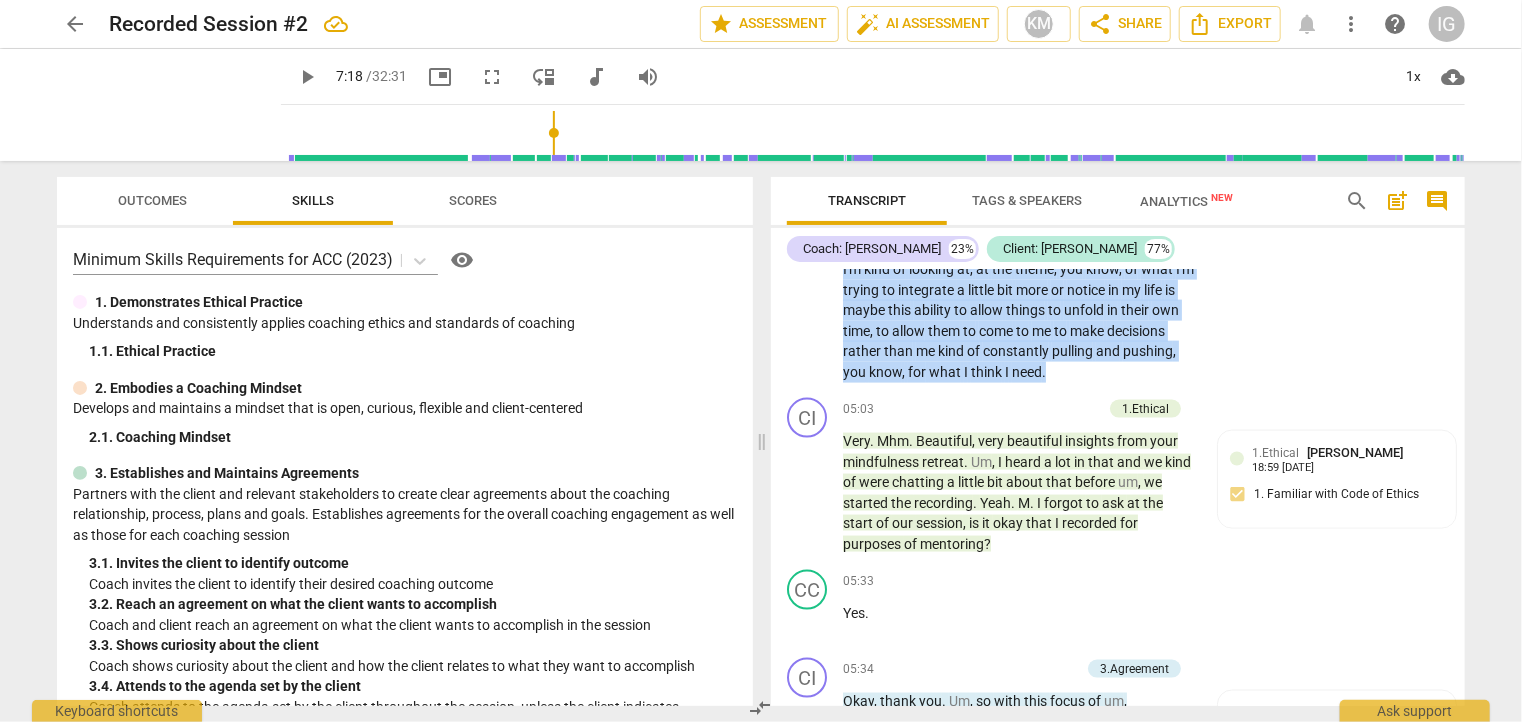 scroll, scrollTop: 1766, scrollLeft: 0, axis: vertical 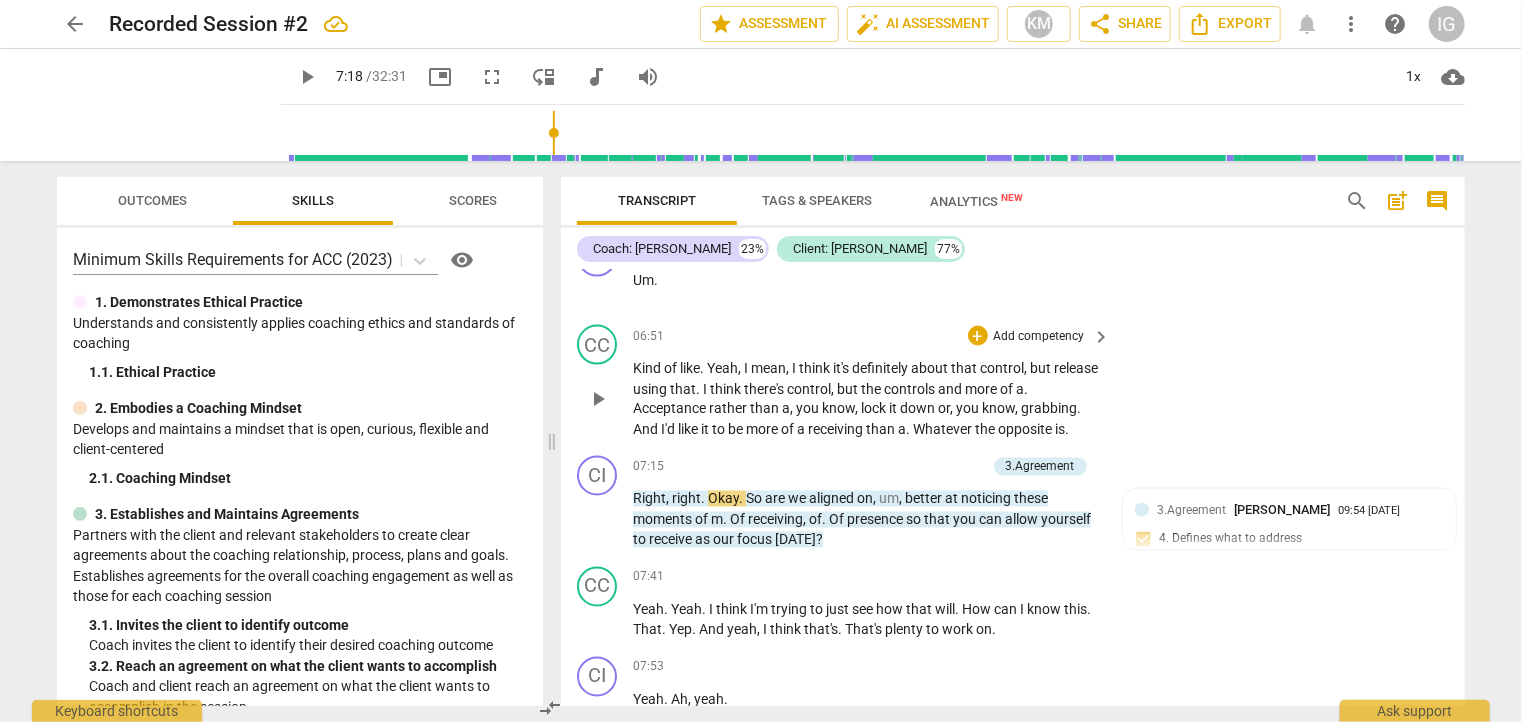 drag, startPoint x: 999, startPoint y: 430, endPoint x: 1147, endPoint y: 449, distance: 149.21461 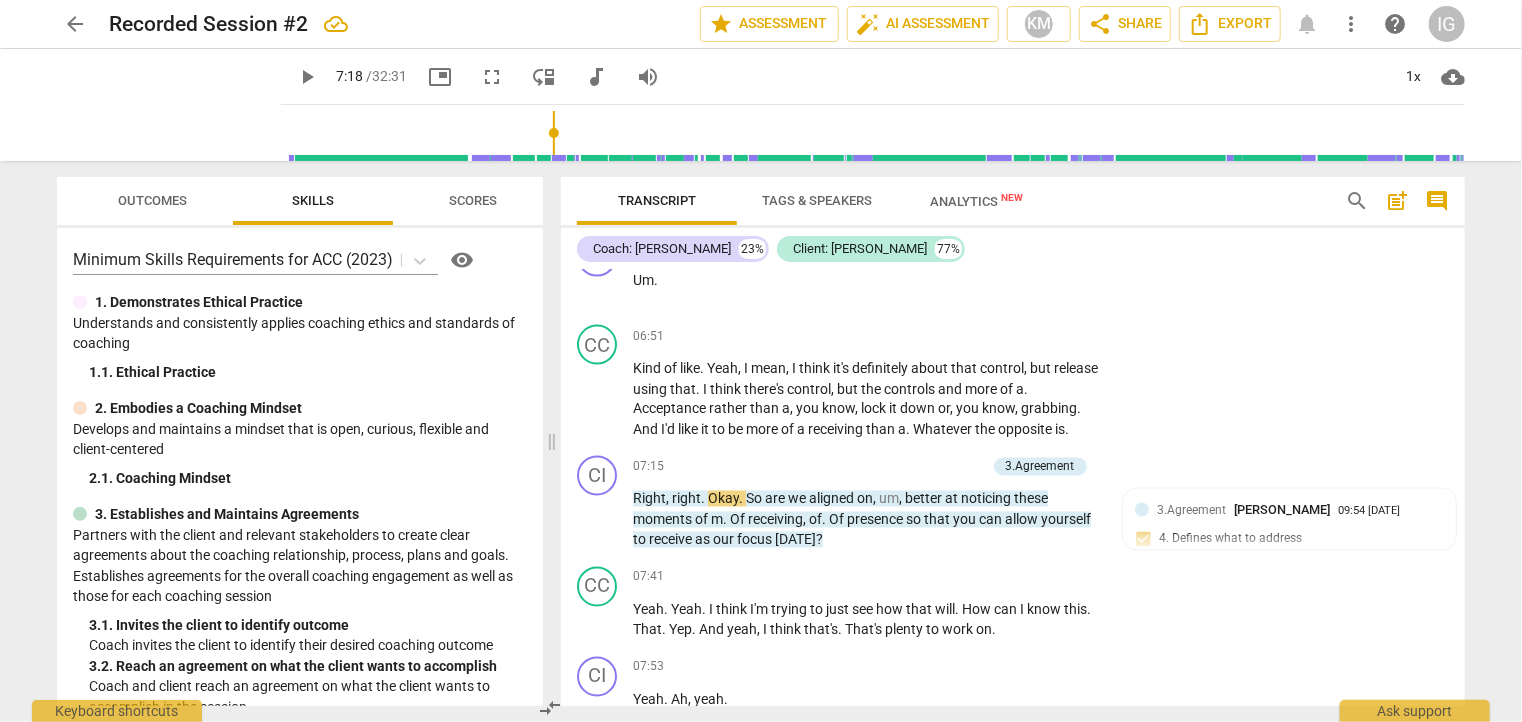 click on "keyboard_arrow_right" at bounding box center [1102, 337] 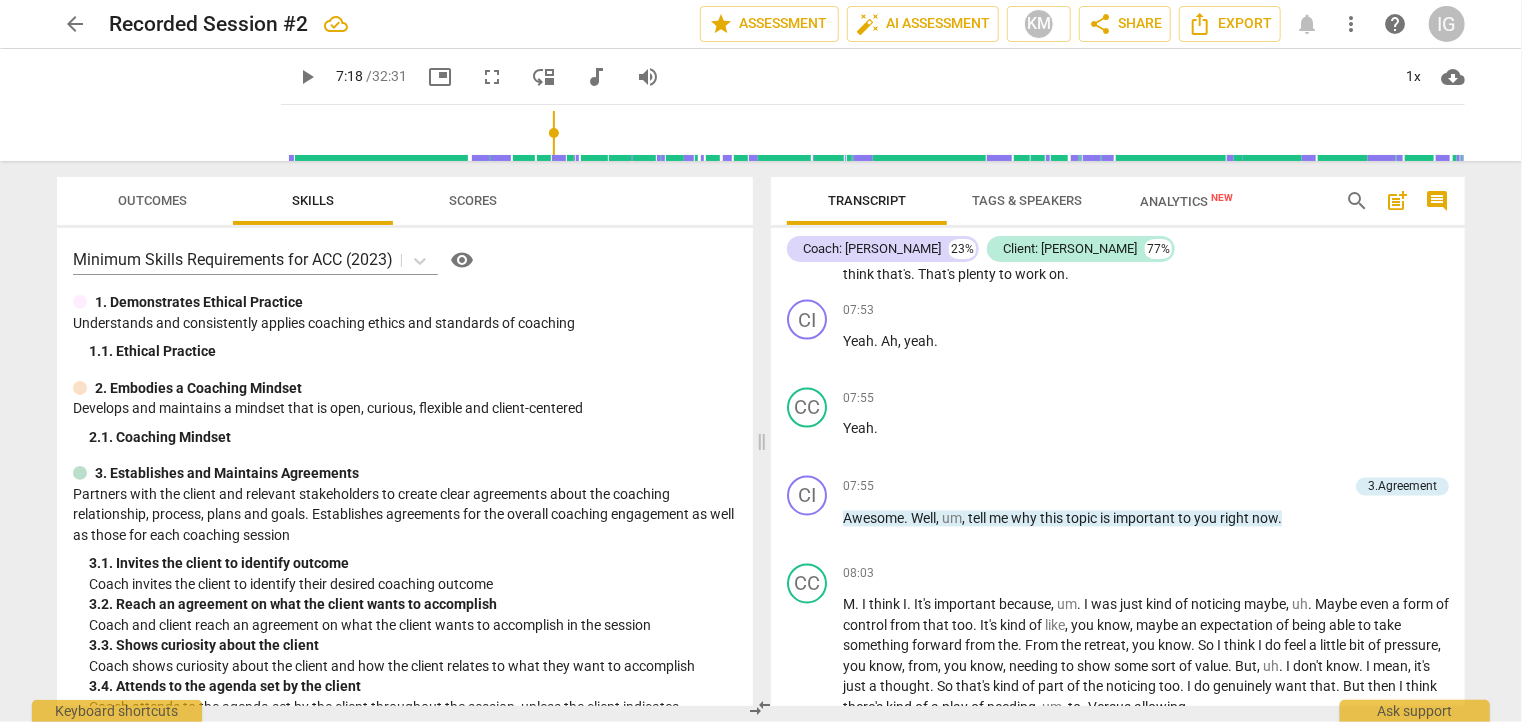 scroll, scrollTop: 1454, scrollLeft: 0, axis: vertical 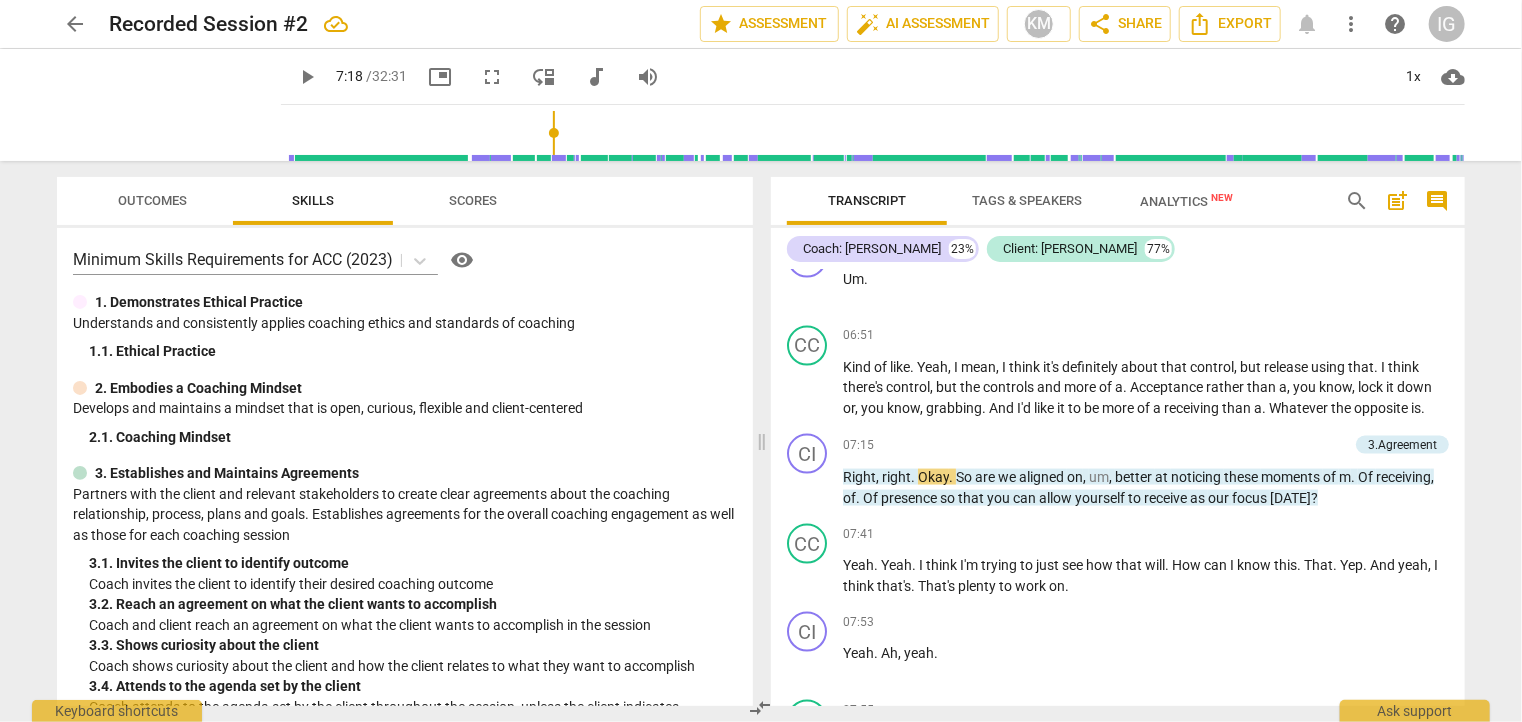 click on "Add competency" at bounding box center [1401, 336] 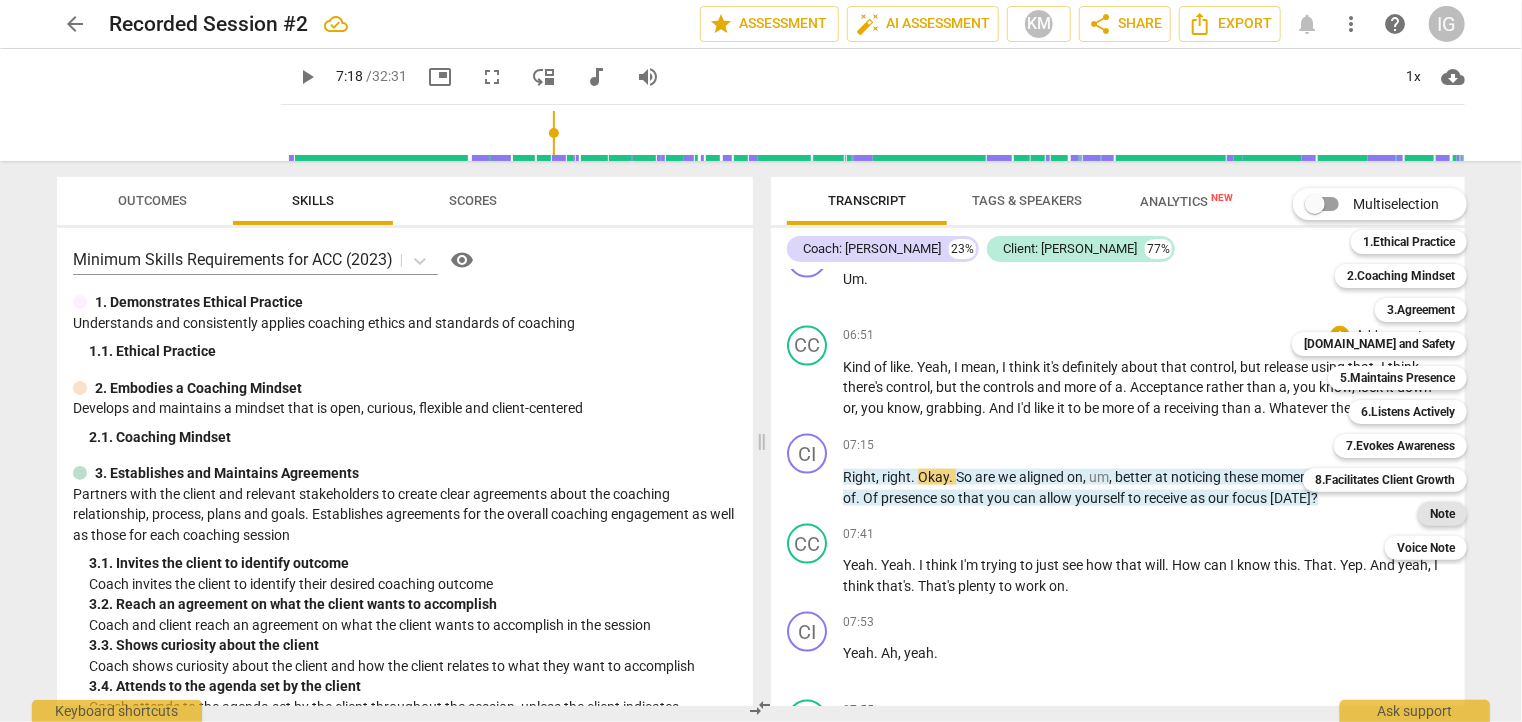 click on "Note" at bounding box center (1442, 514) 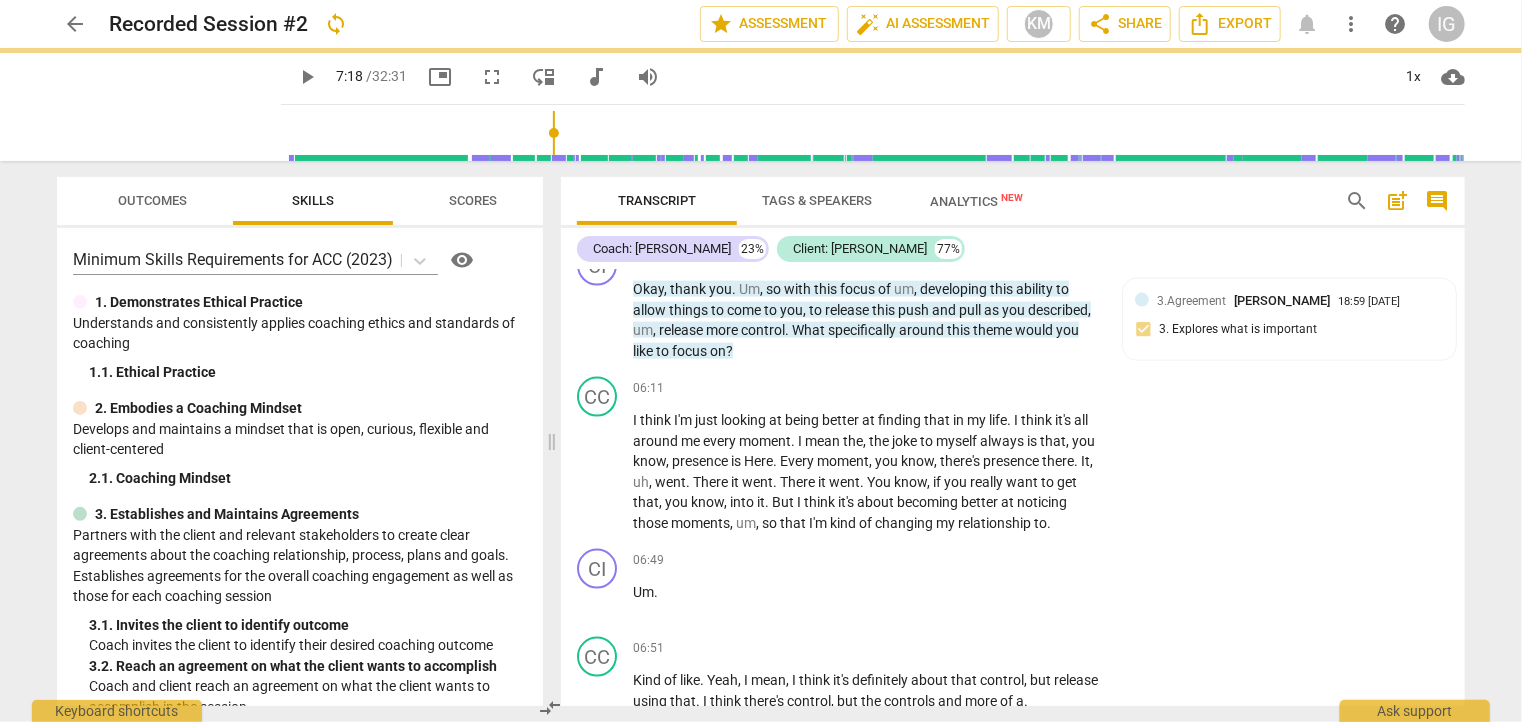 scroll, scrollTop: 1766, scrollLeft: 0, axis: vertical 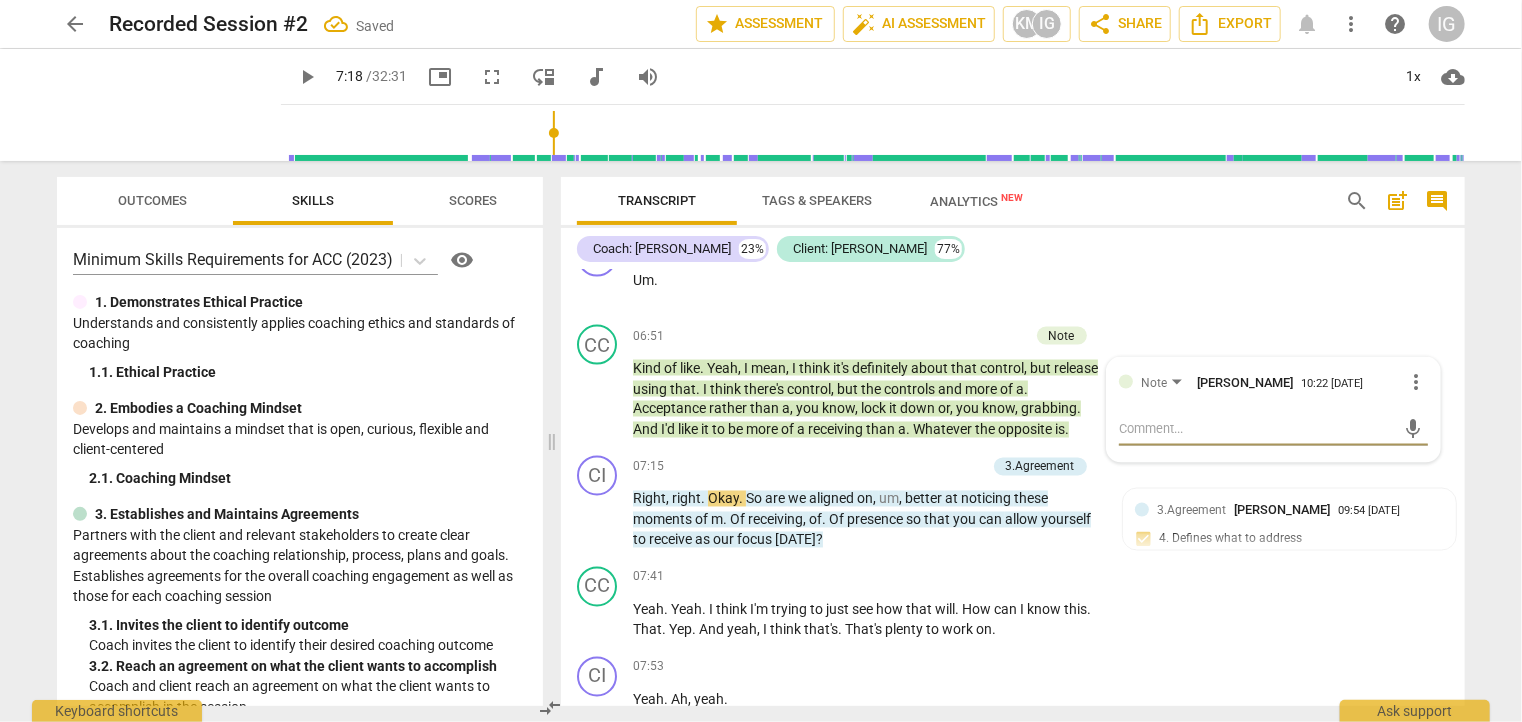 type on "I" 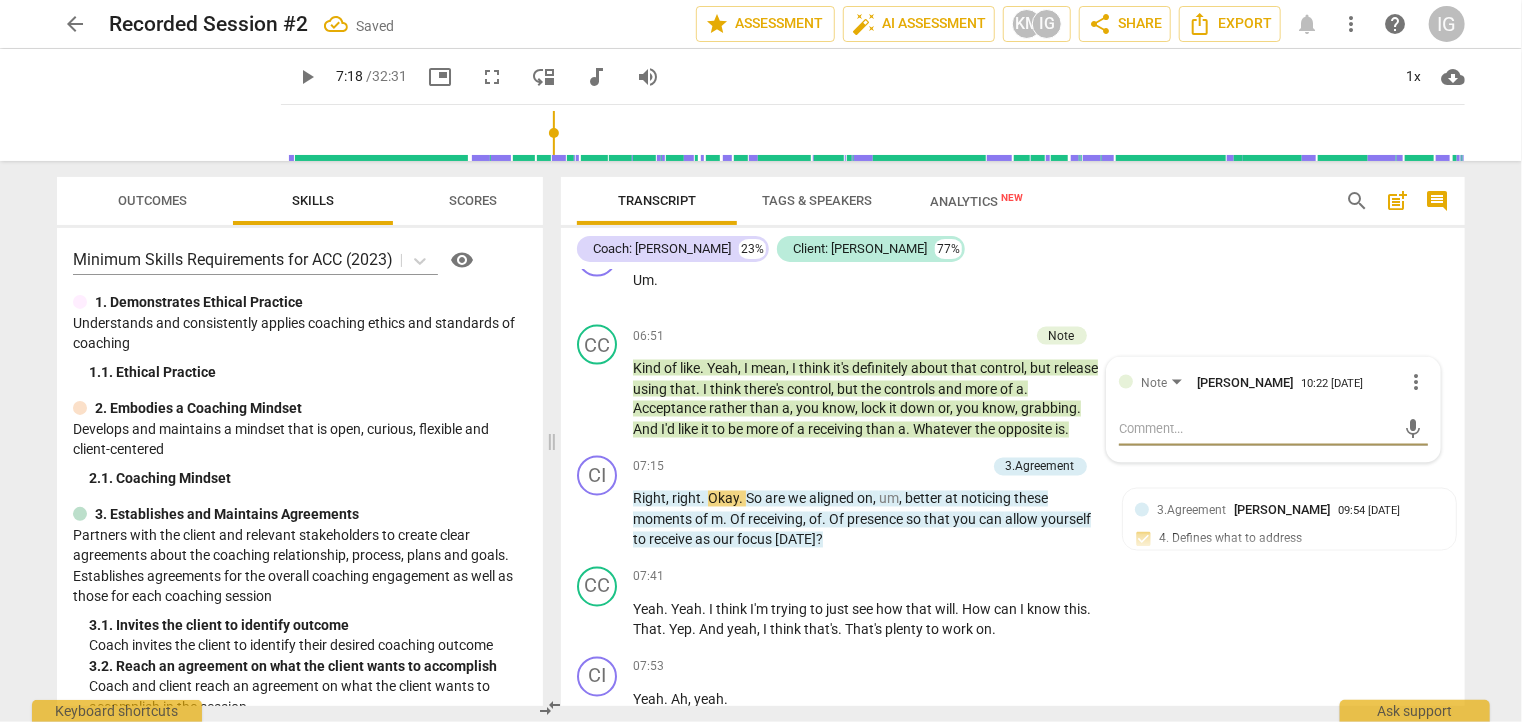 type on "I" 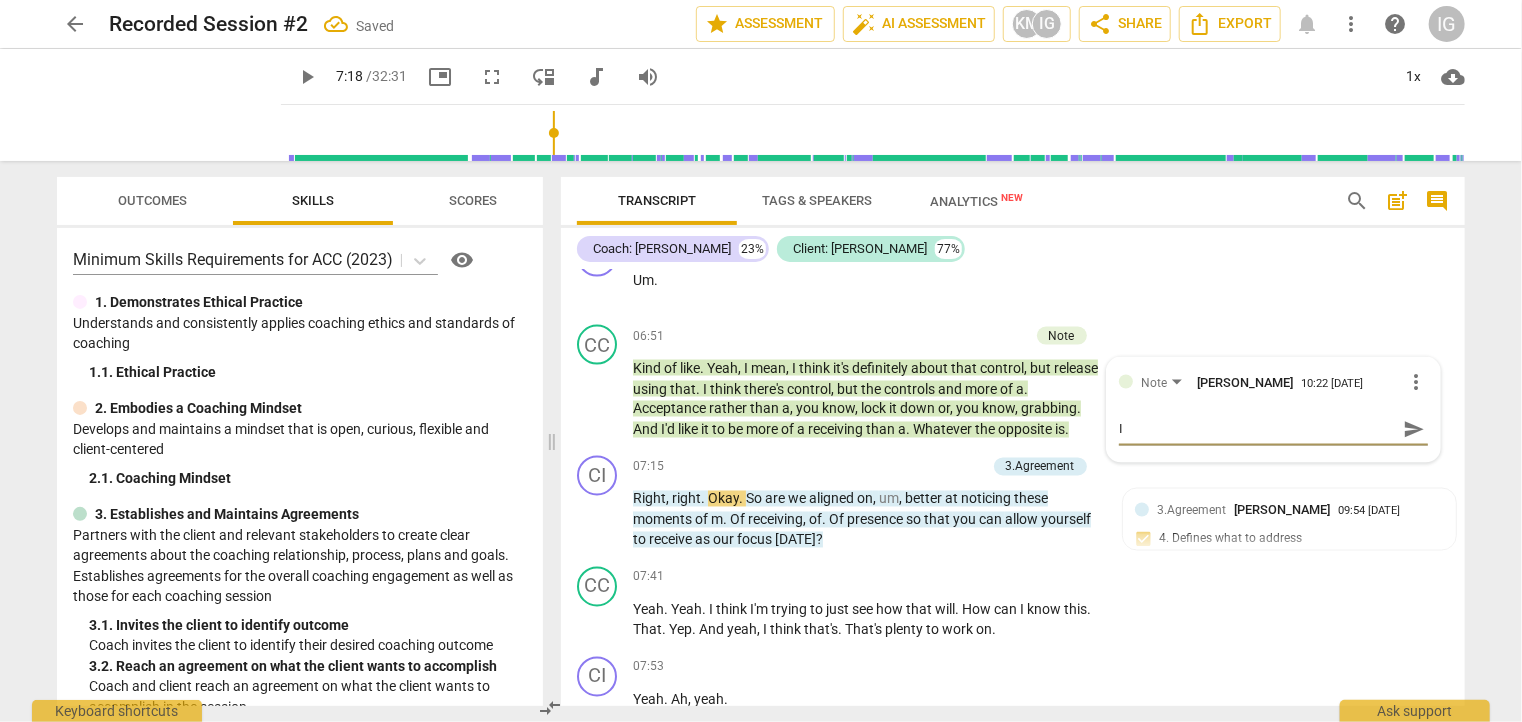 type 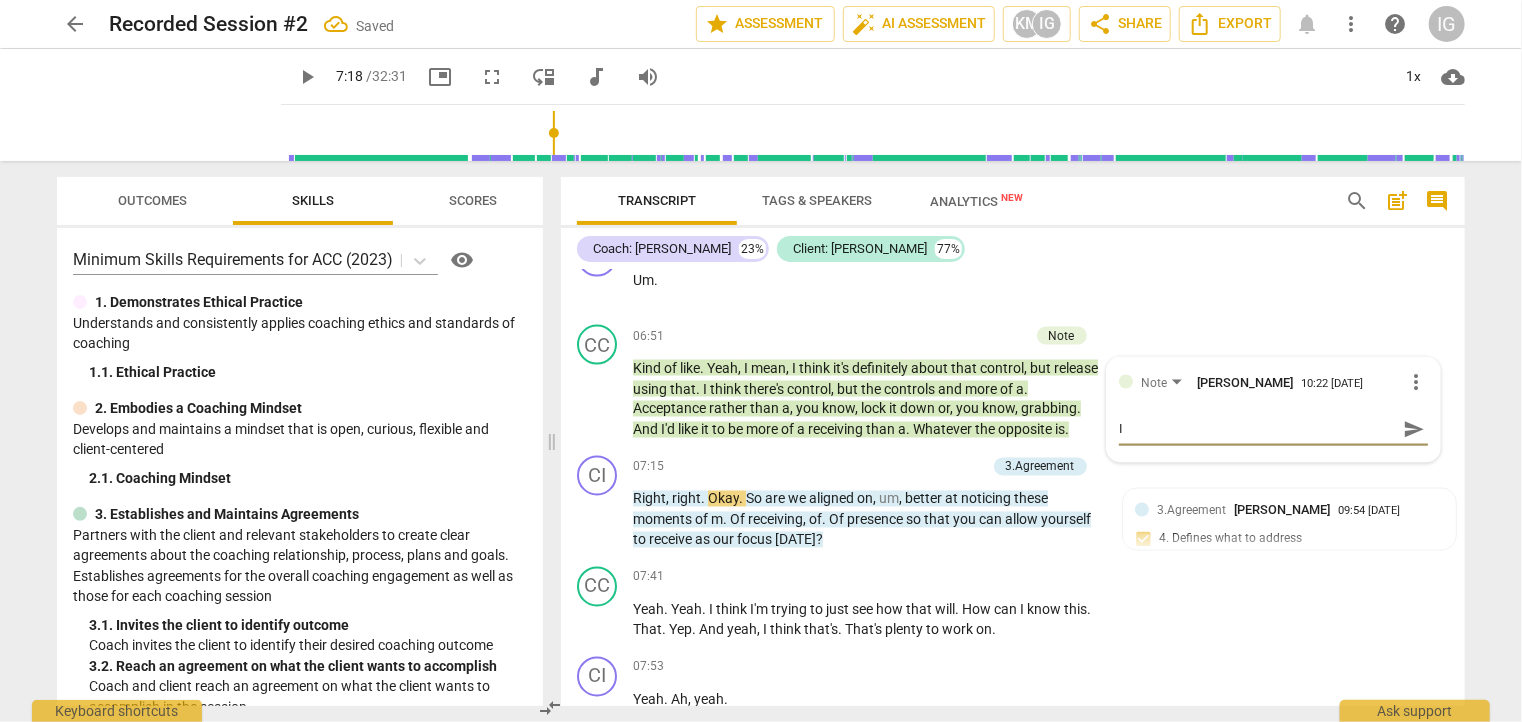 type 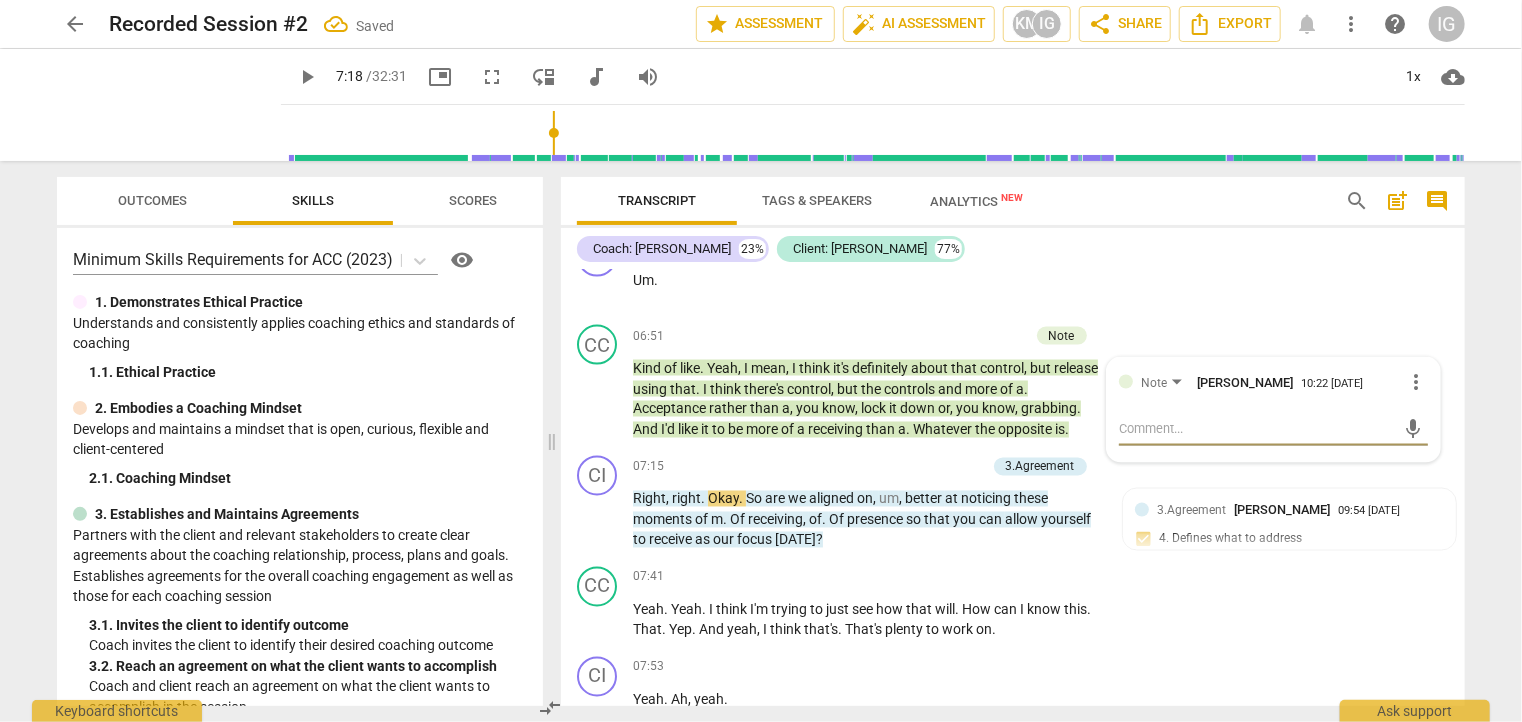 type on "A" 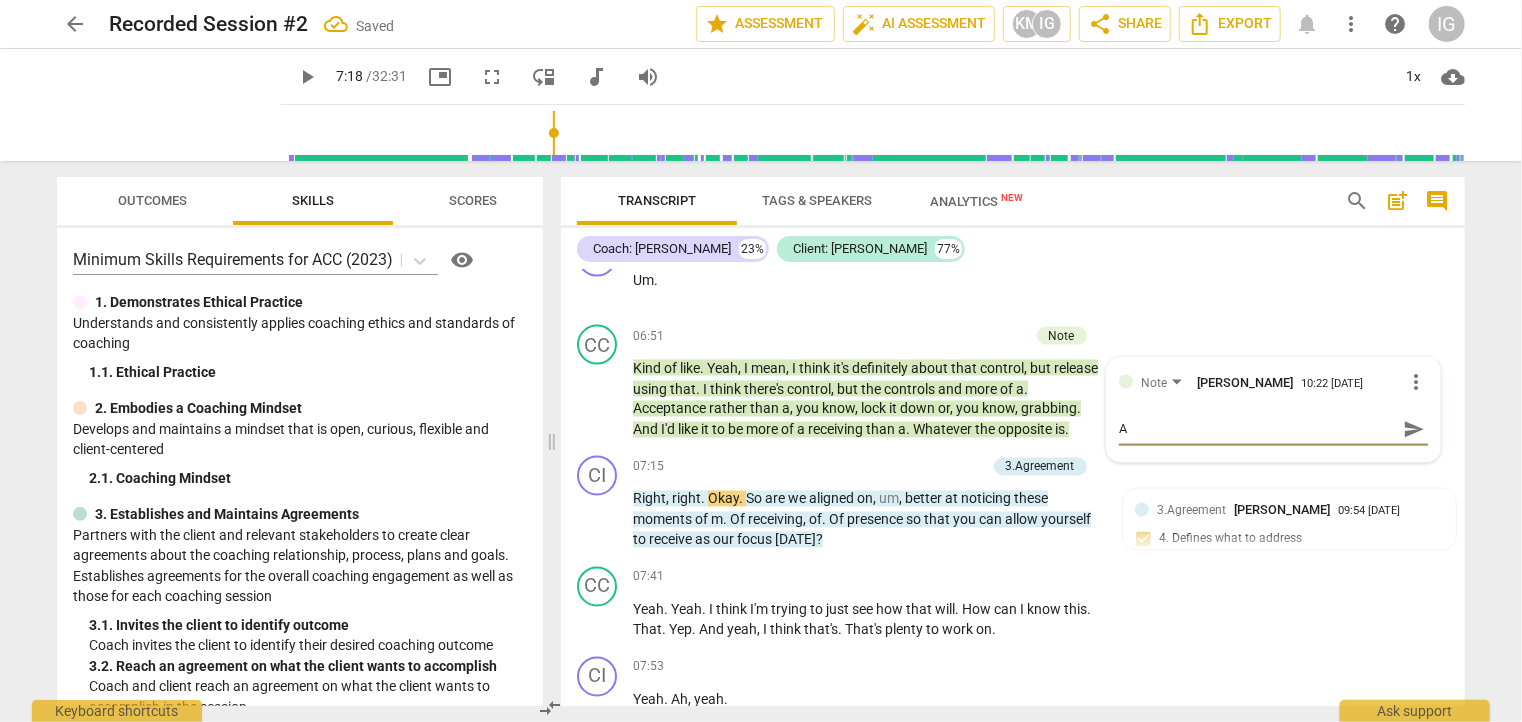 type on "An" 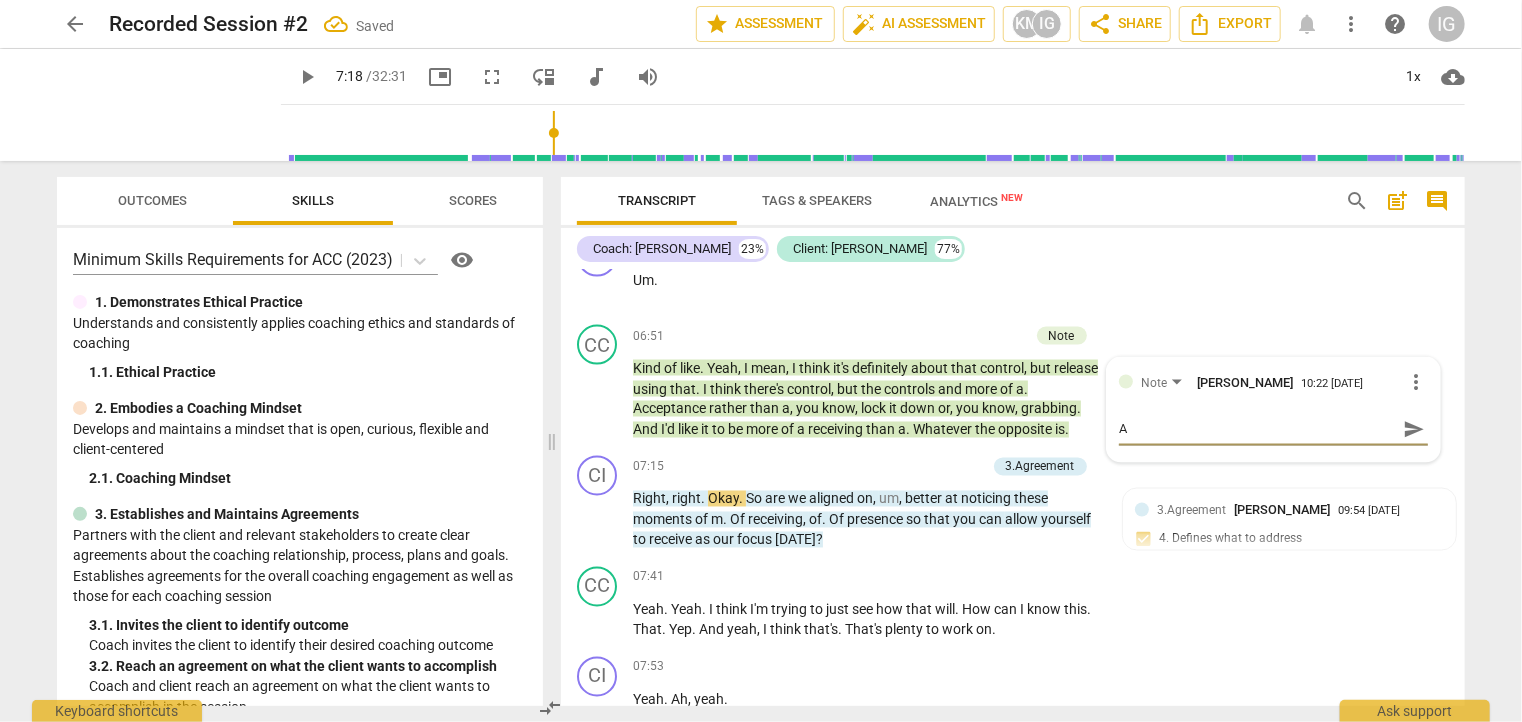 type on "An" 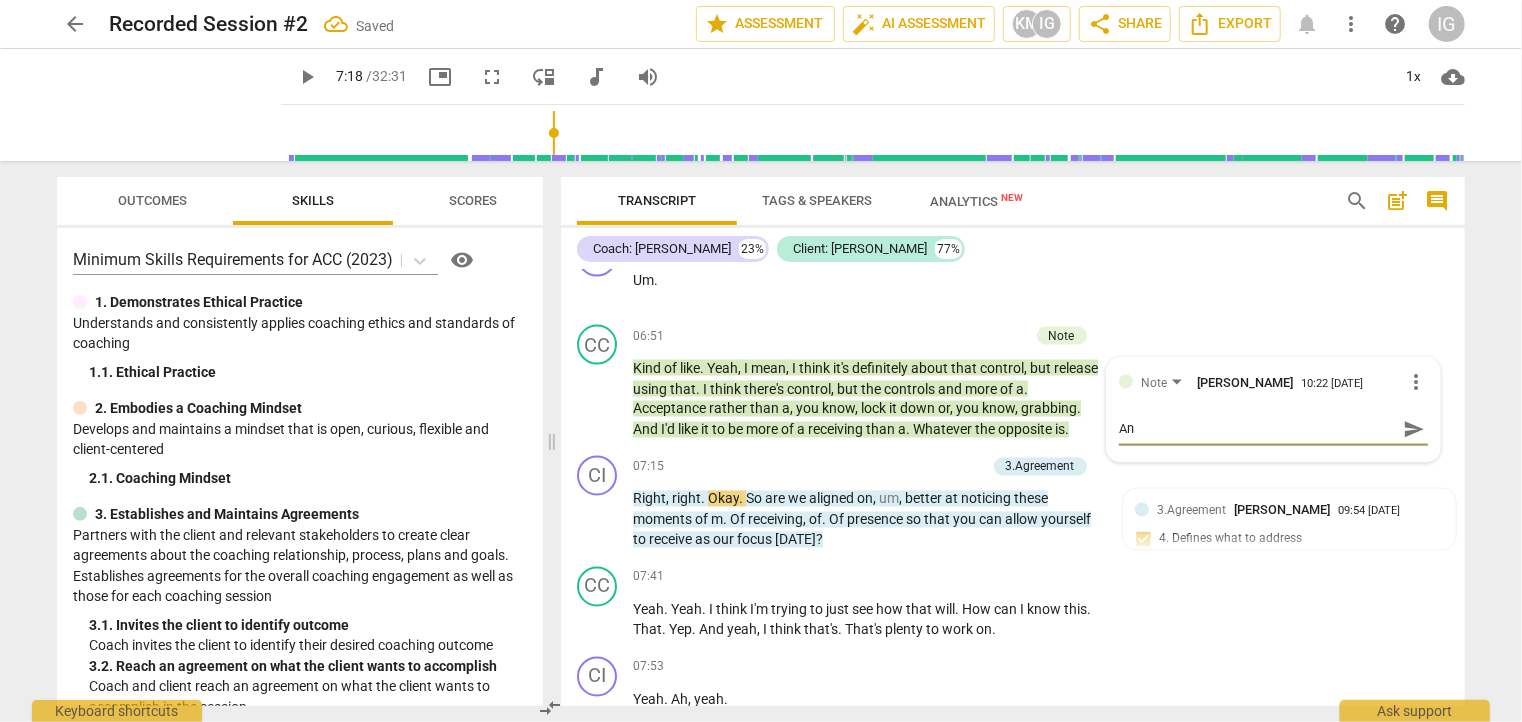 type on "An" 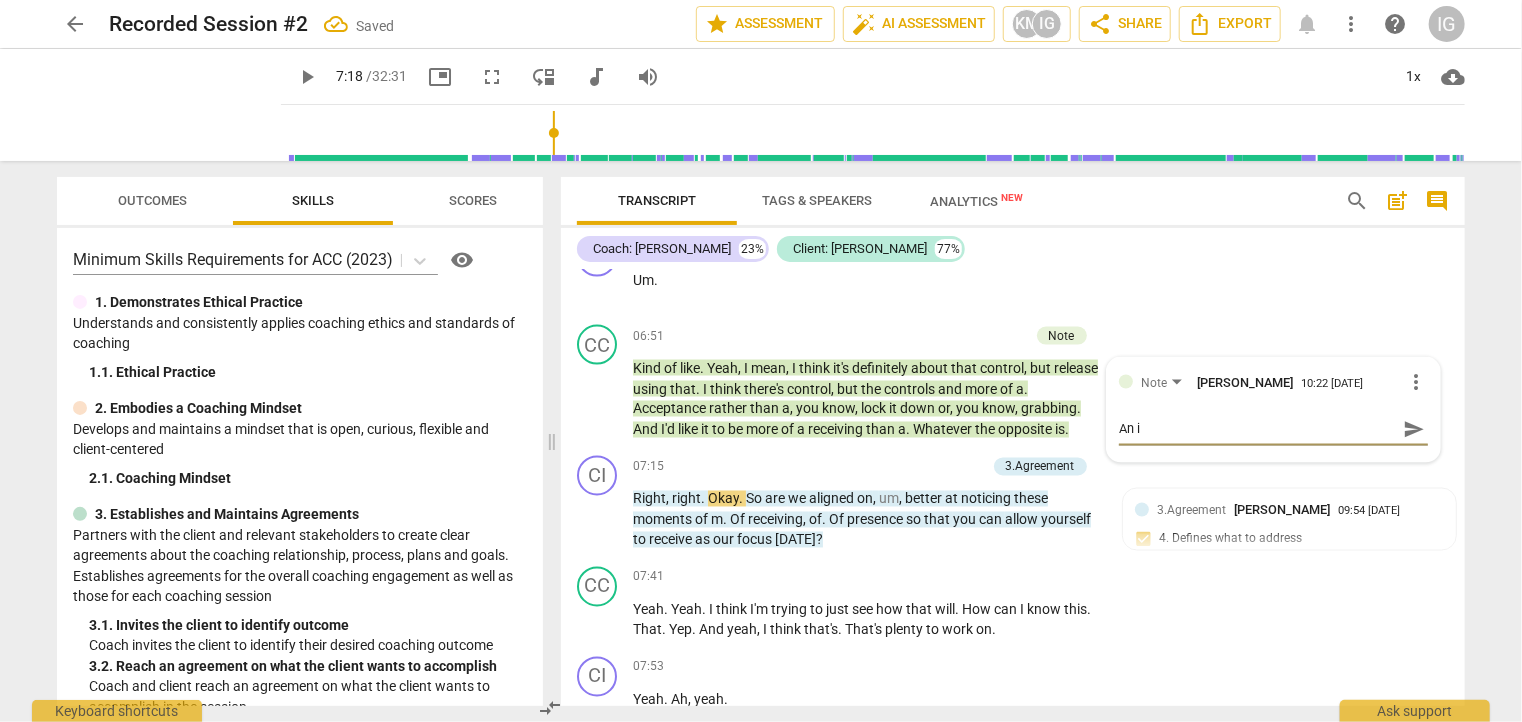 type on "An in" 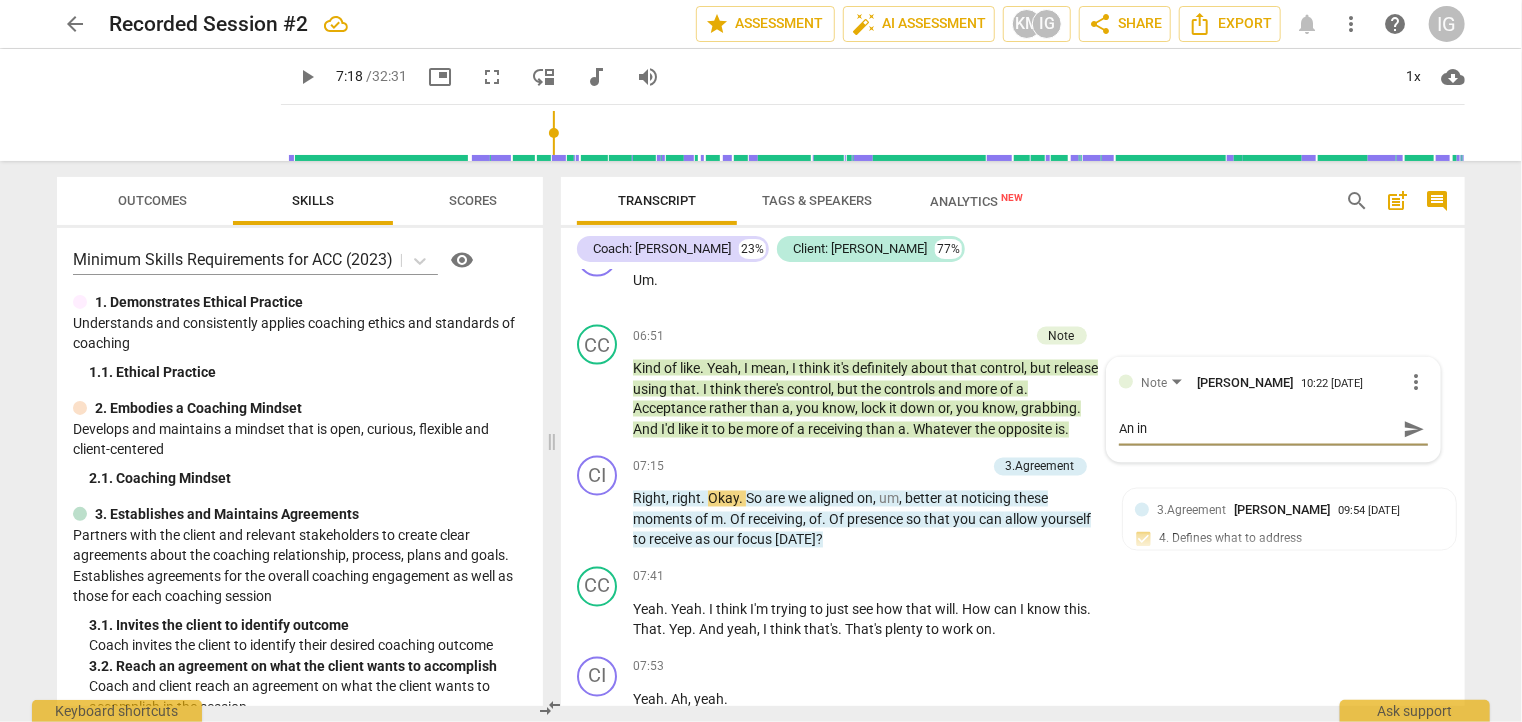 type on "An int" 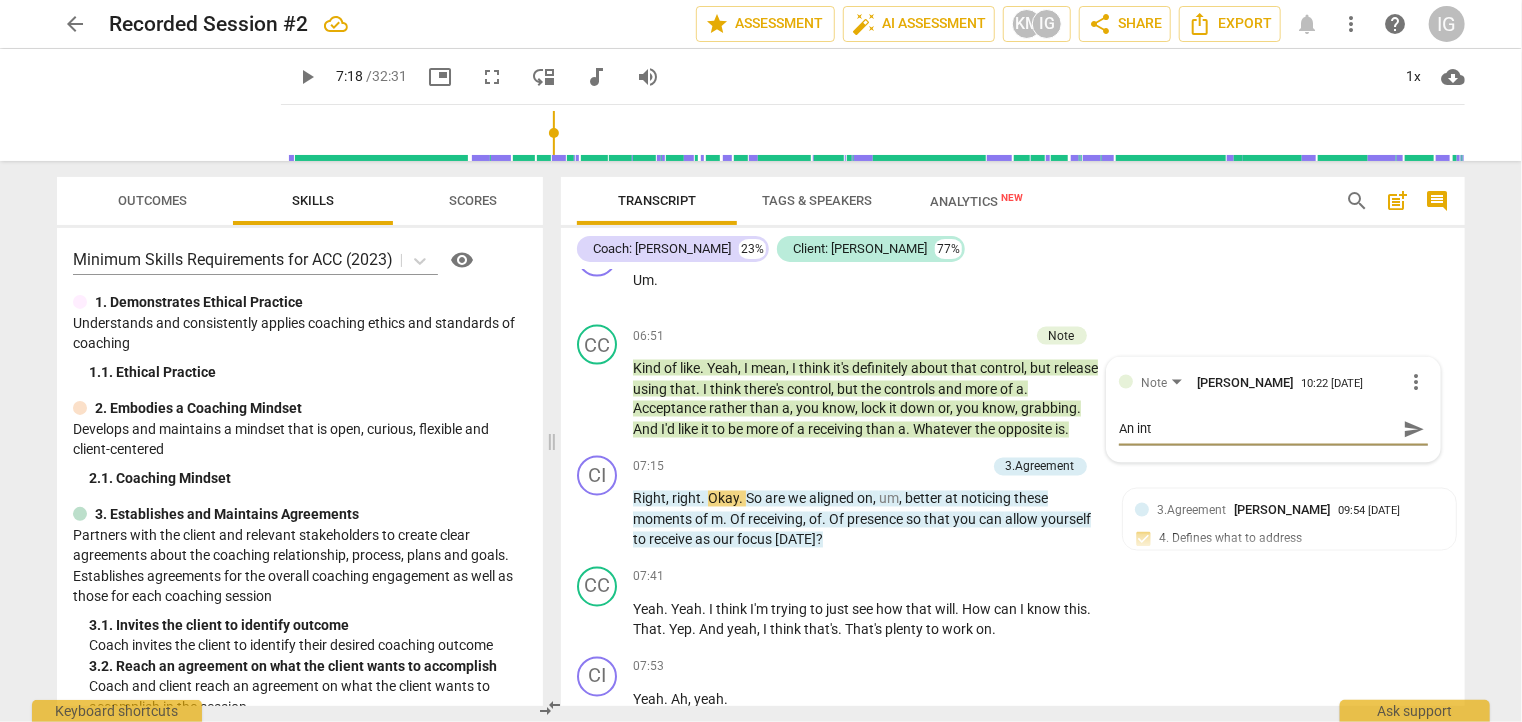 type on "An int" 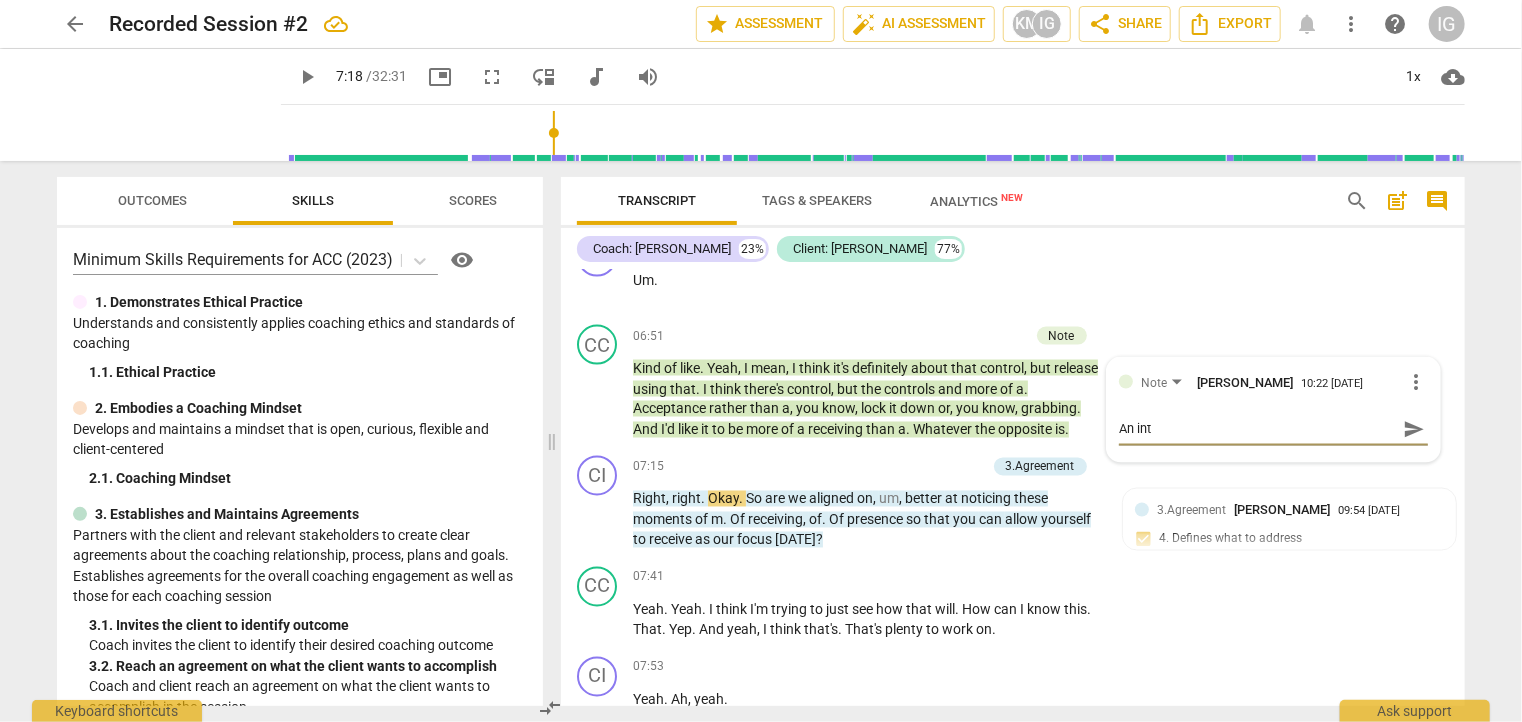 type on "An inte" 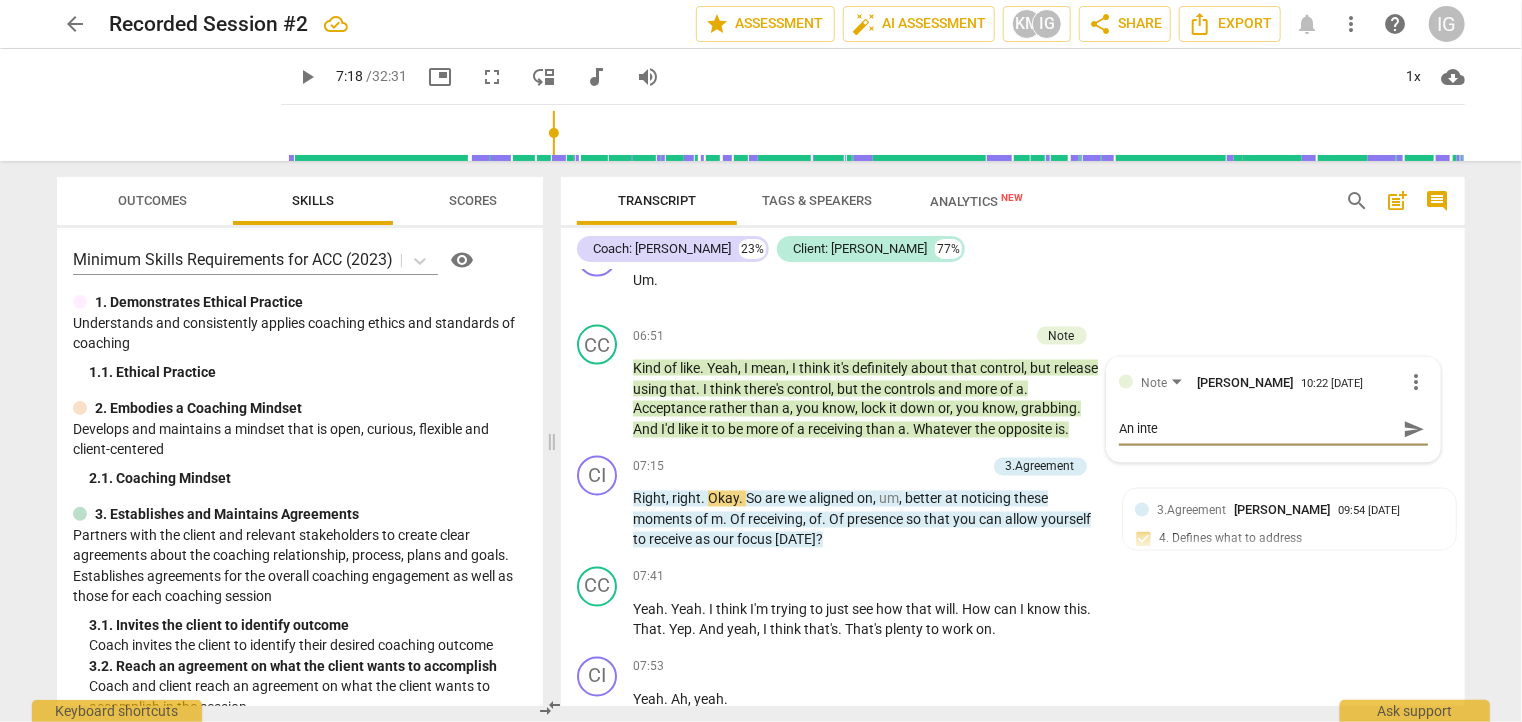 type on "An inter" 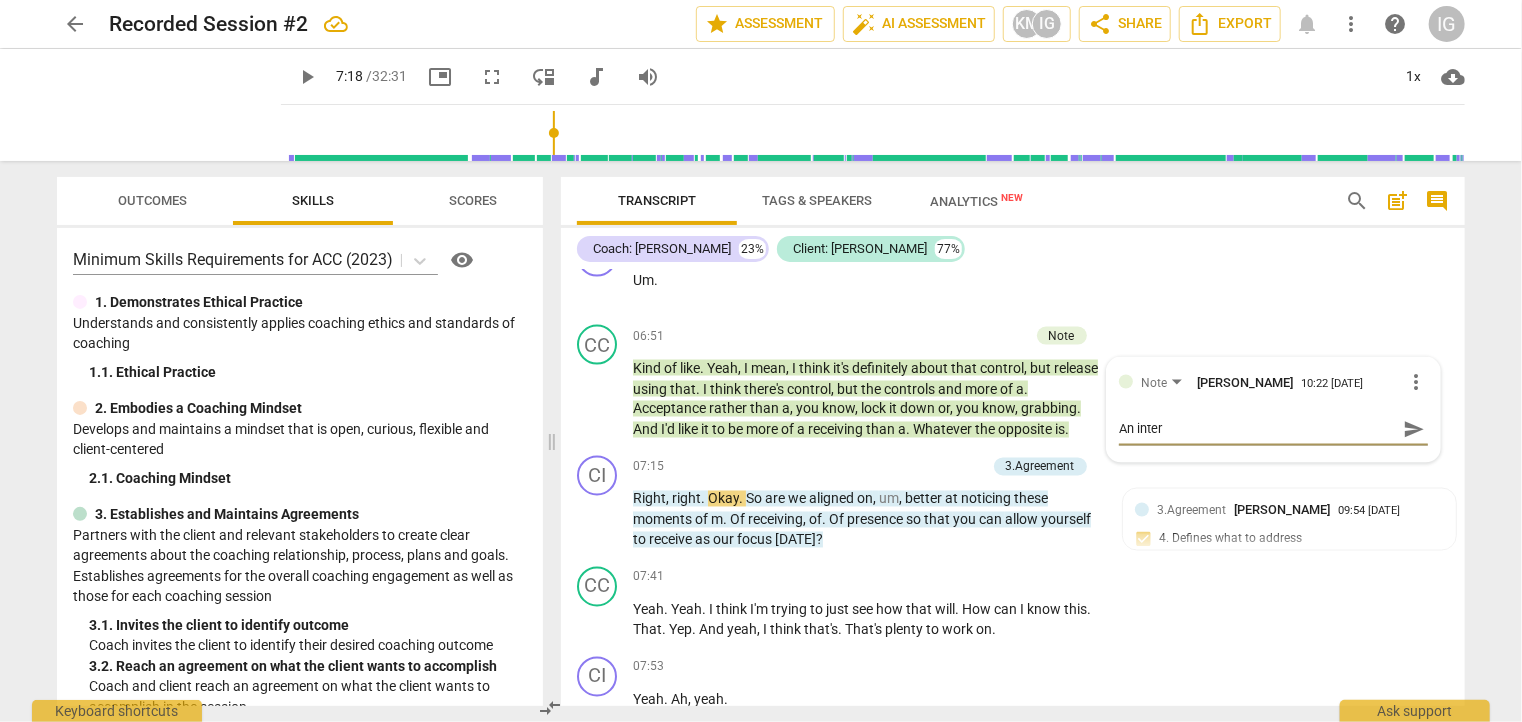 type on "An intere" 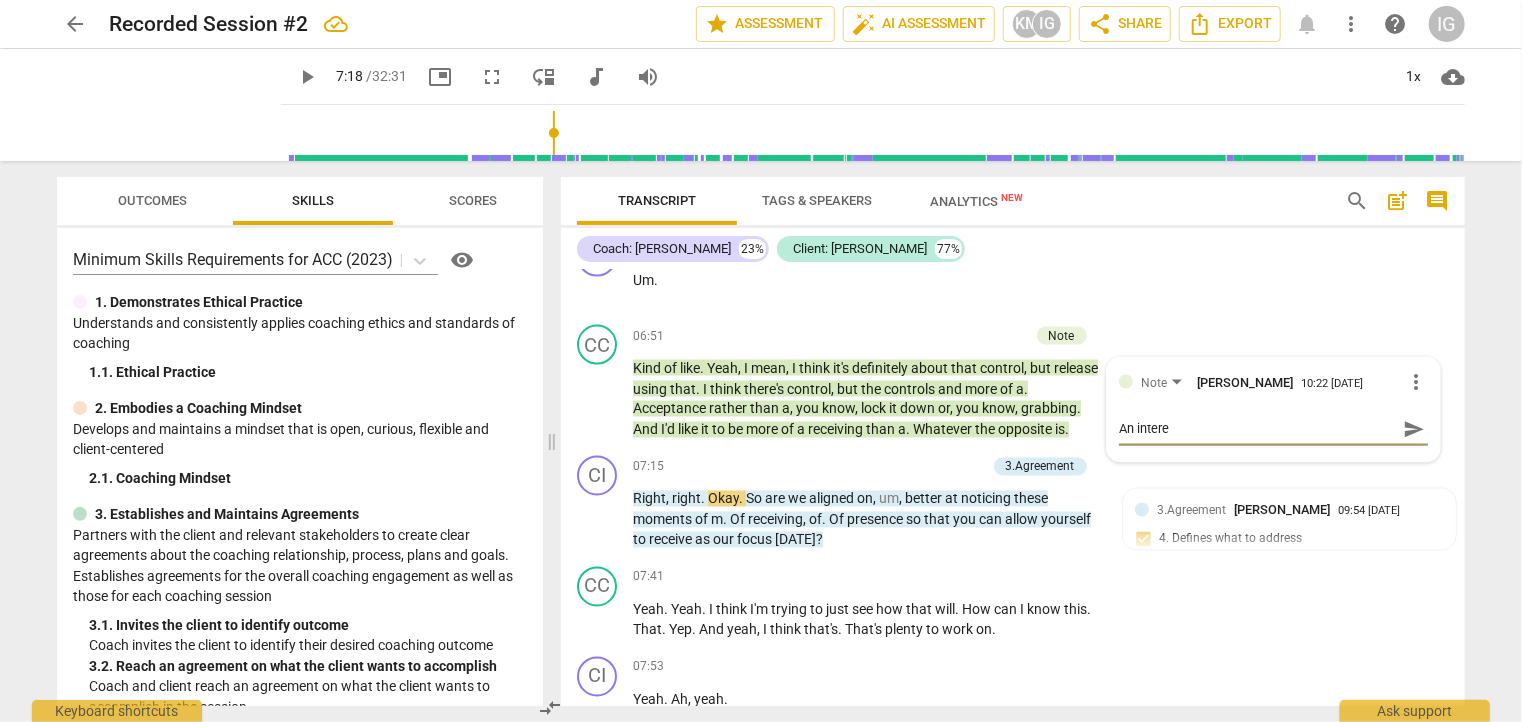 type on "An interes" 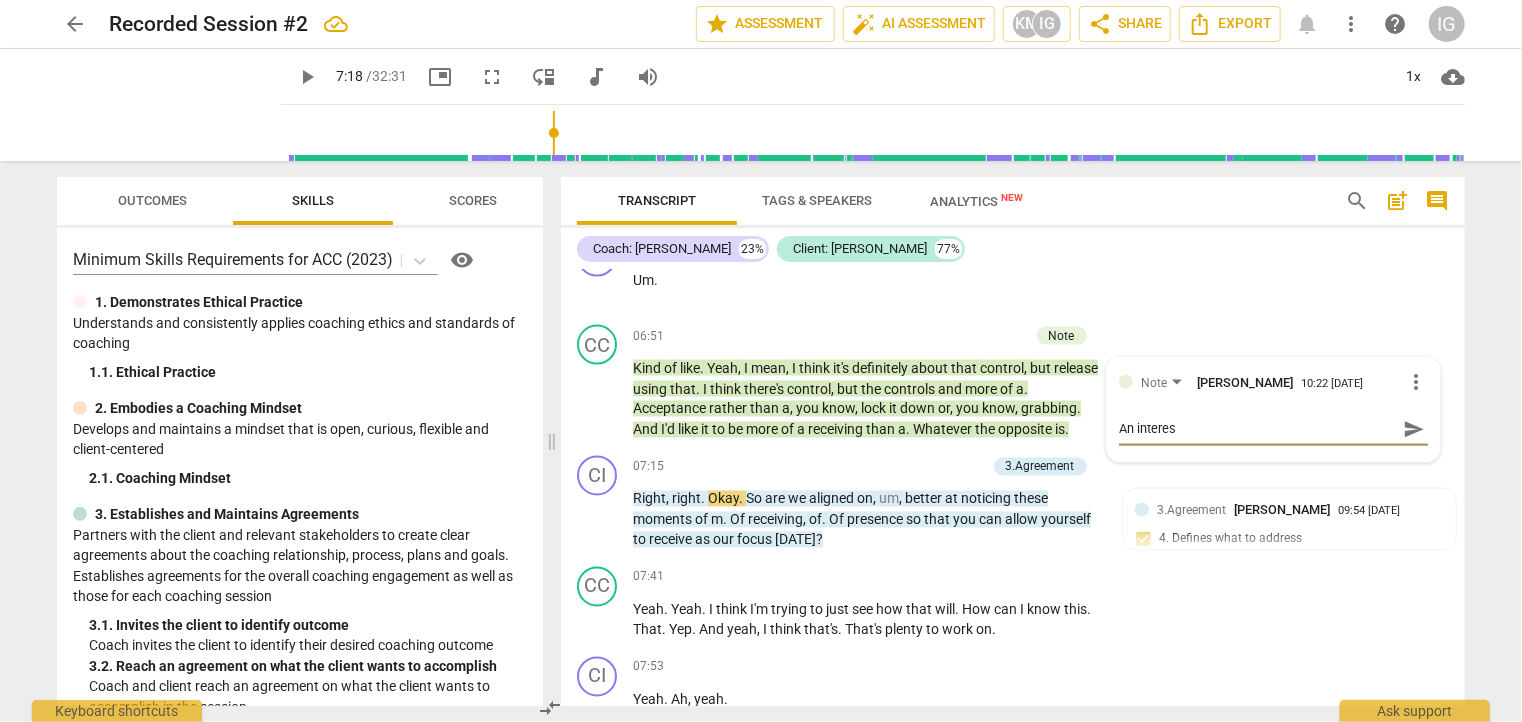 type on "An interest" 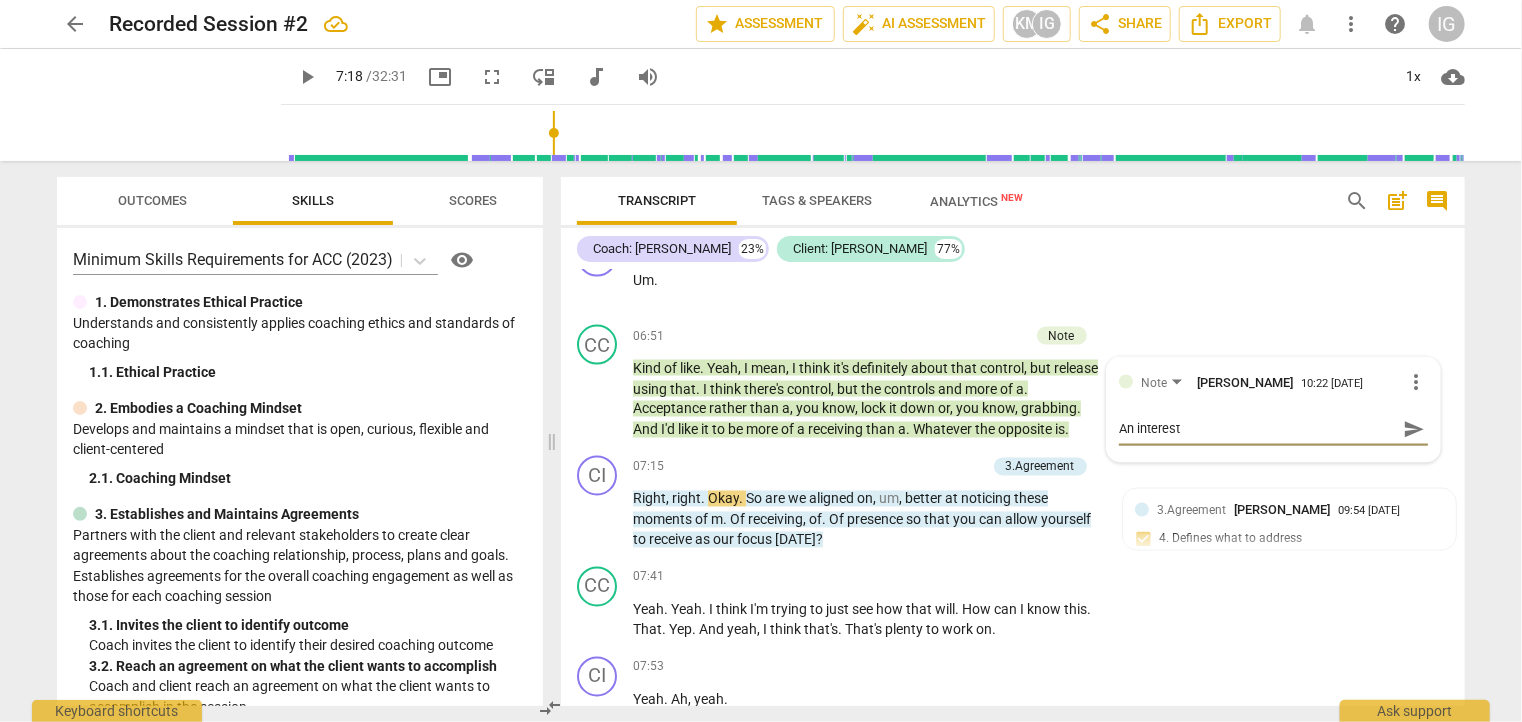 type on "An interesti" 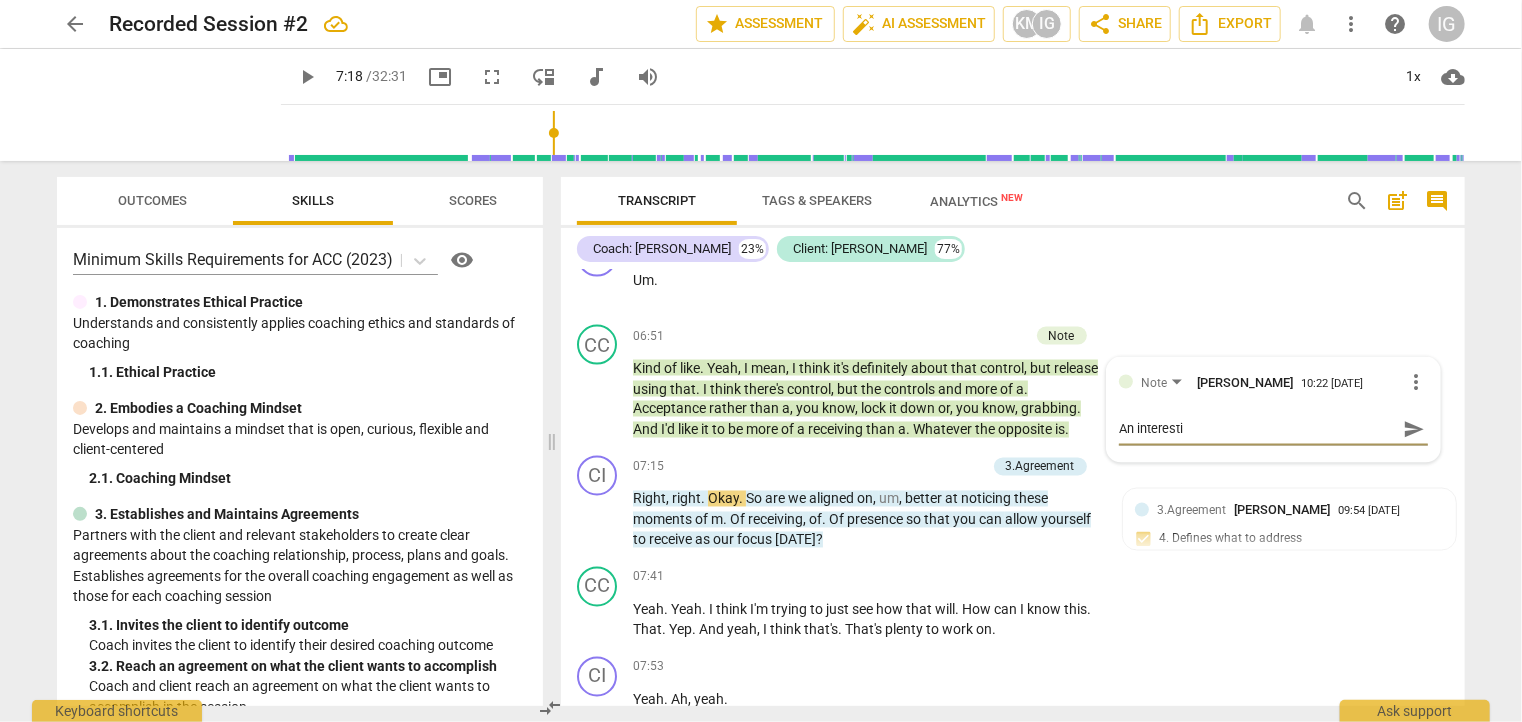type on "An interestin" 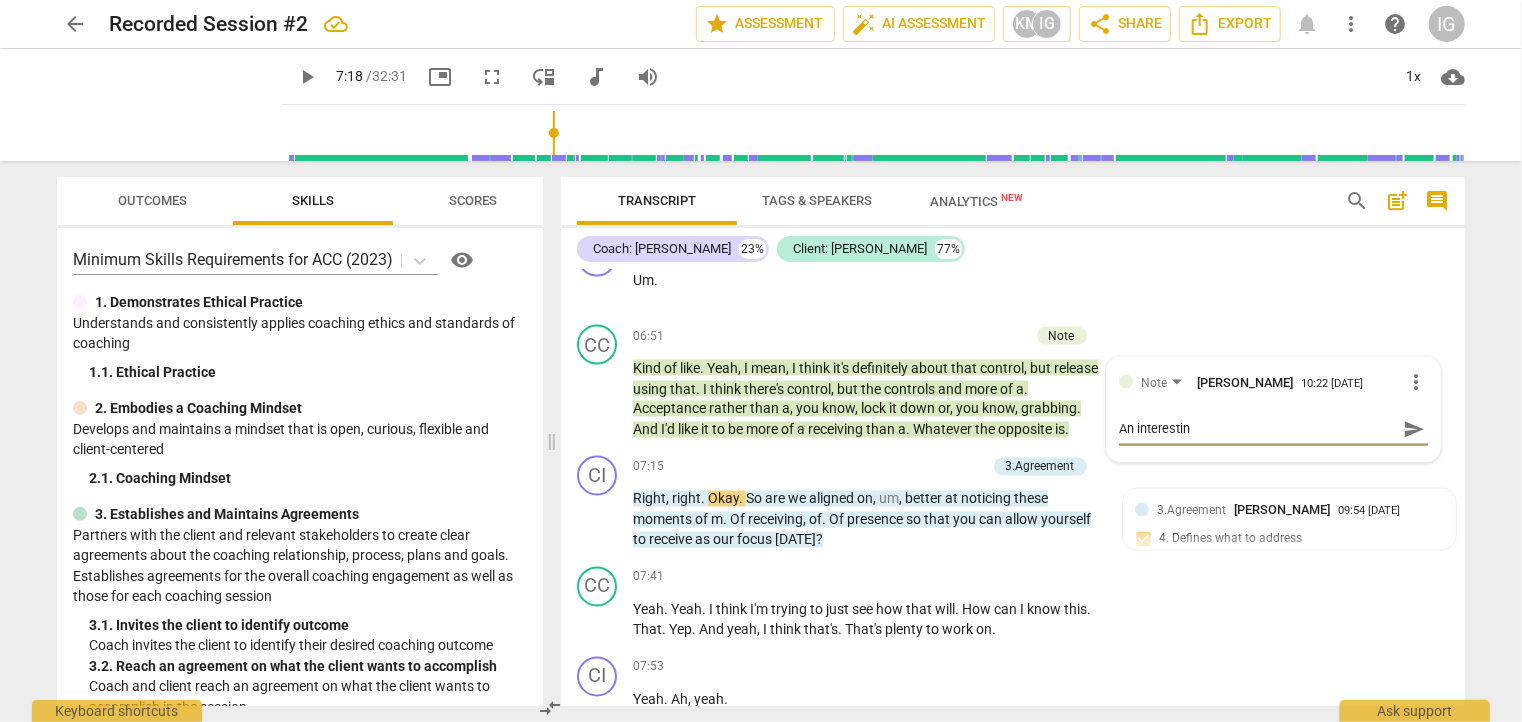 type on "An interesting" 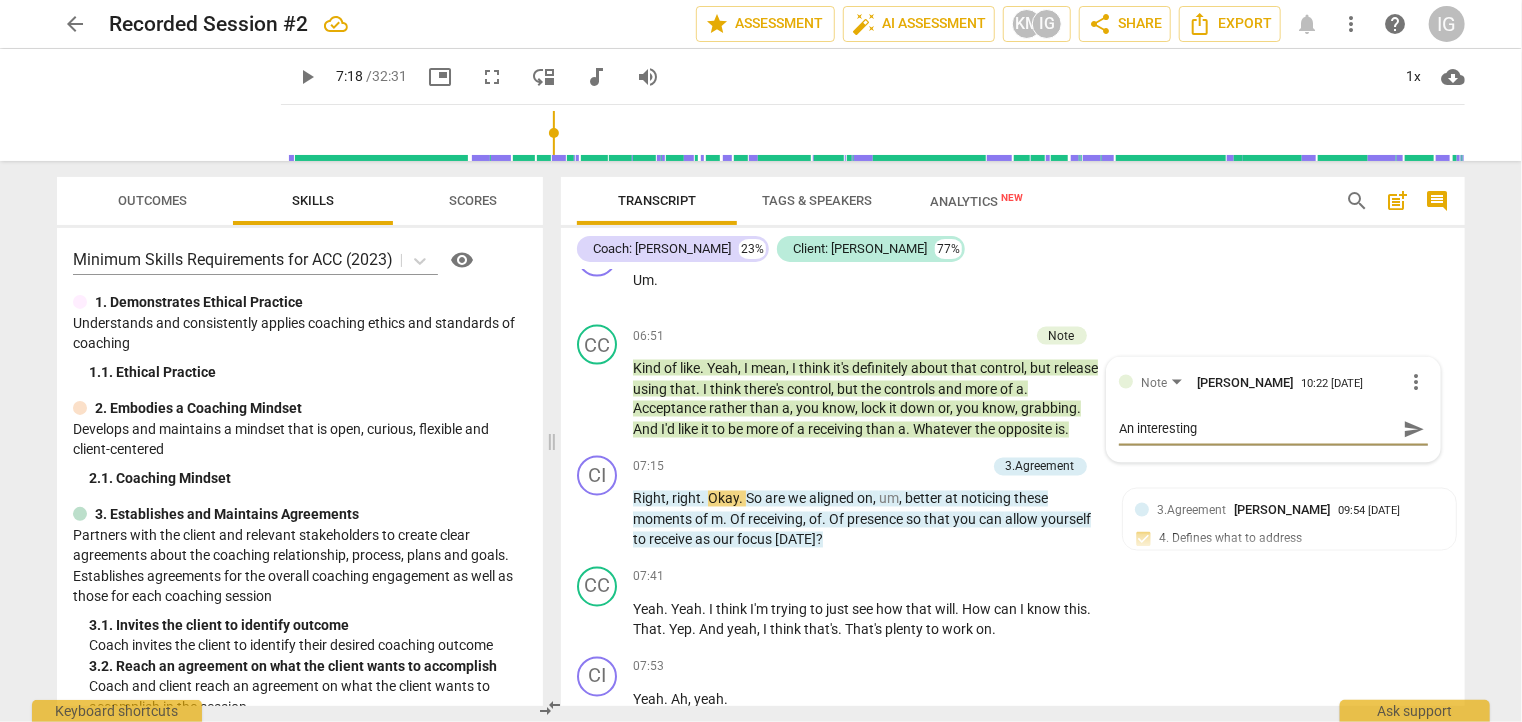 type on "An interesting" 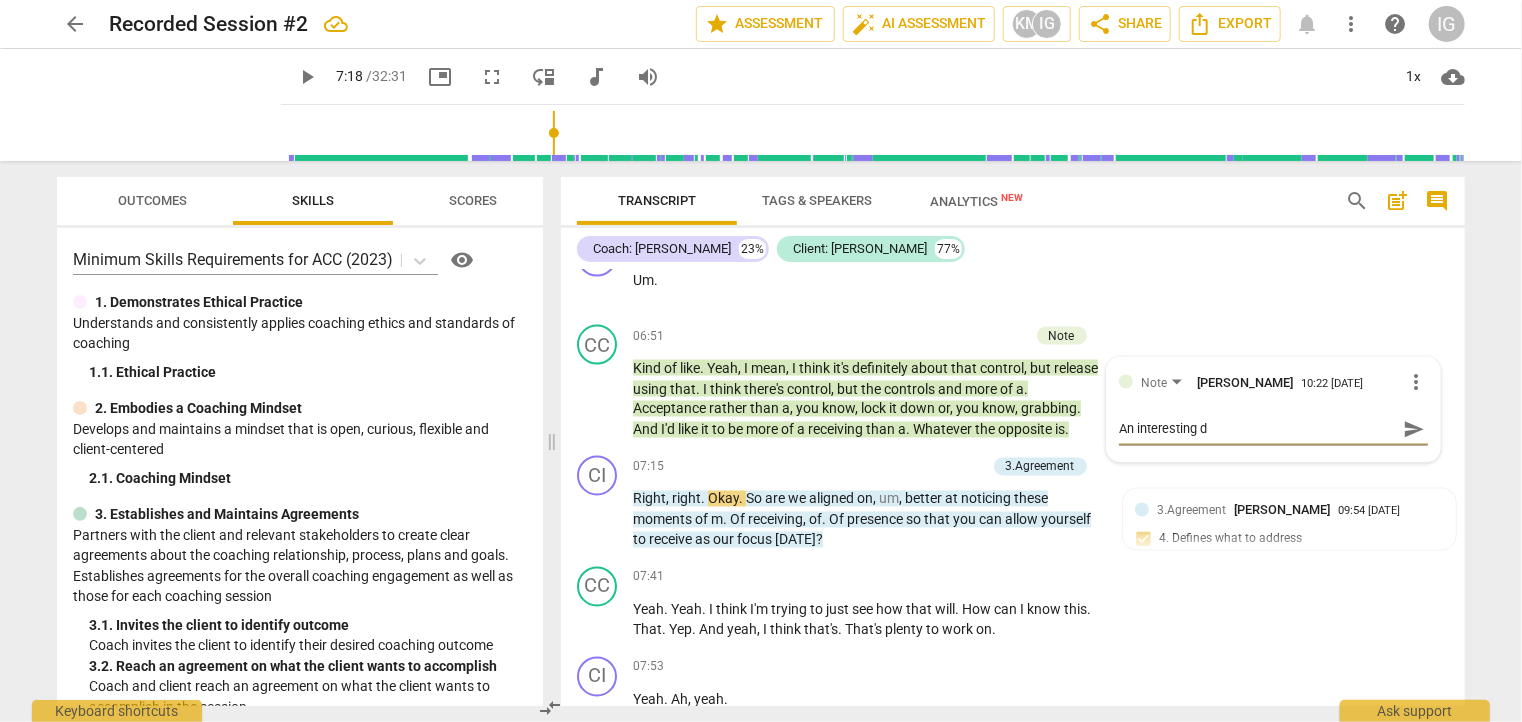 type on "An interesting di" 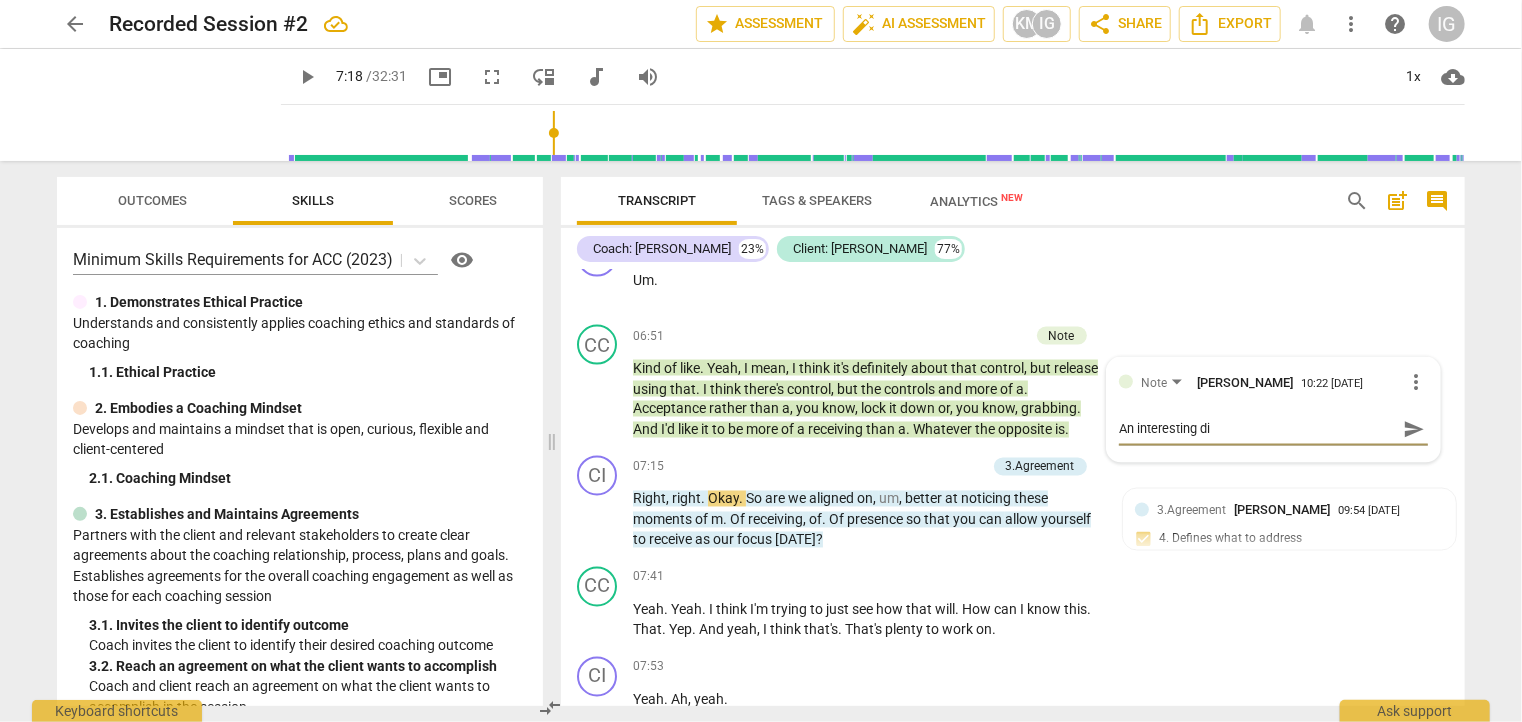 type on "An interesting dir" 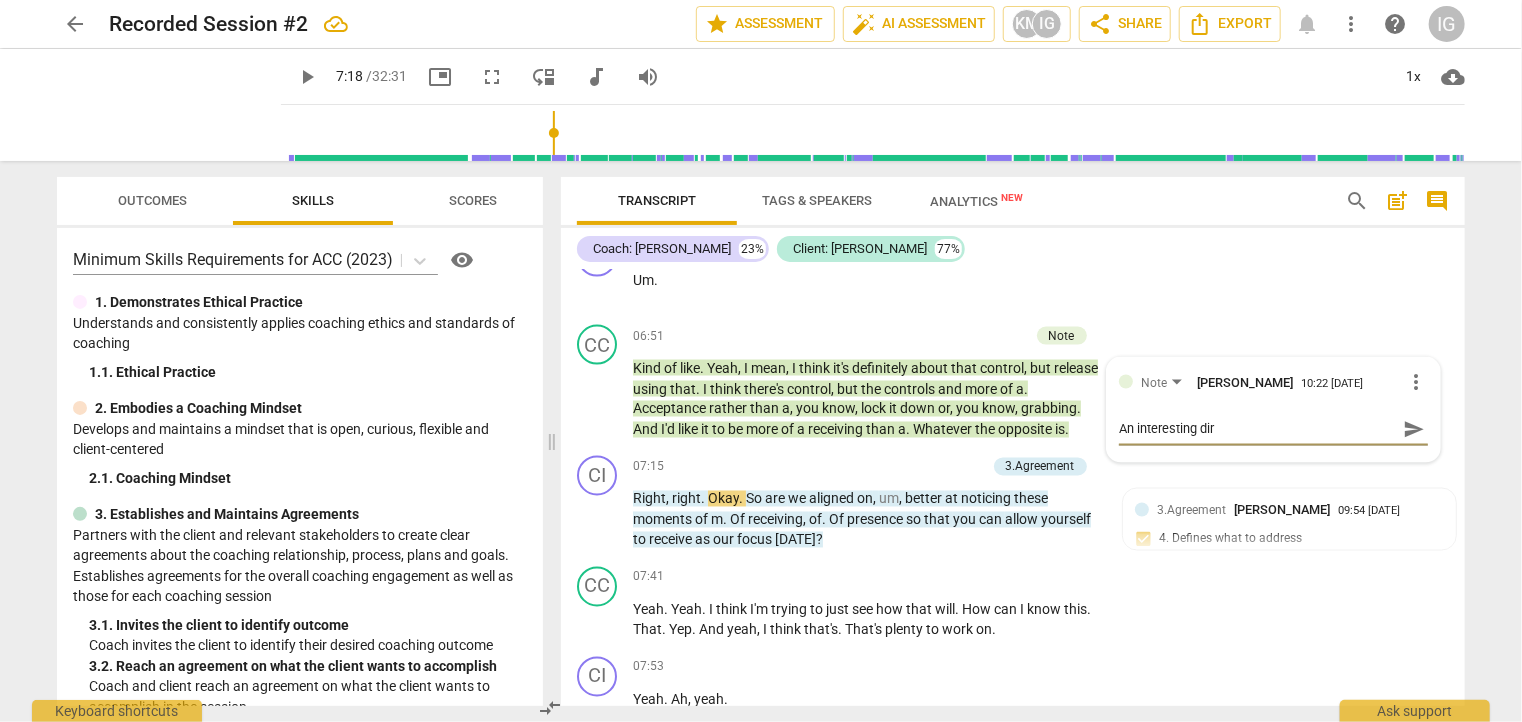 type on "An interesting dire" 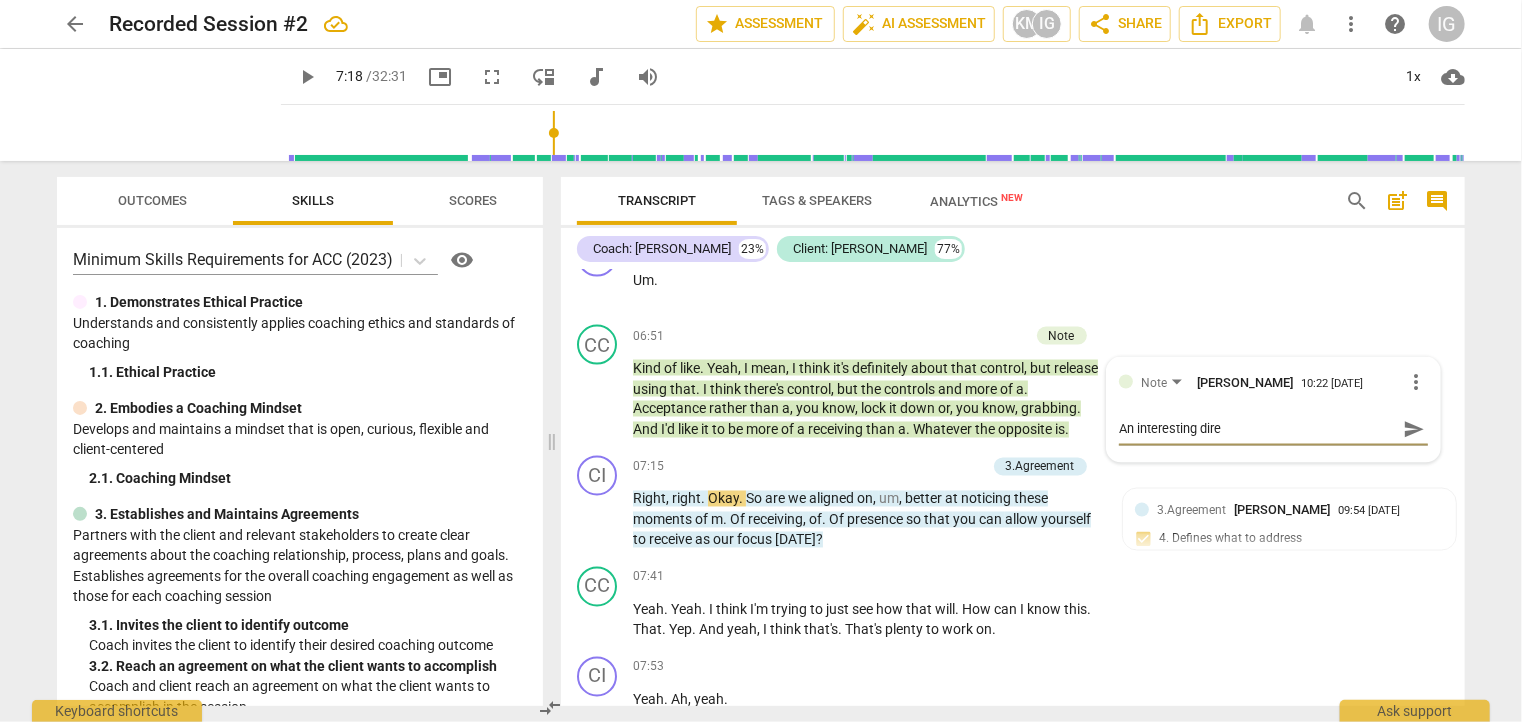 type on "An interesting direc" 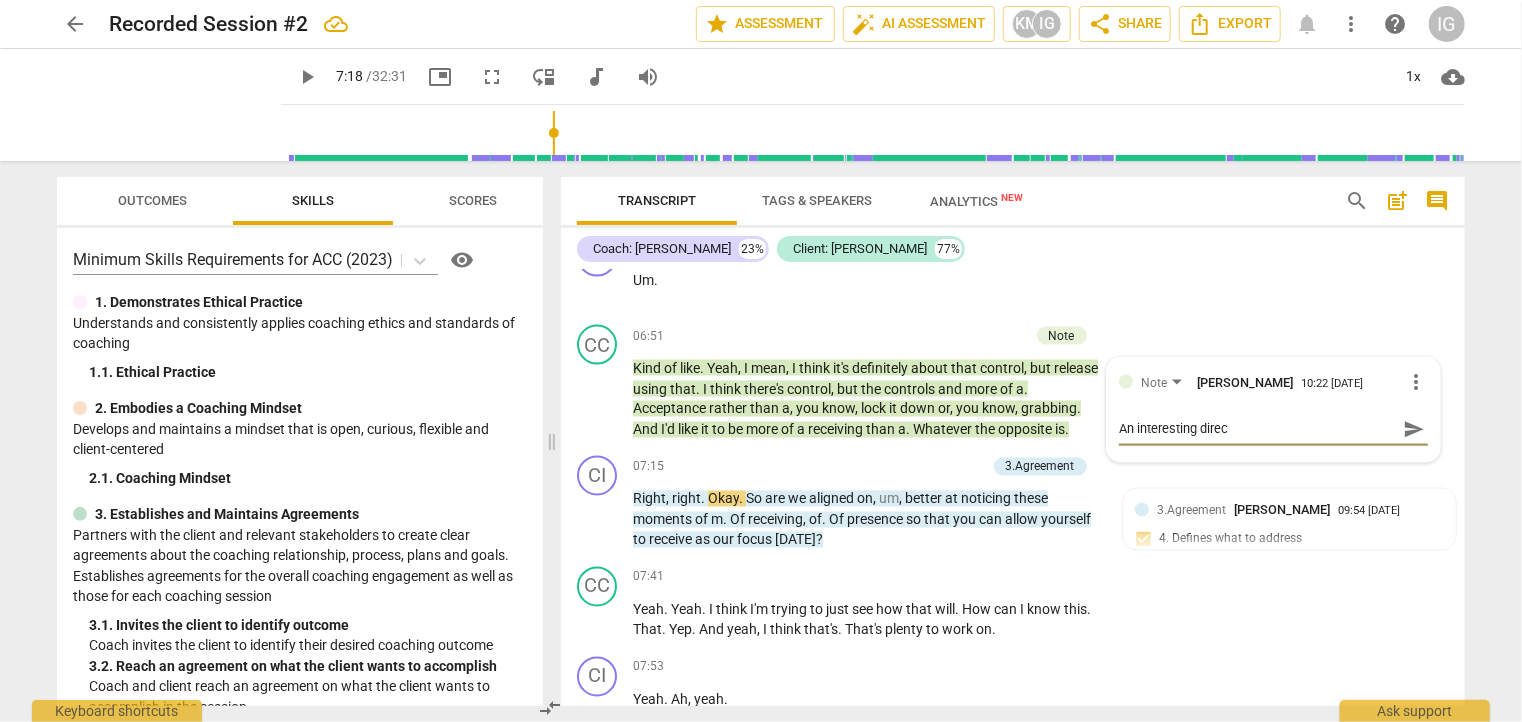 type on "An interesting direct" 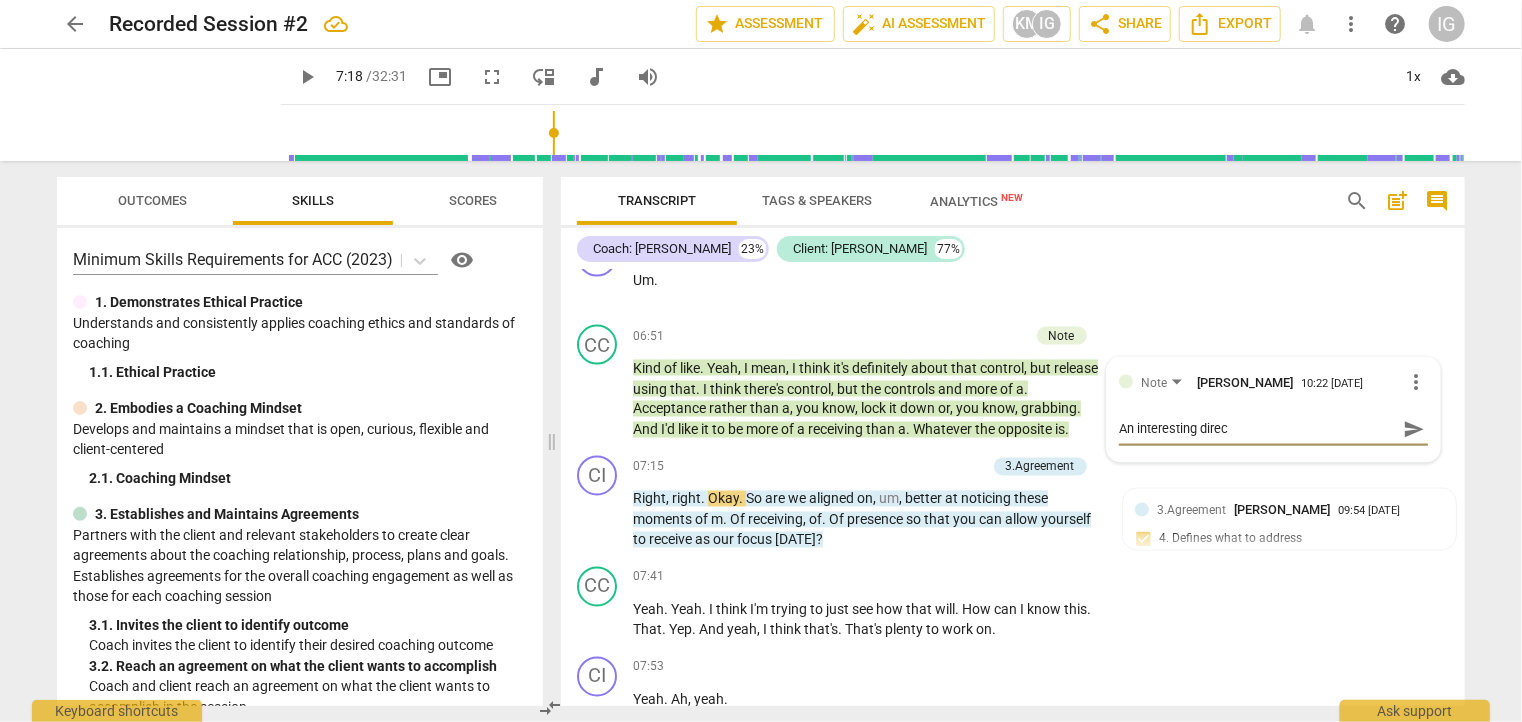 type on "An interesting direct" 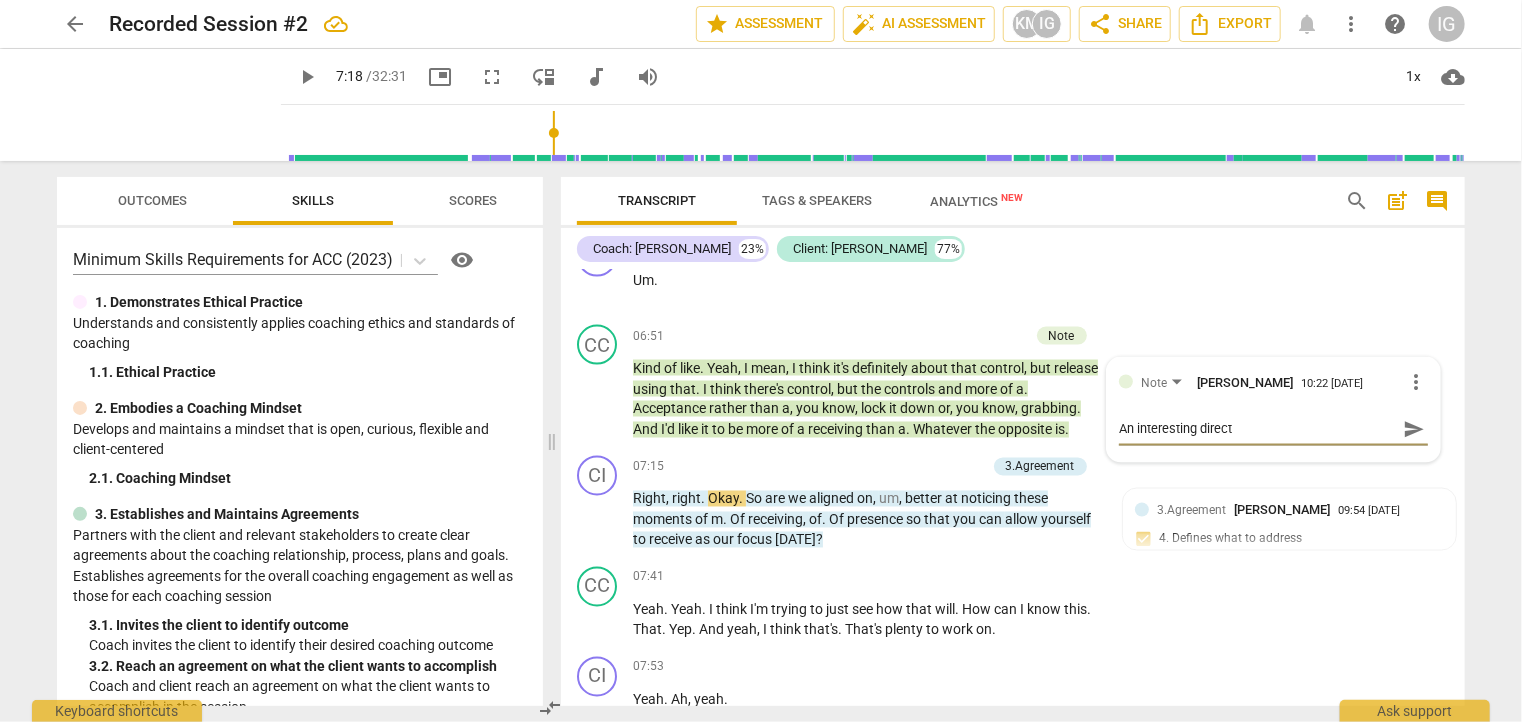type on "An interesting directi" 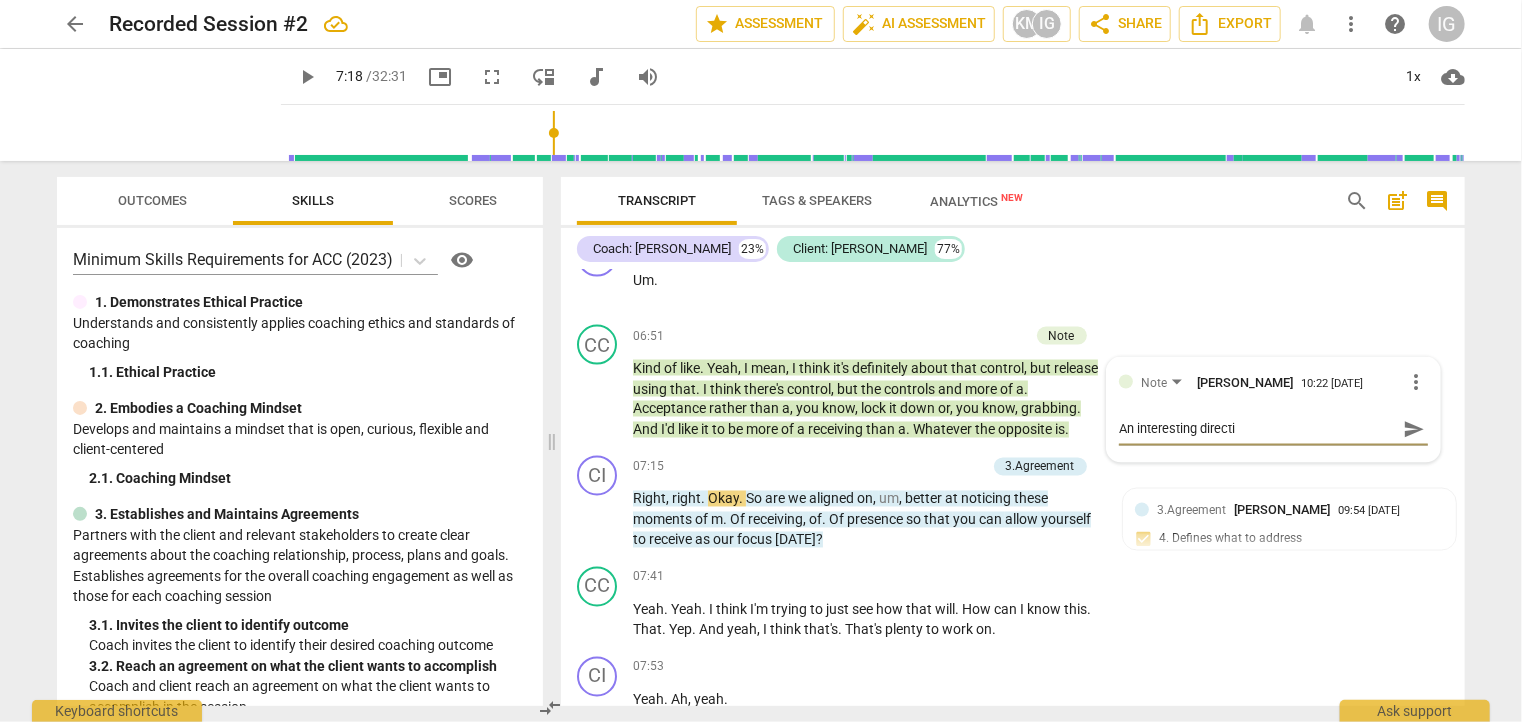 type on "An interesting directio" 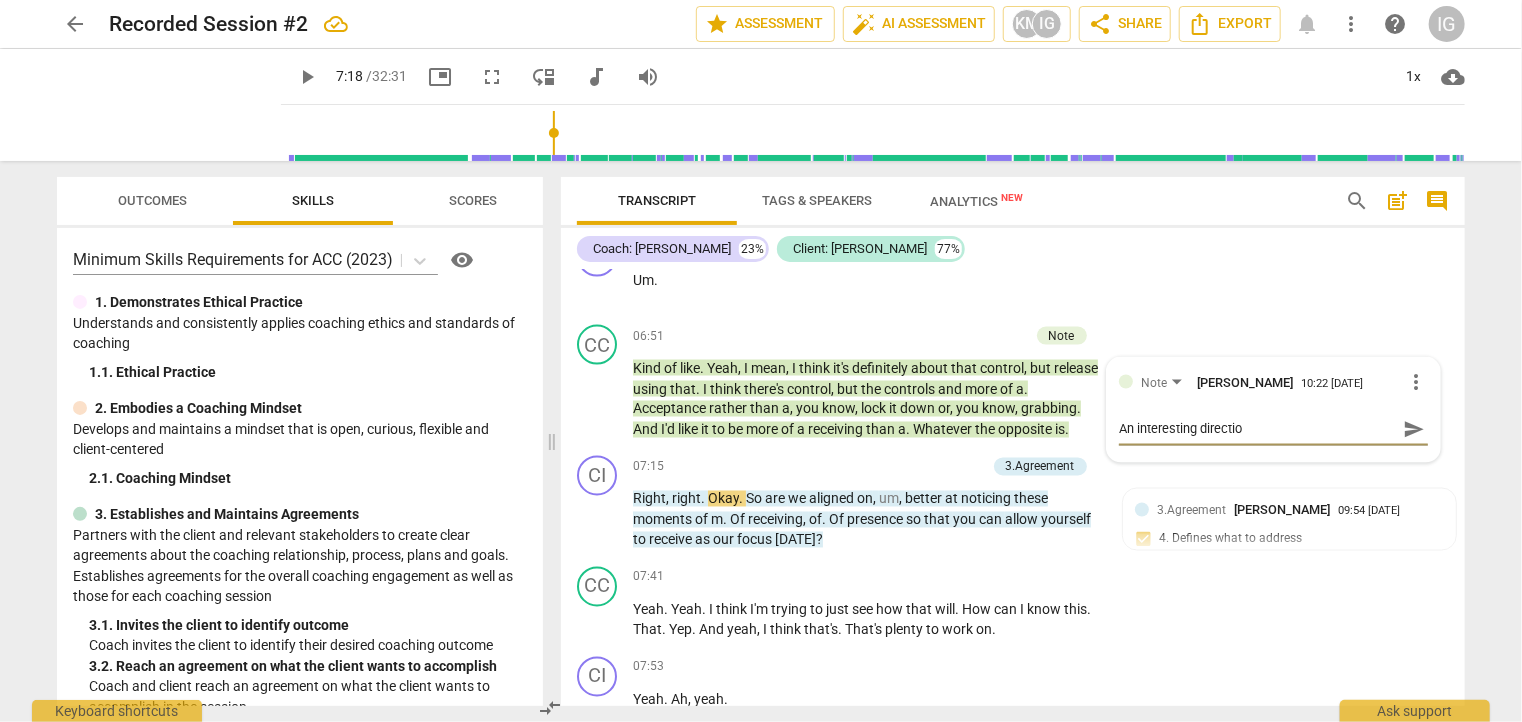 type on "An interesting direction" 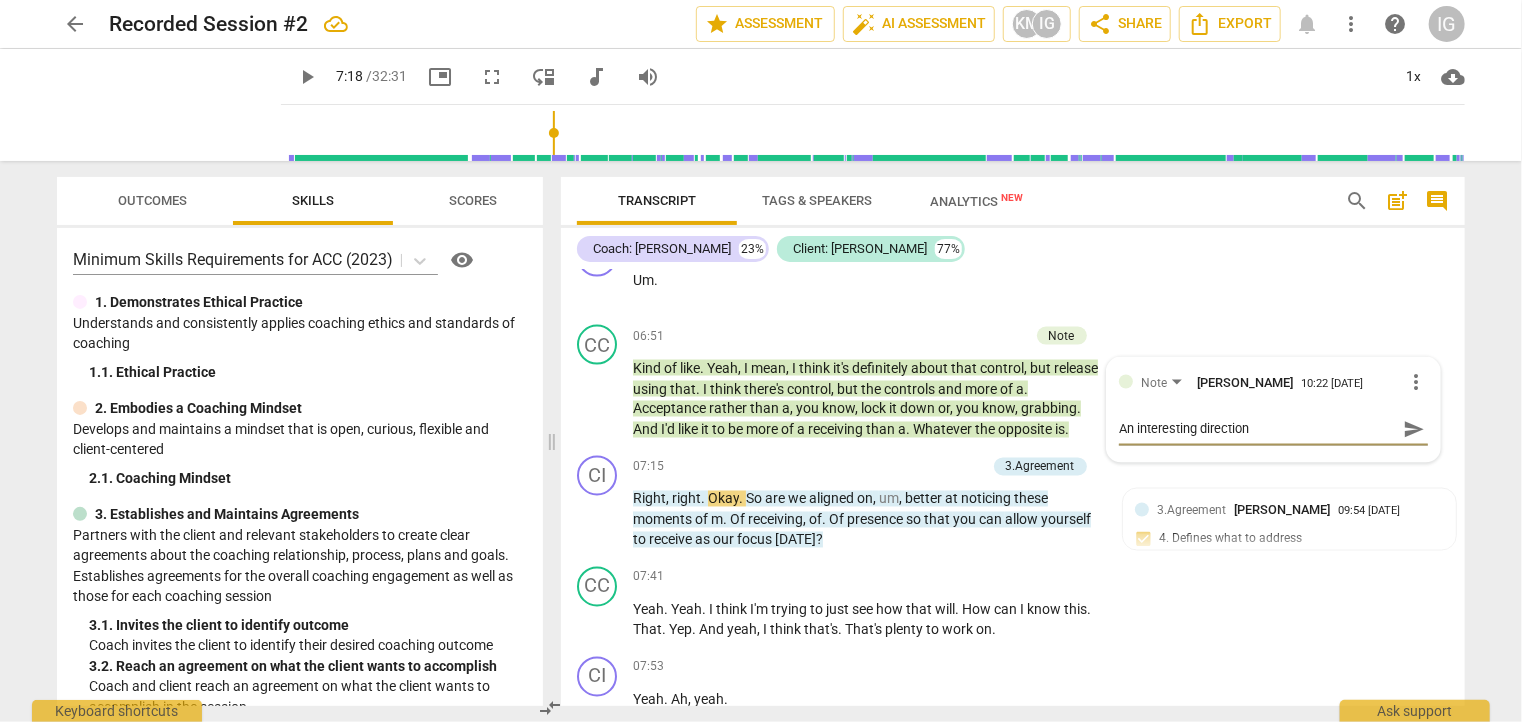 type on "An interesting direction" 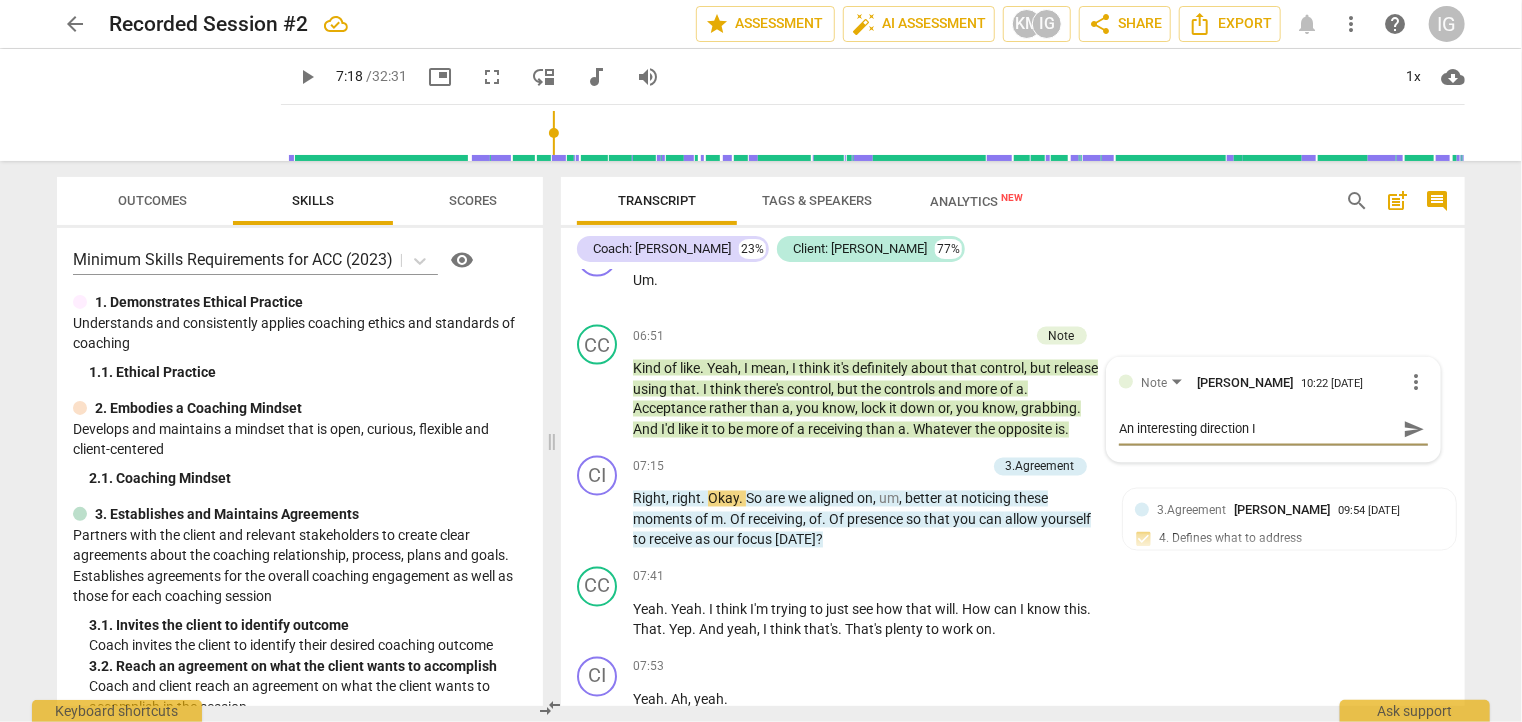 type on "An interesting direction I" 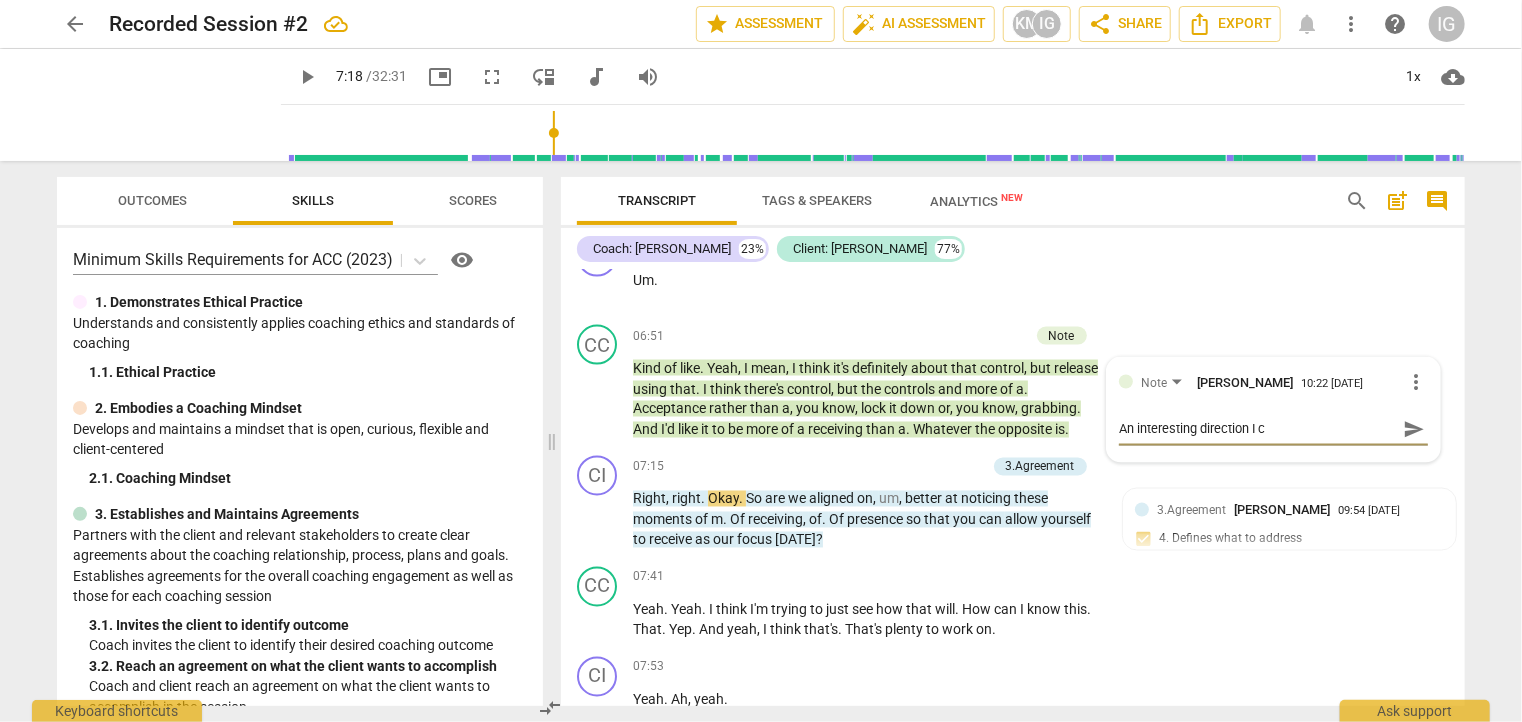 type on "An interesting direction I co" 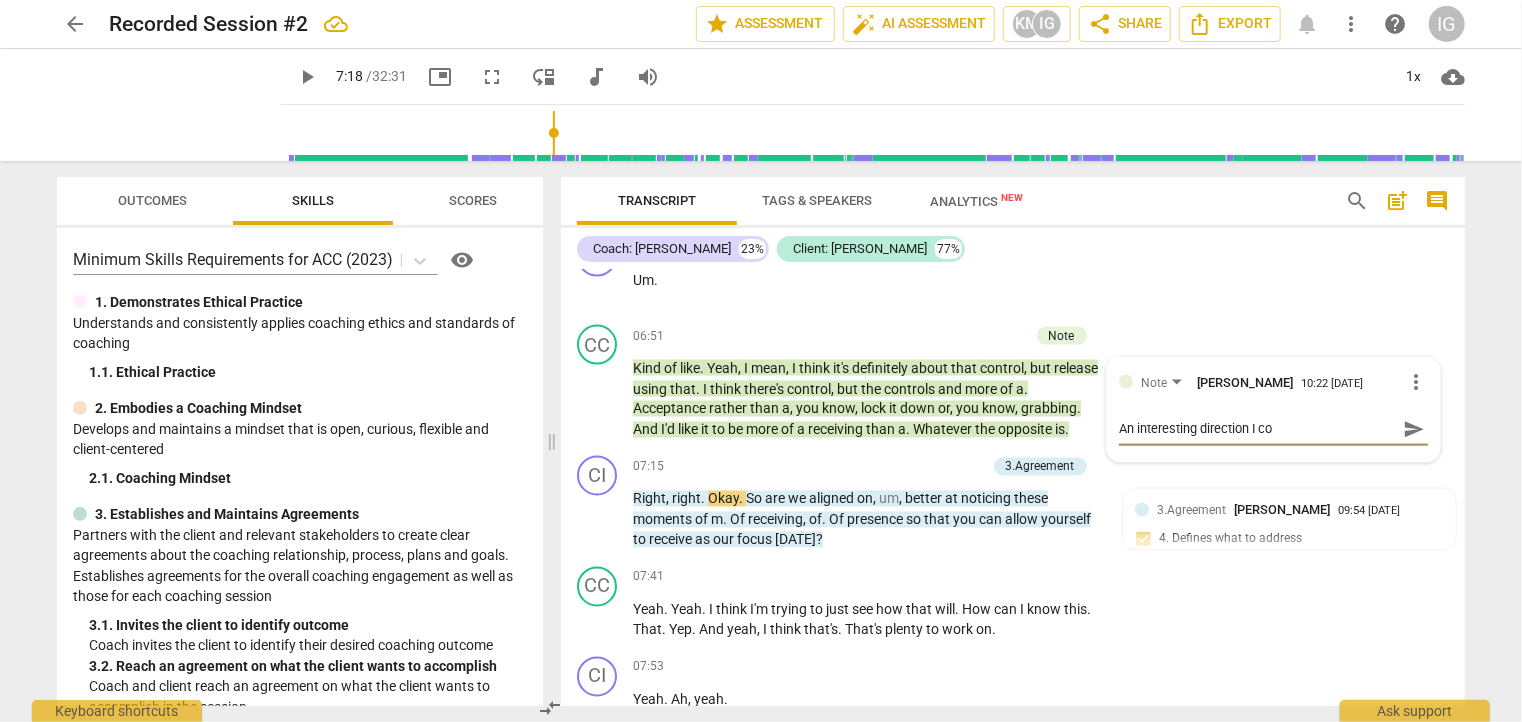 type on "An interesting direction I cou" 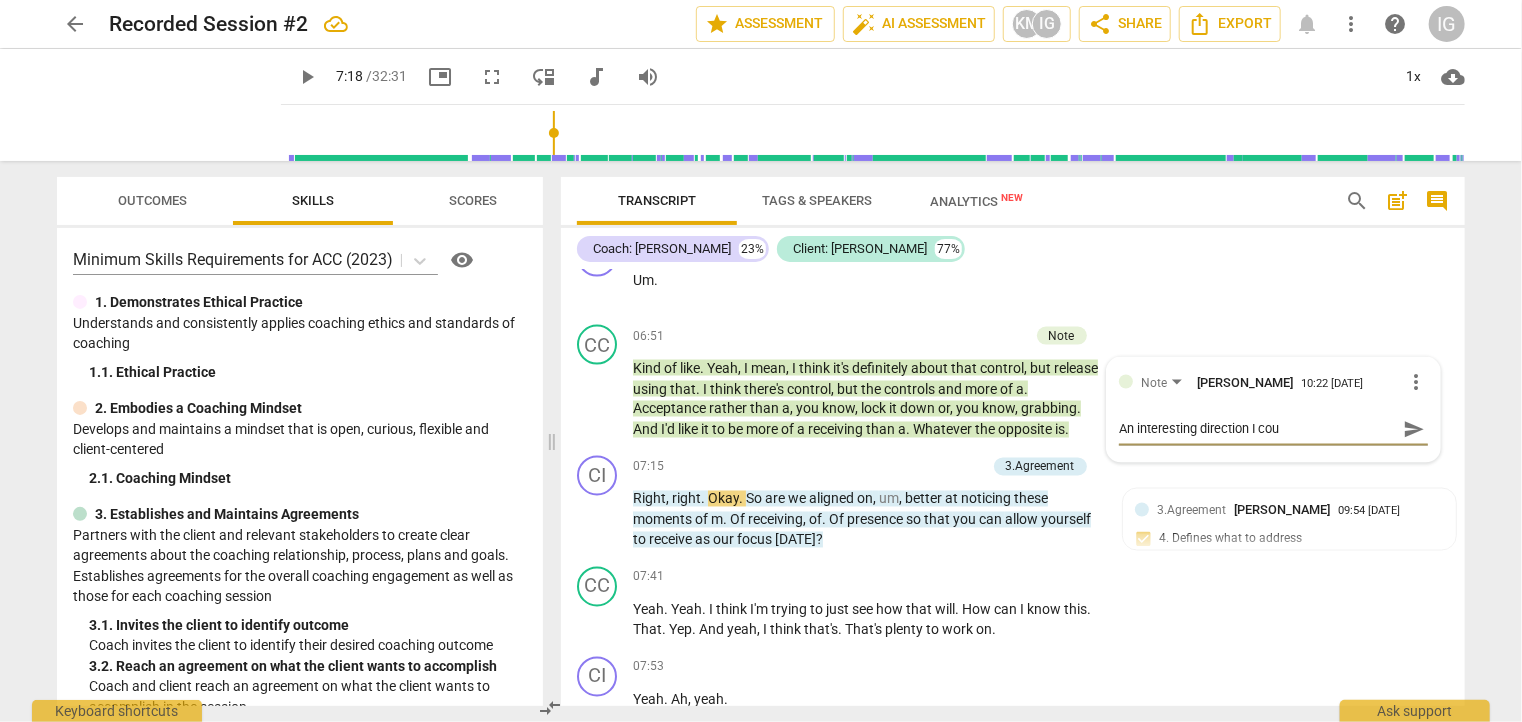 type on "An interesting direction I coul" 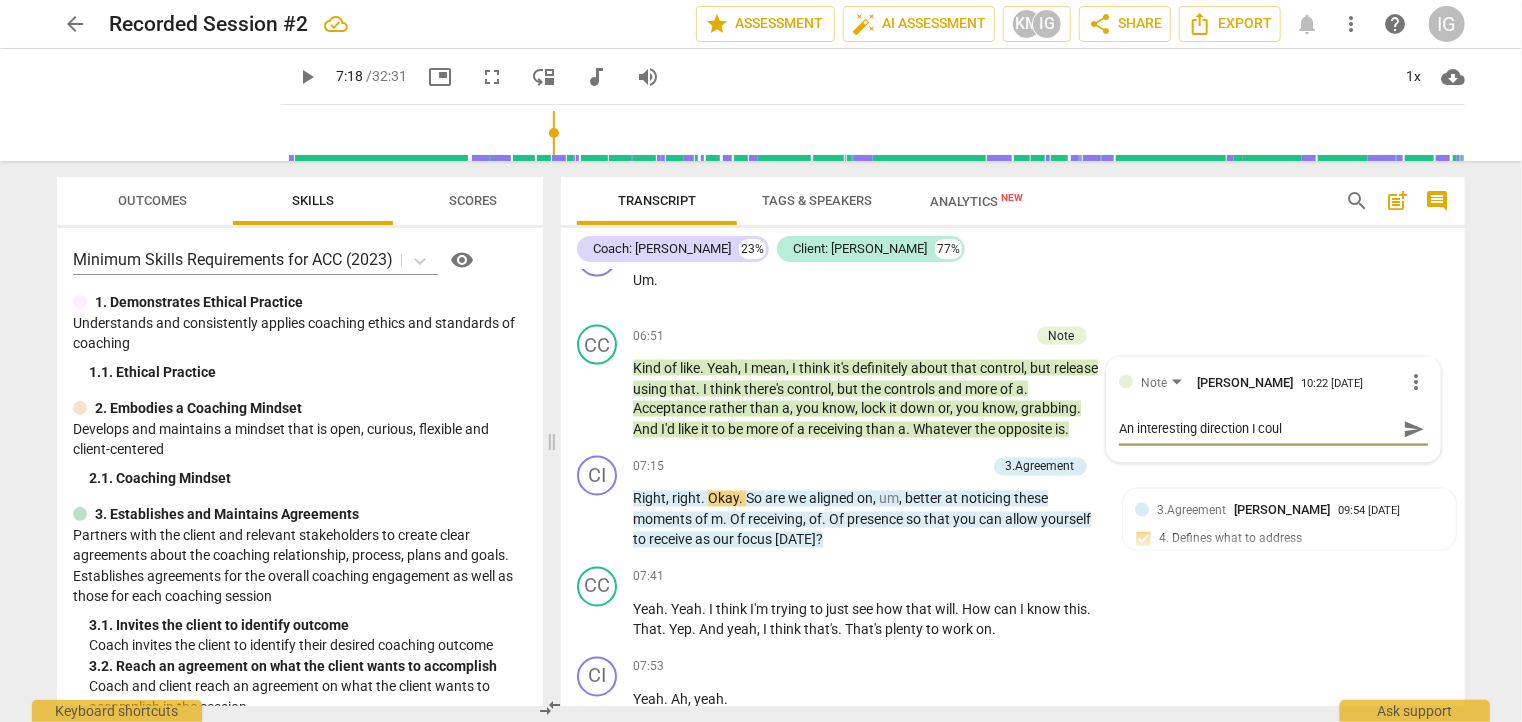 type on "An interesting direction I could" 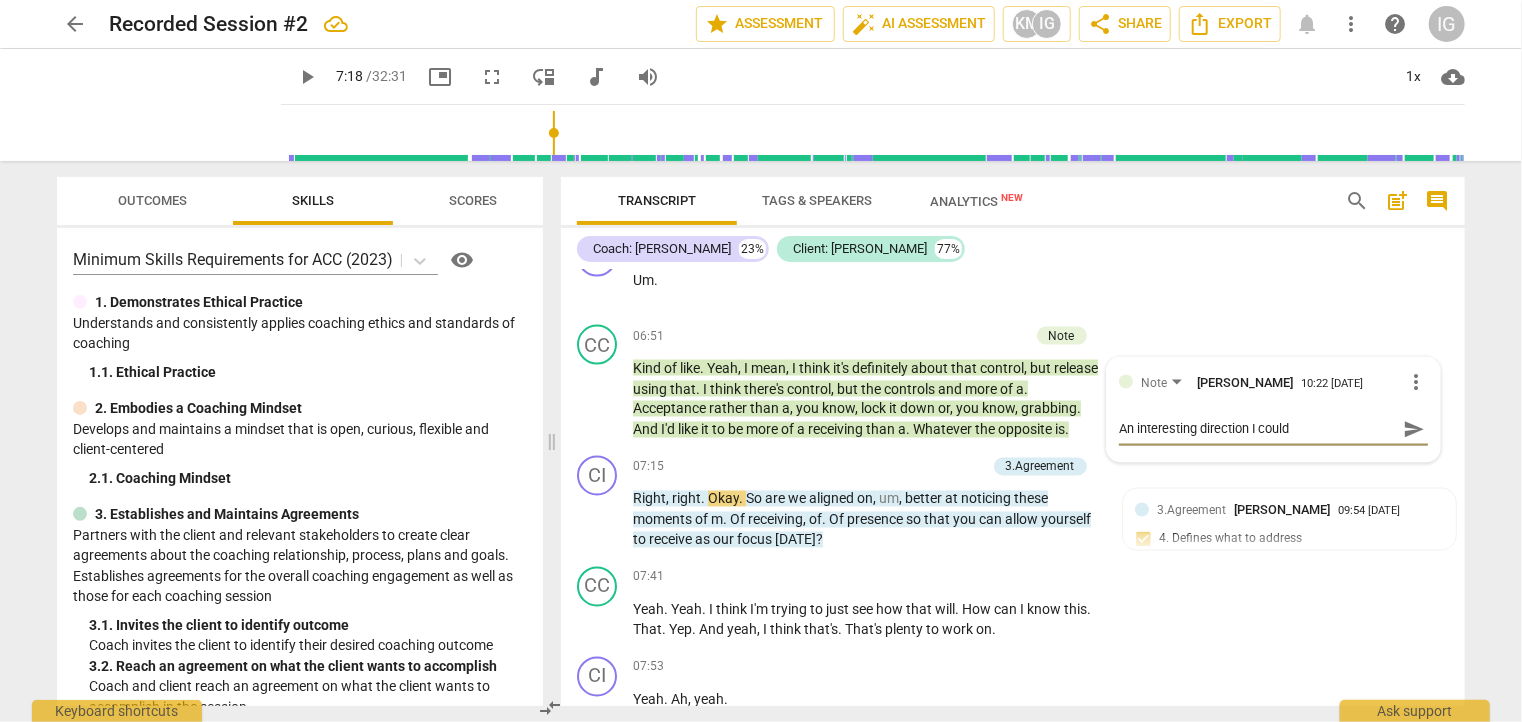 type on "An interesting direction I could" 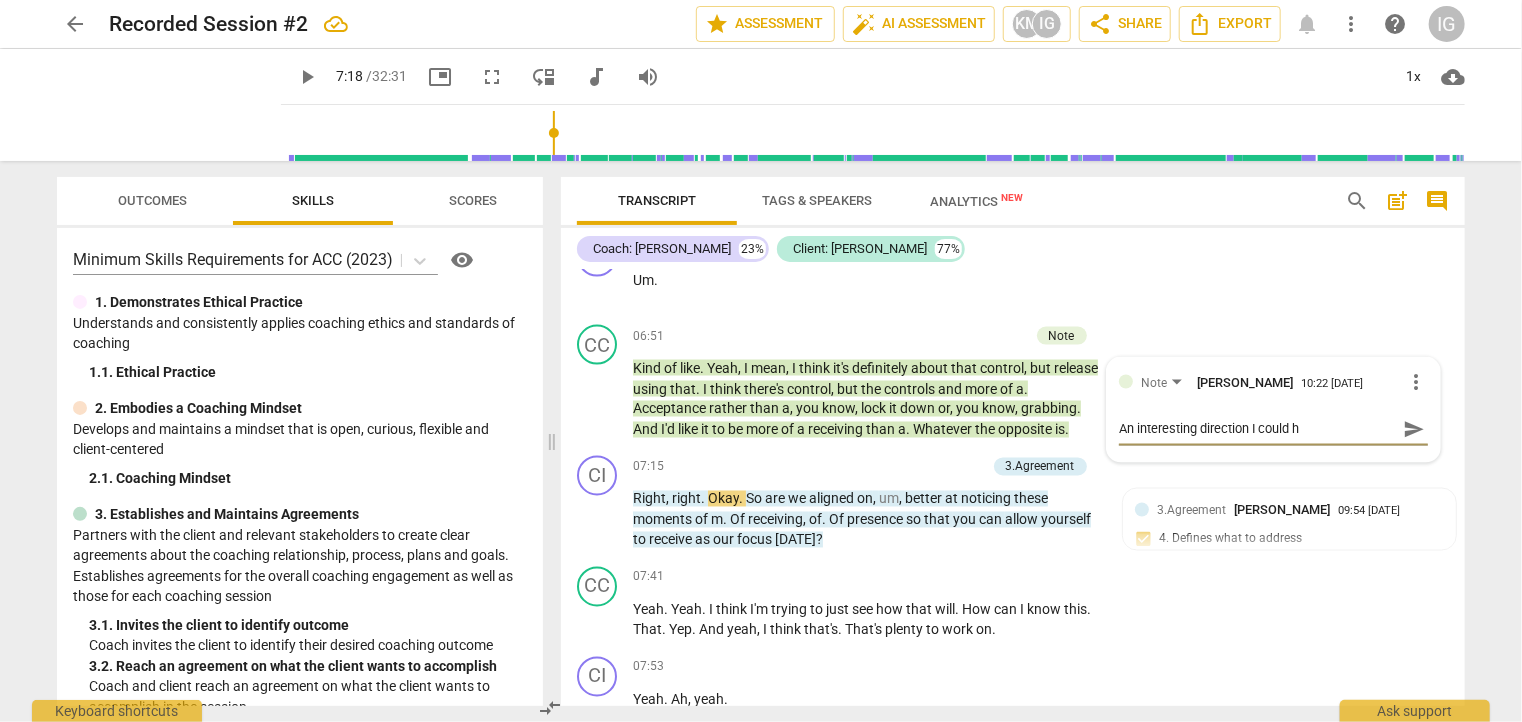 type on "An interesting direction I could ha" 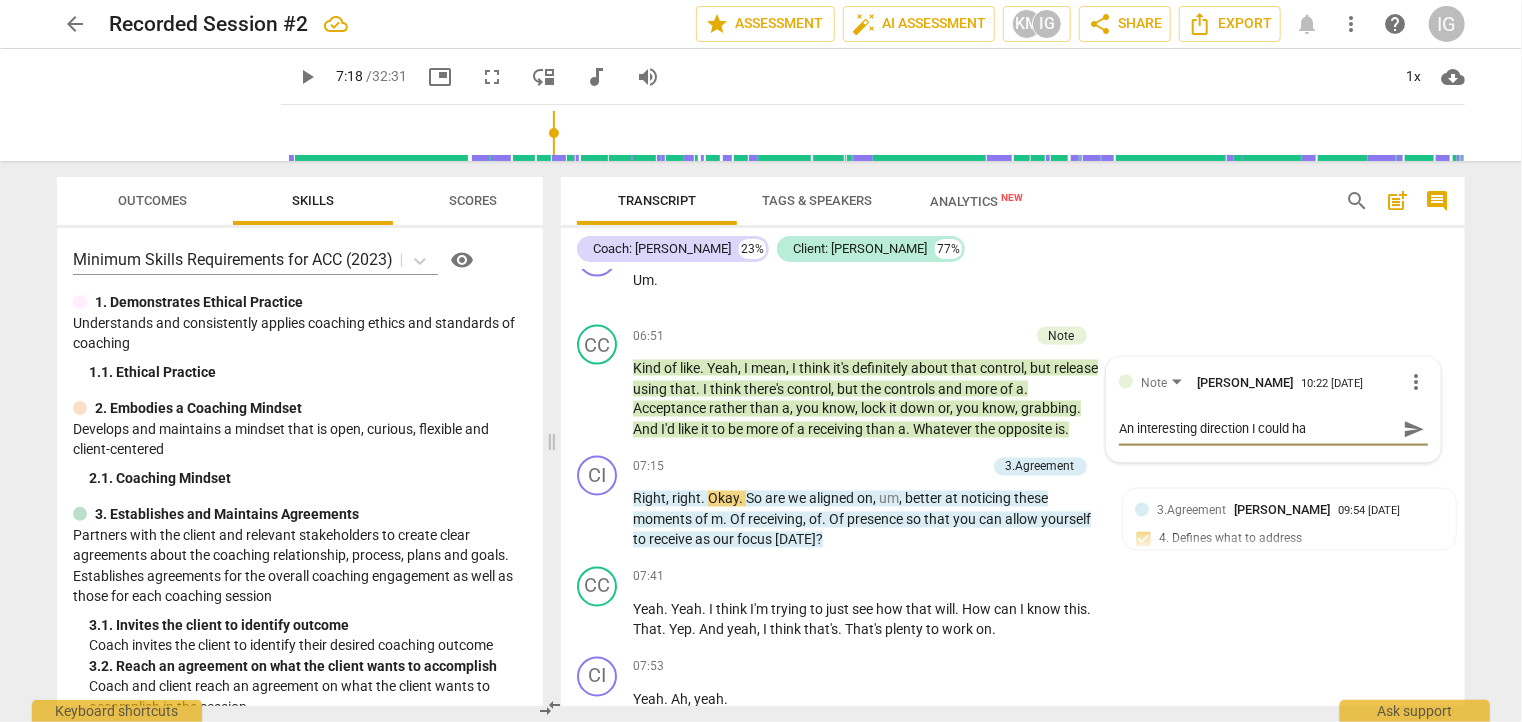 type on "An interesting direction I could hav" 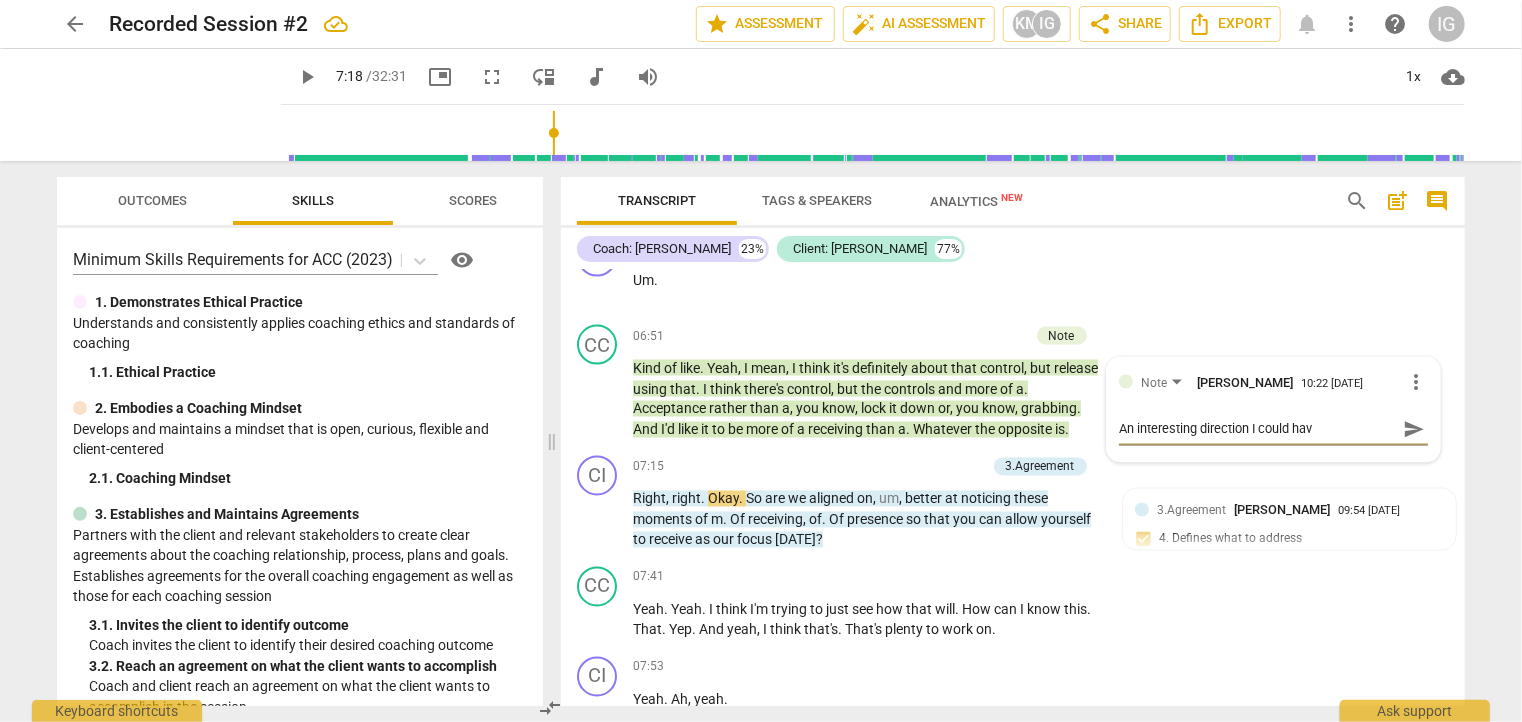 type on "An interesting direction I could have" 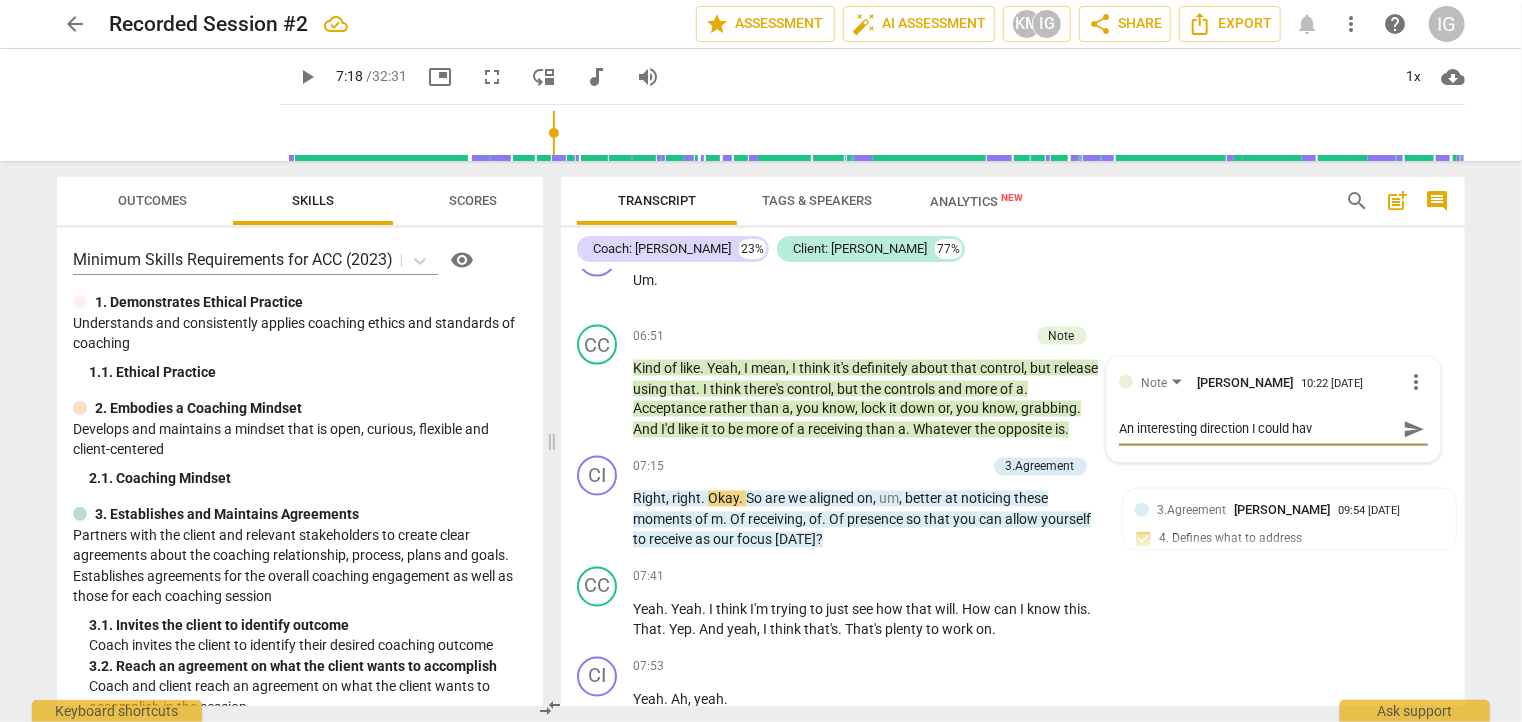 type on "An interesting direction I could have" 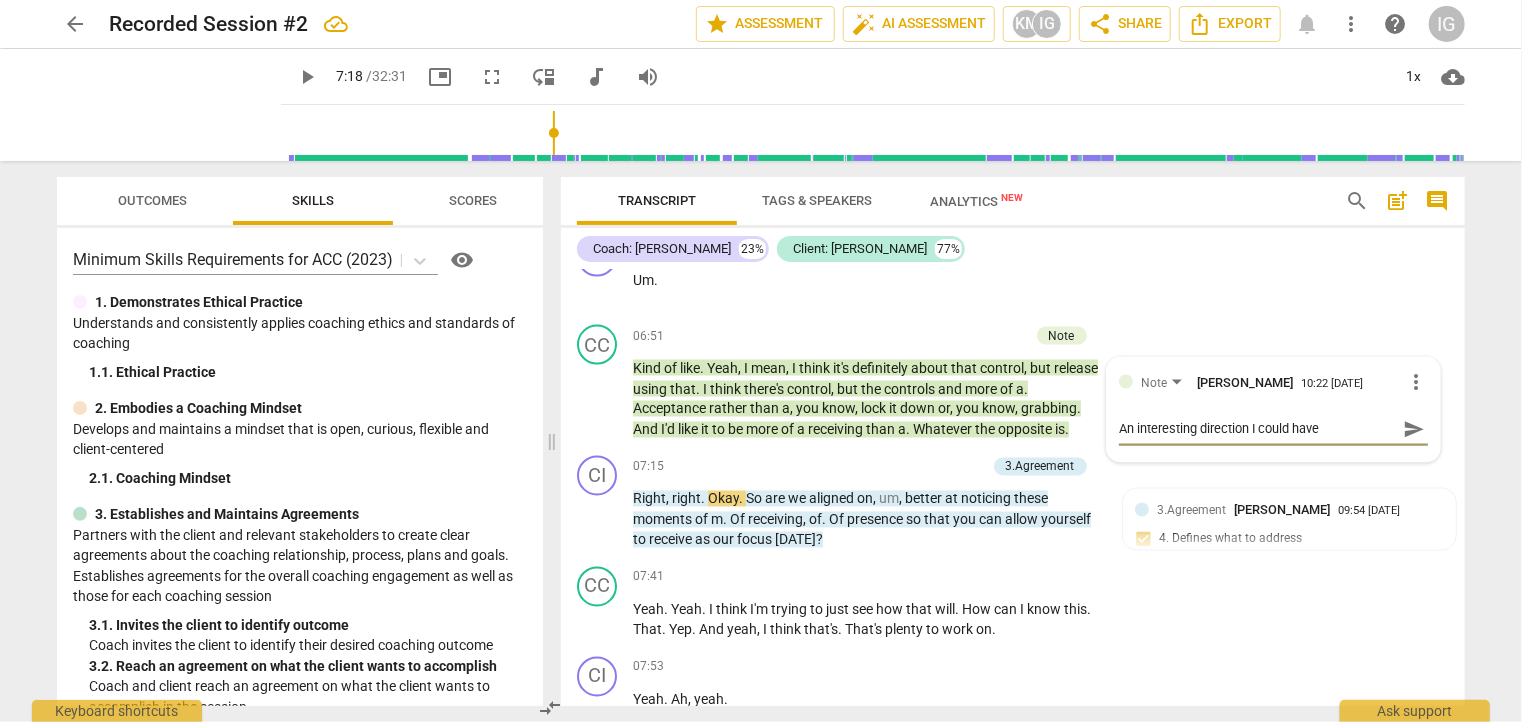 type on "An interesting direction I could have" 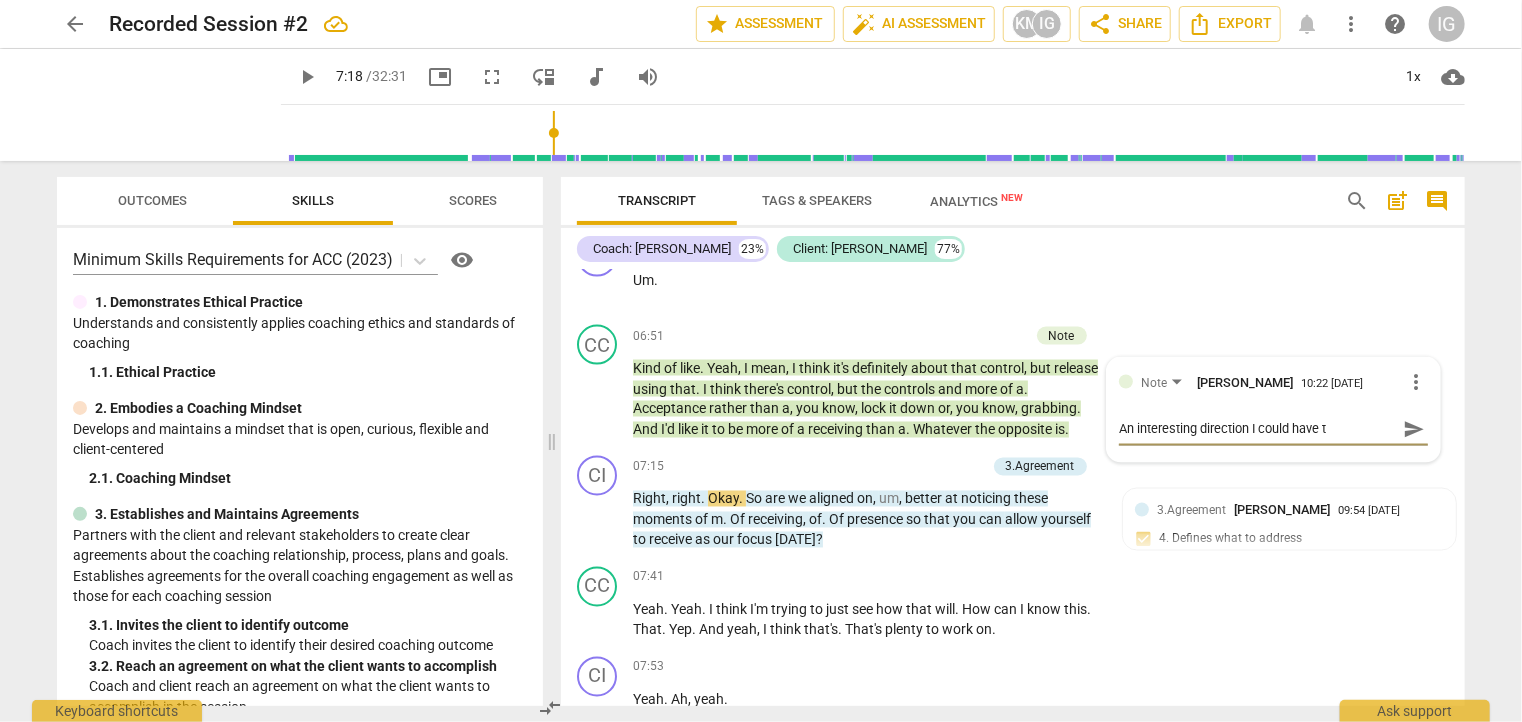 type on "An interesting direction I could have ta" 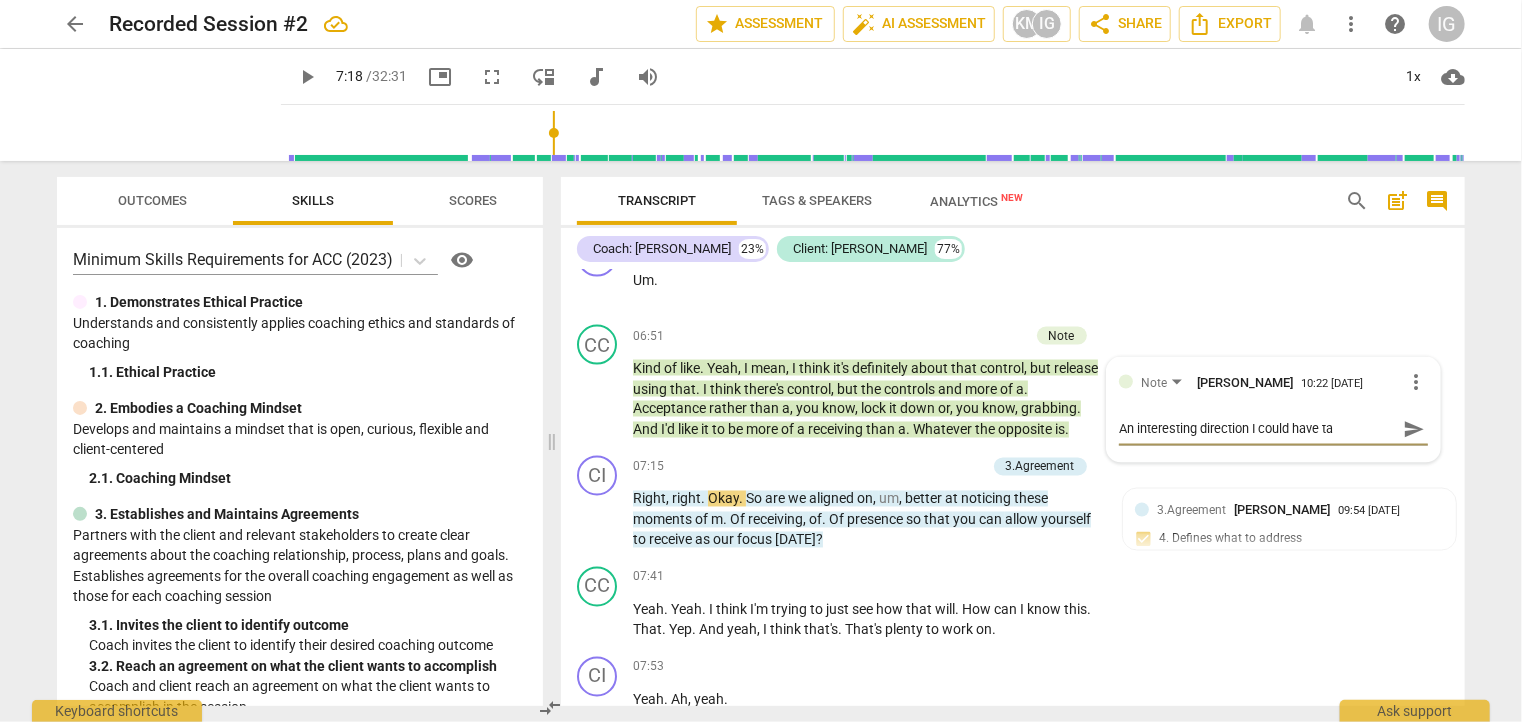 type on "An interesting direction I could have tak" 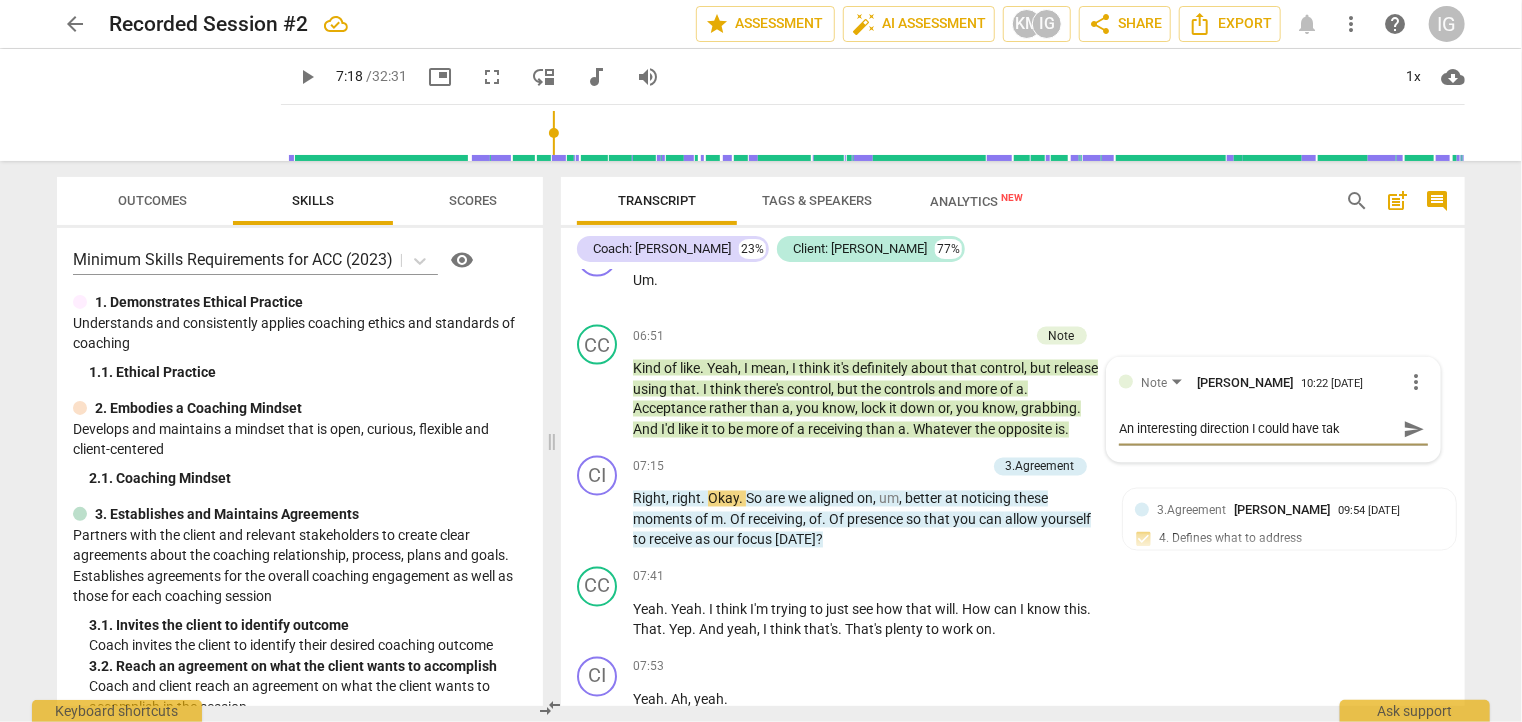 type on "An interesting direction I could have take" 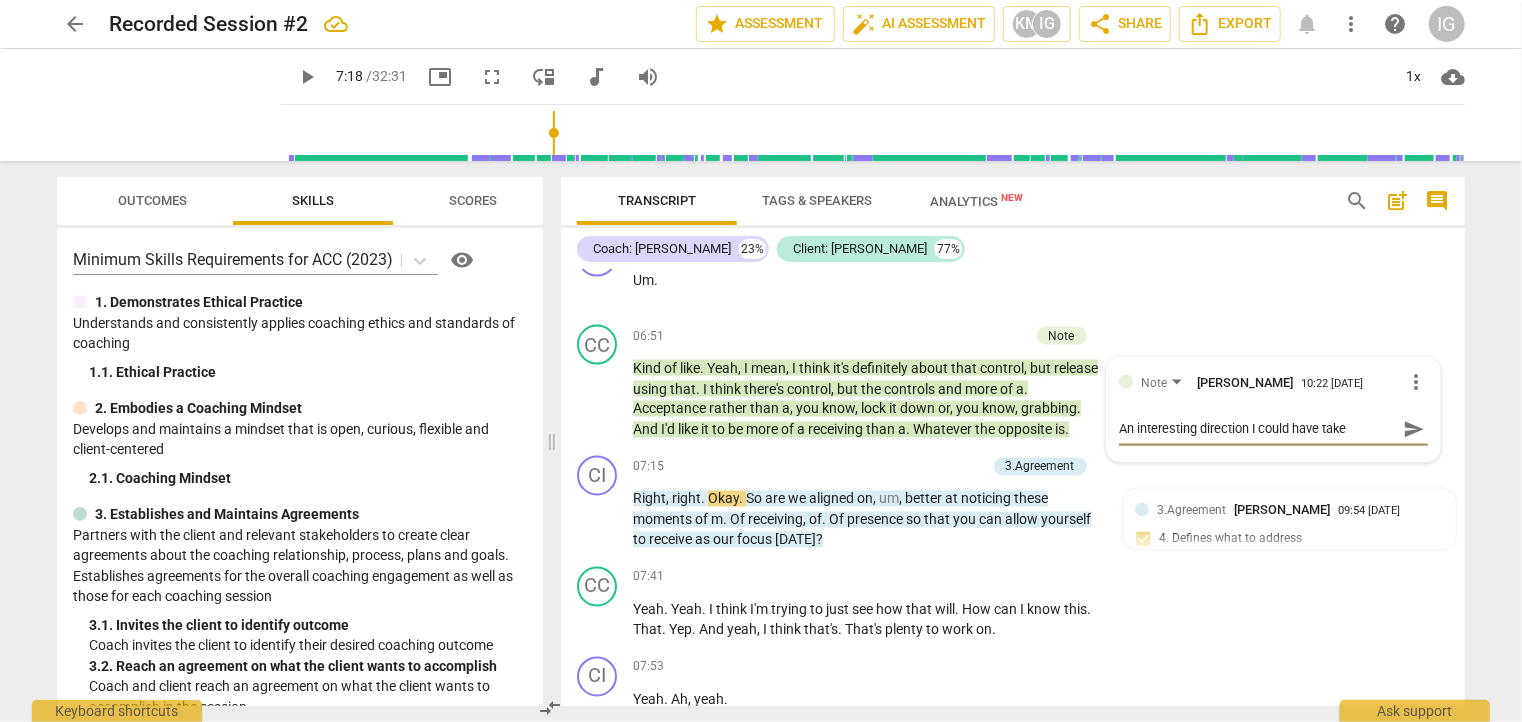 type on "An interesting direction I could have taken" 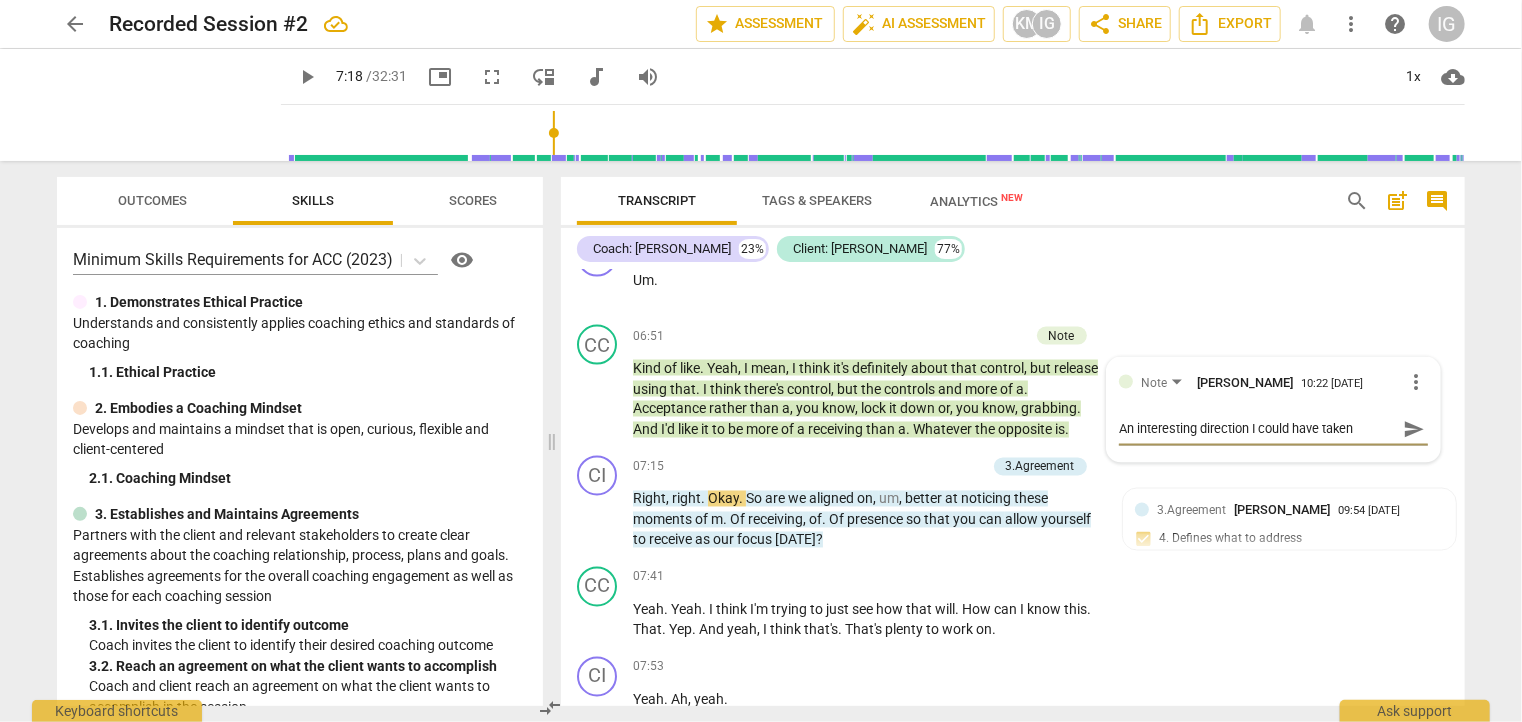 type on "An interesting direction I could have taken" 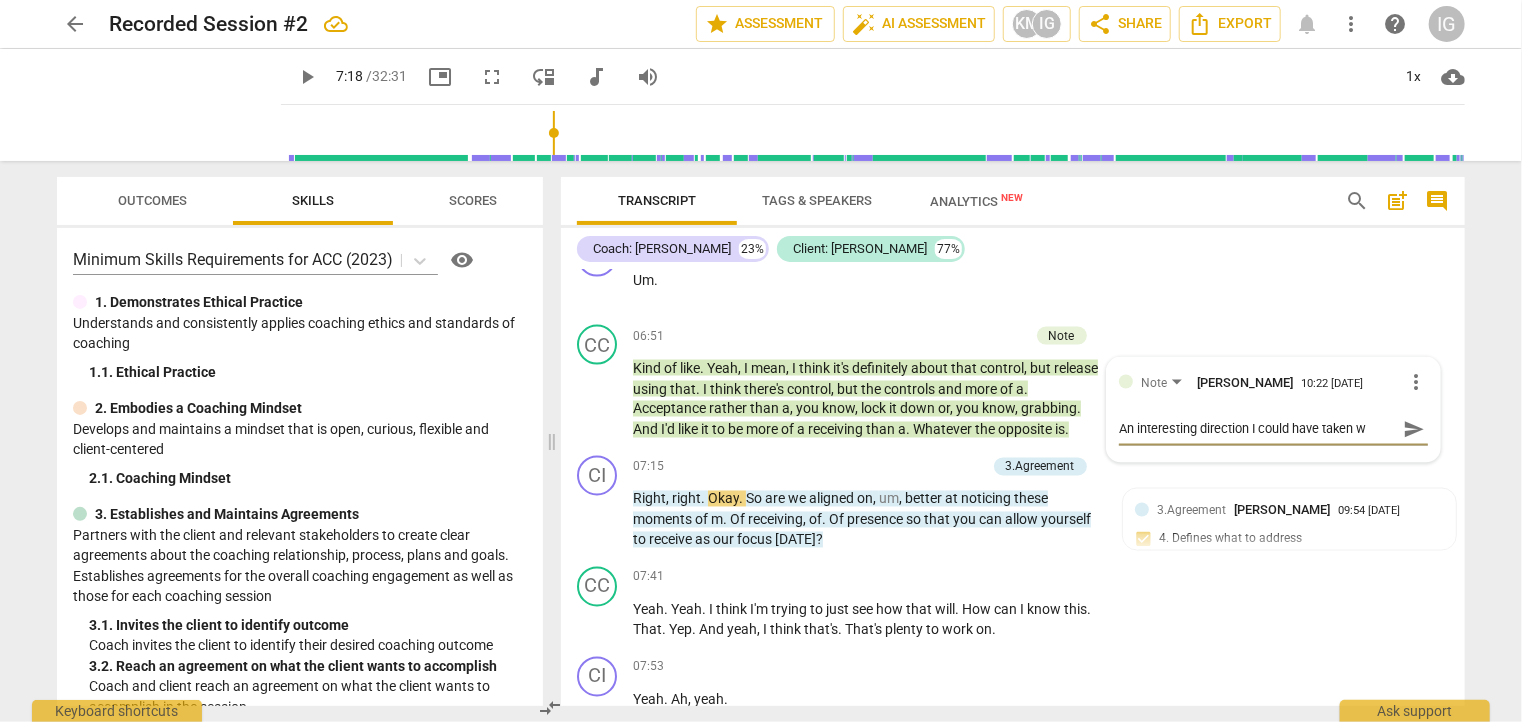 type on "An interesting direction I could have taken wa" 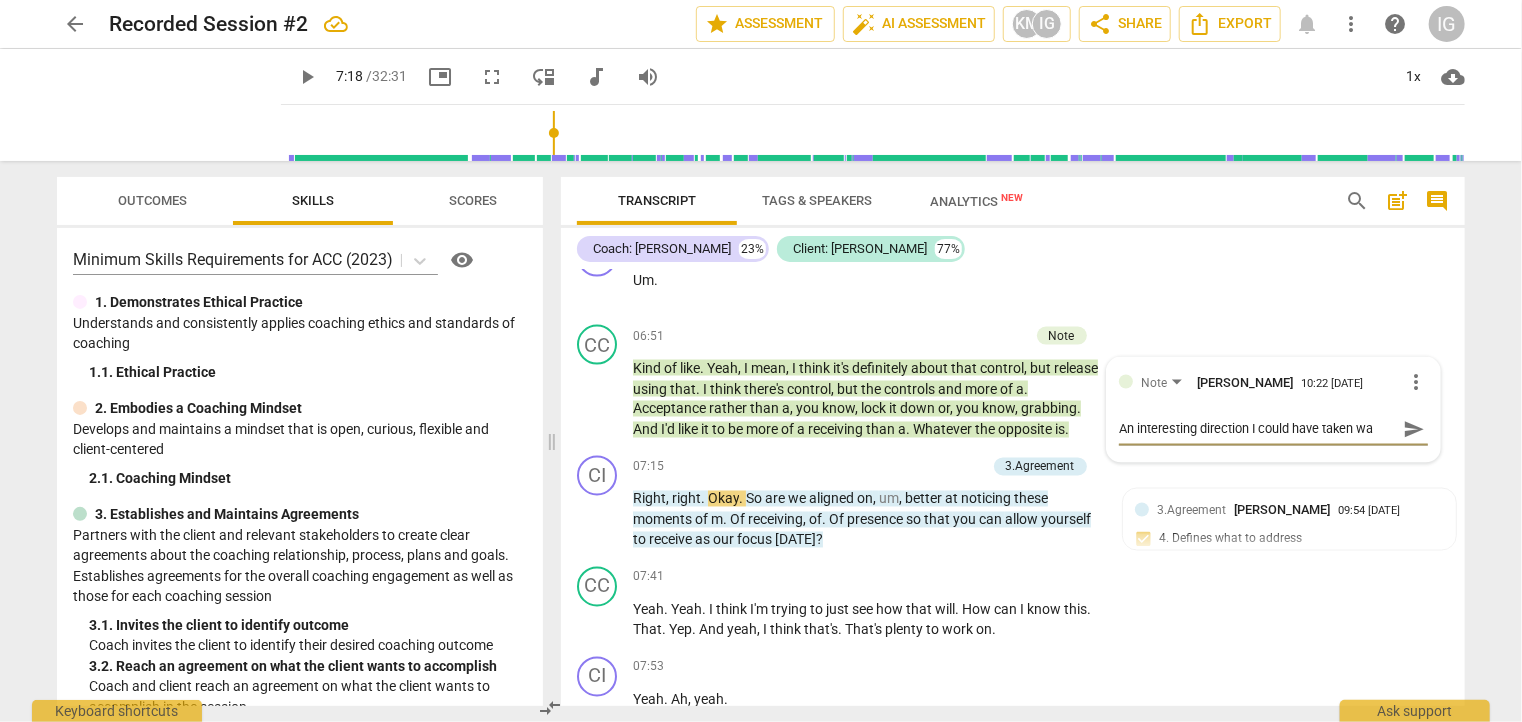 type on "An interesting direction I could have taken was" 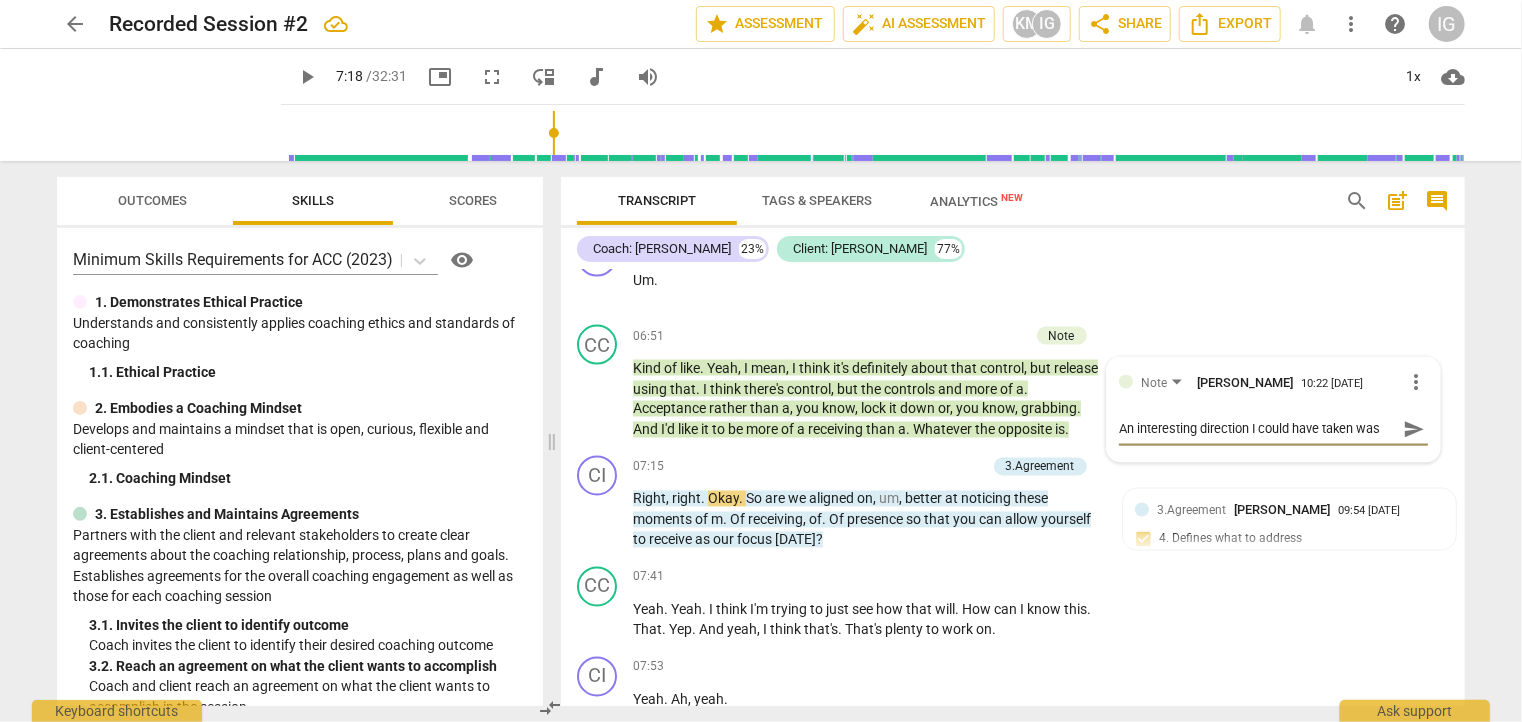 type on "An interesting direction I could have taken was" 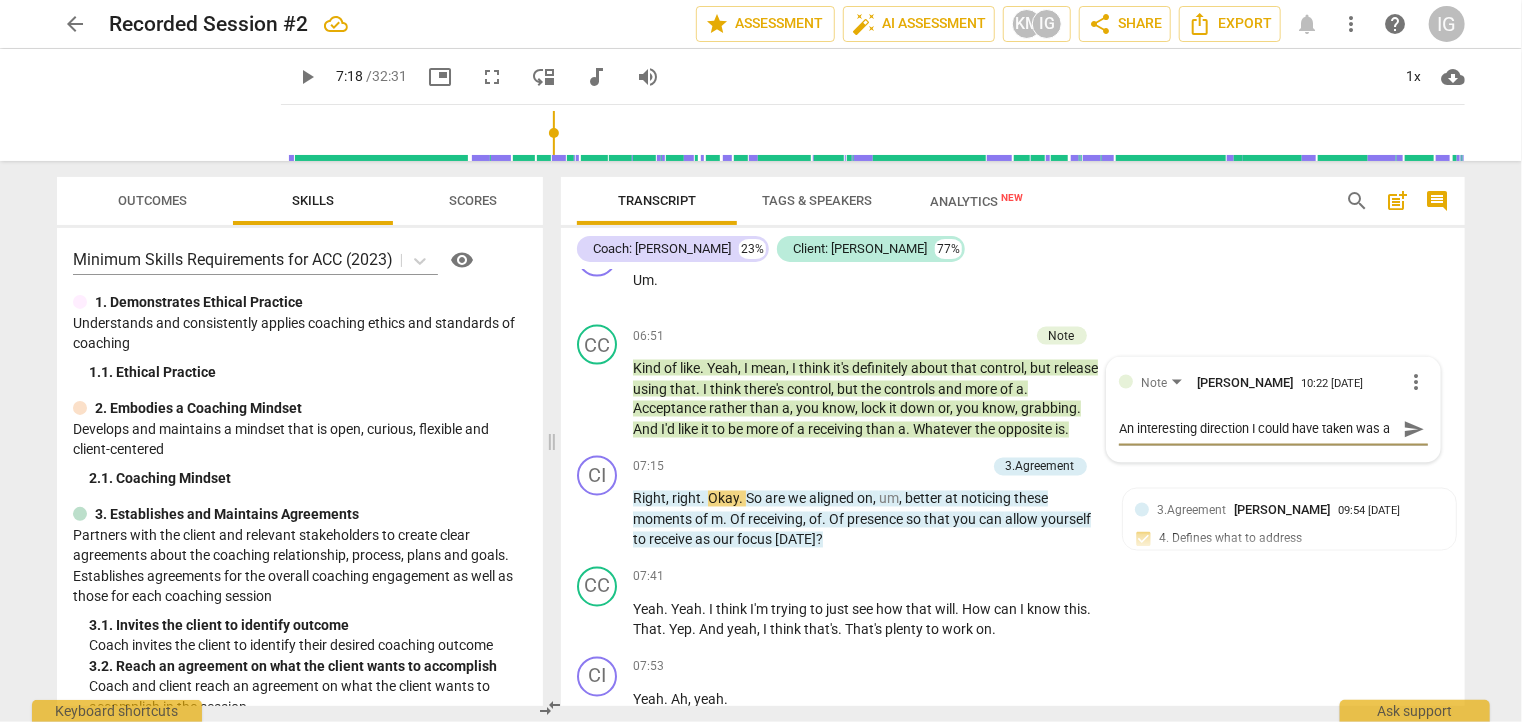 type on "An interesting direction I could have taken was as" 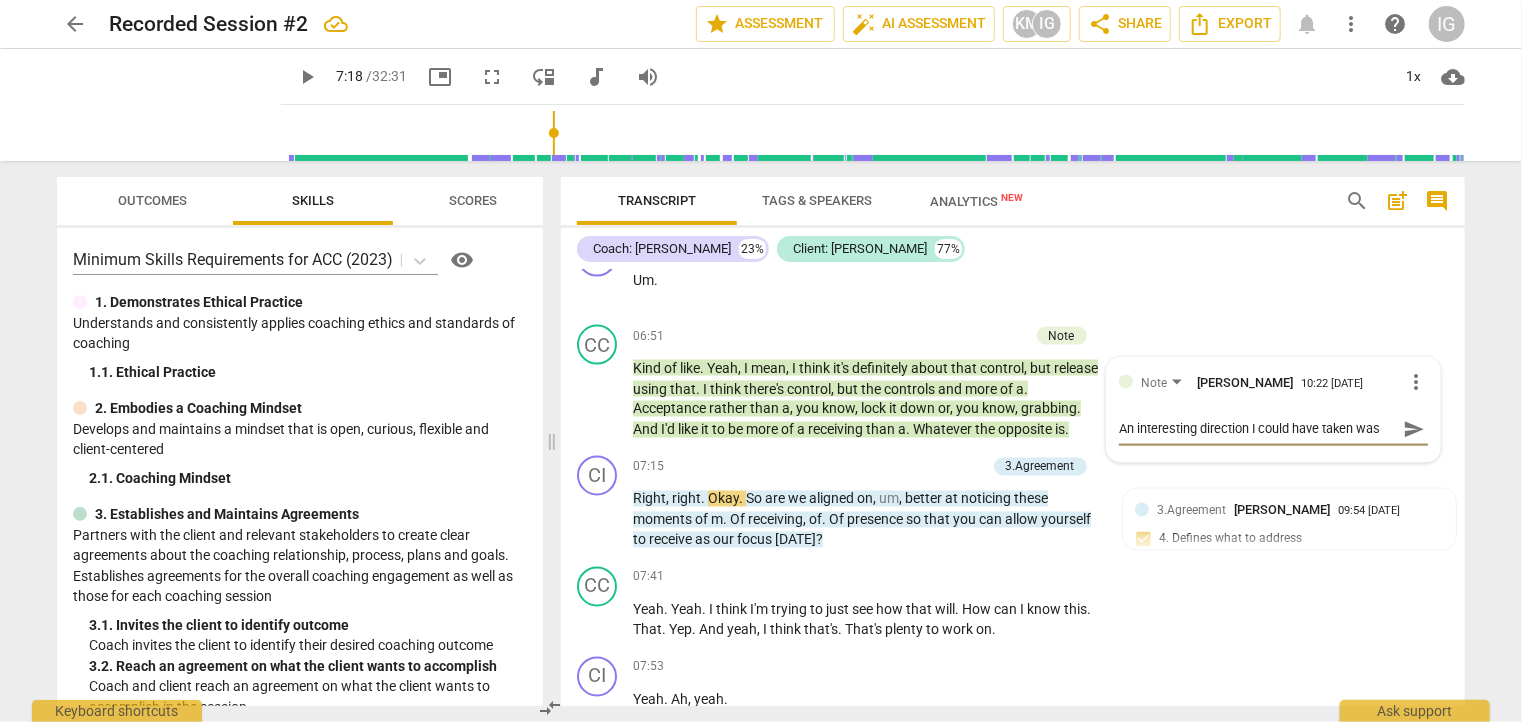 scroll, scrollTop: 17, scrollLeft: 0, axis: vertical 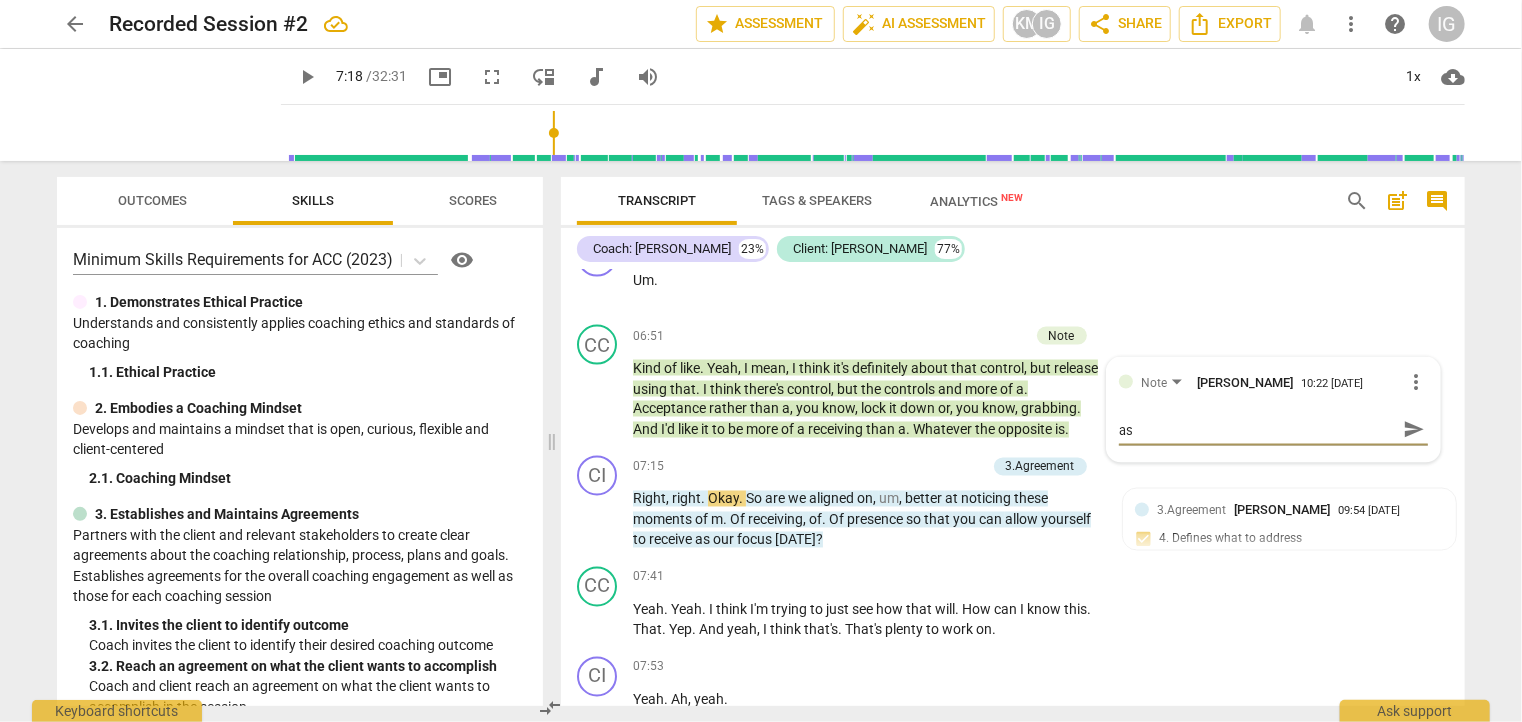 type on "An interesting direction I could have taken was ask" 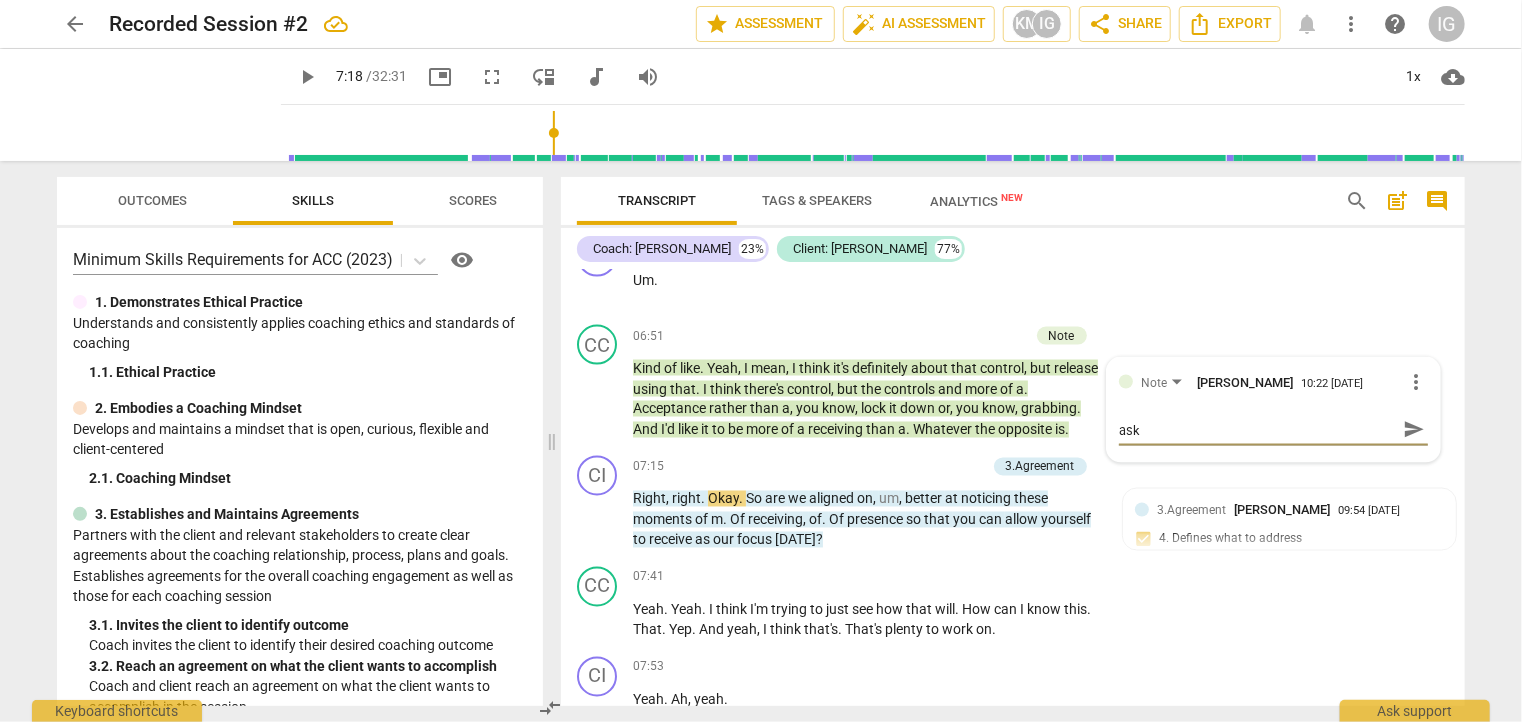type on "An interesting direction I could have taken was aski" 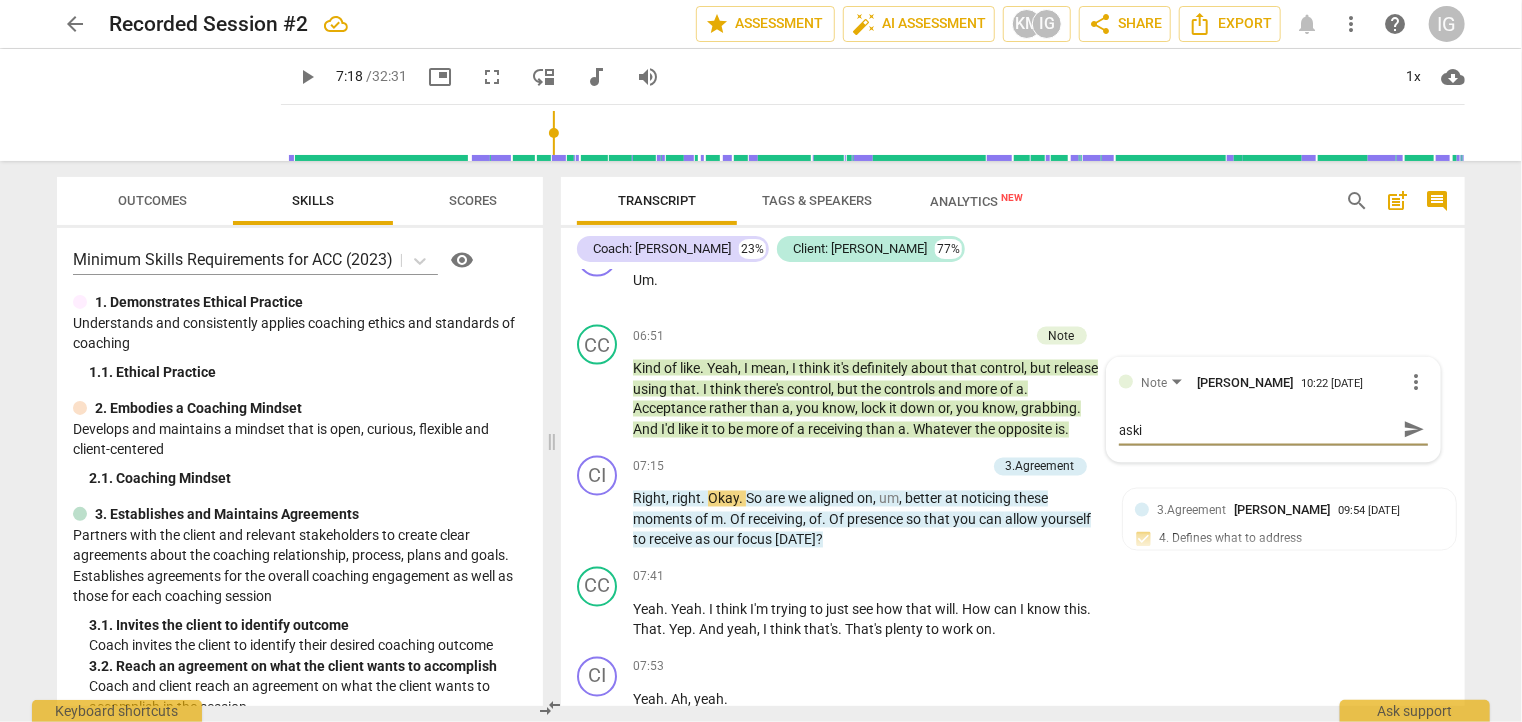 type on "An interesting direction I could have taken was askin" 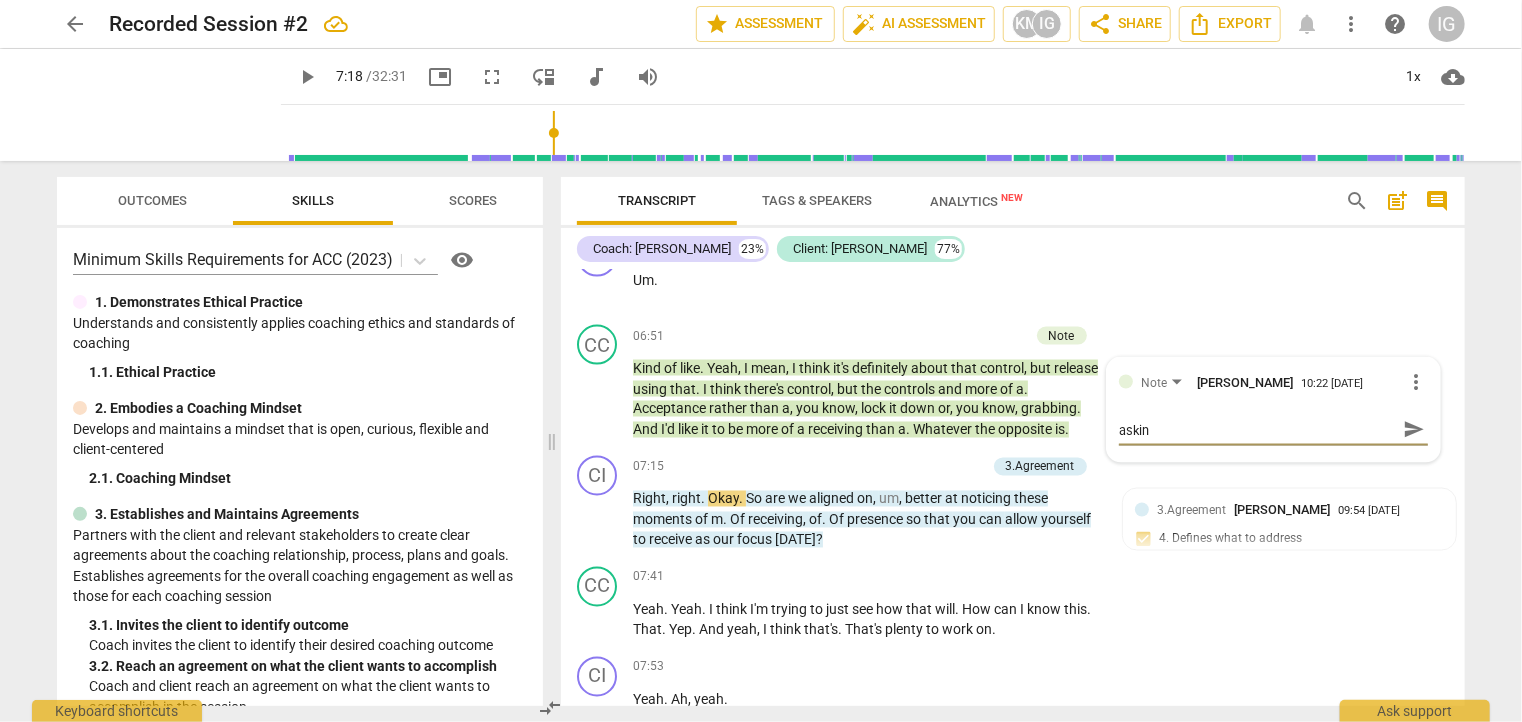 type on "An interesting direction I could have taken was asking" 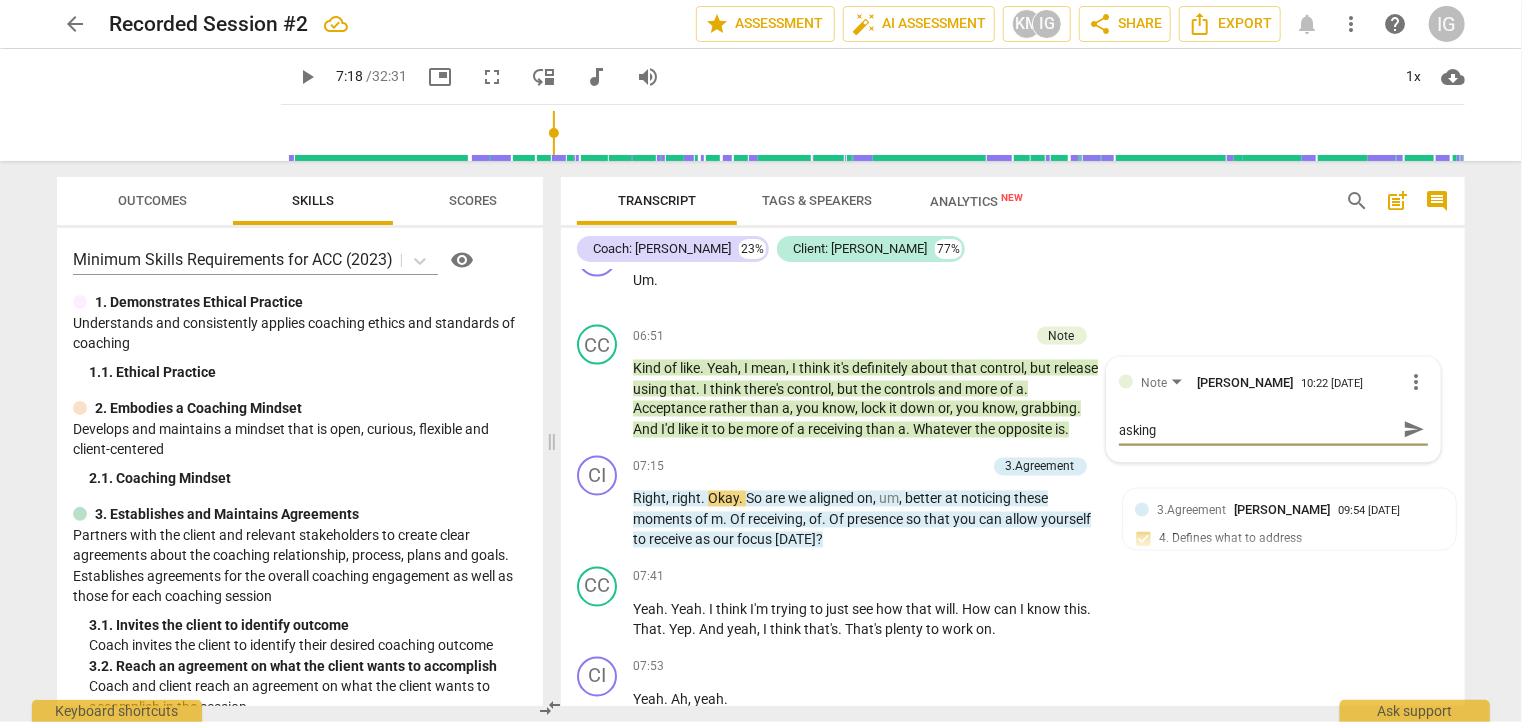 type on "An interesting direction I could have taken was asking" 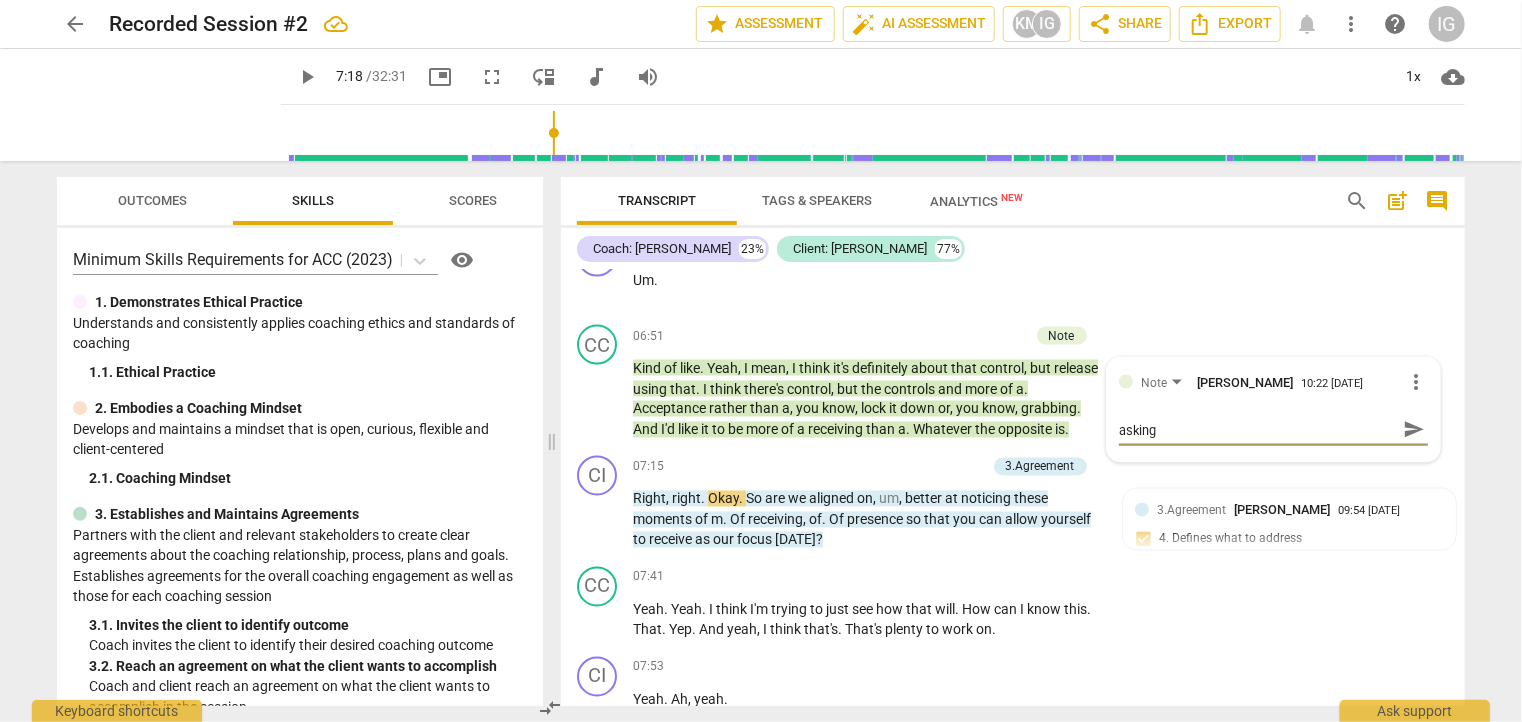 type on "An interesting direction I could have taken was asking" 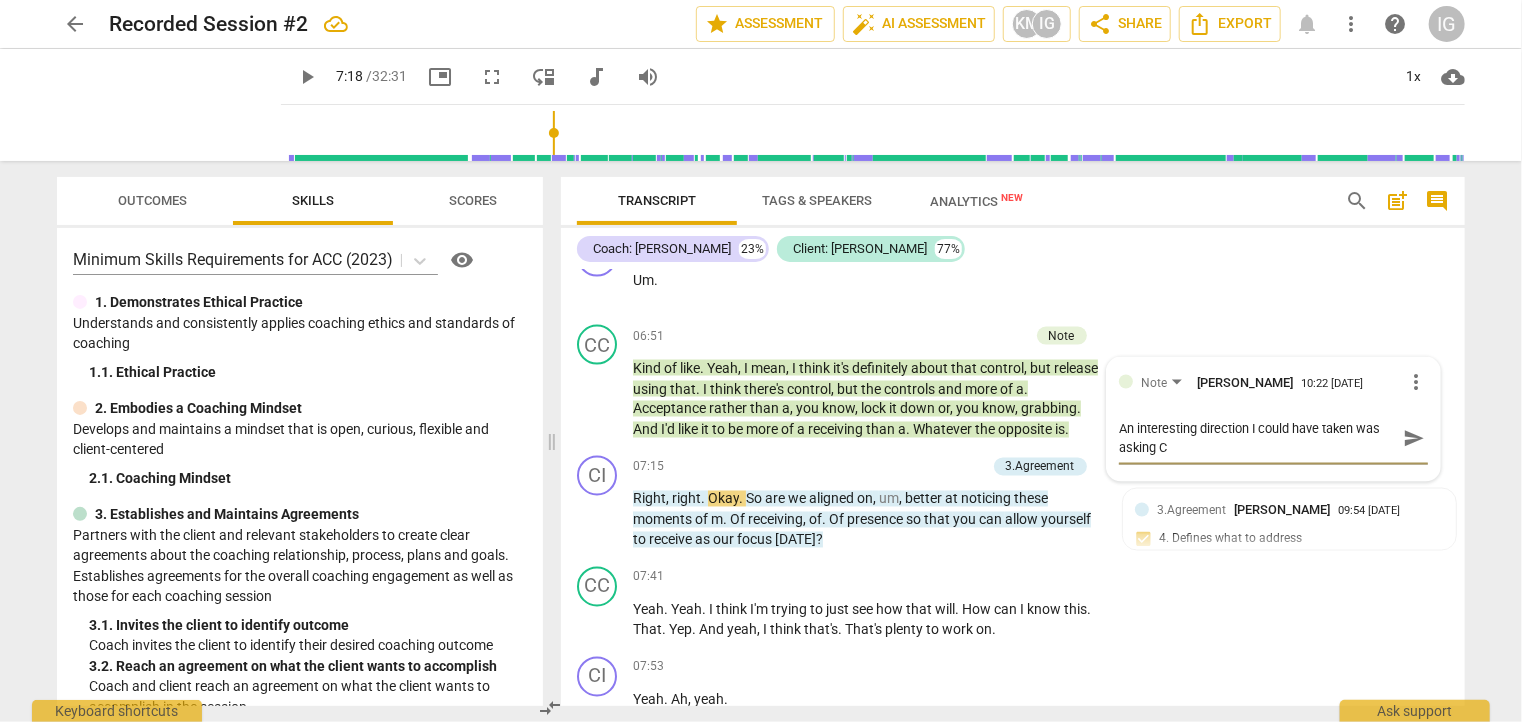 scroll, scrollTop: 0, scrollLeft: 0, axis: both 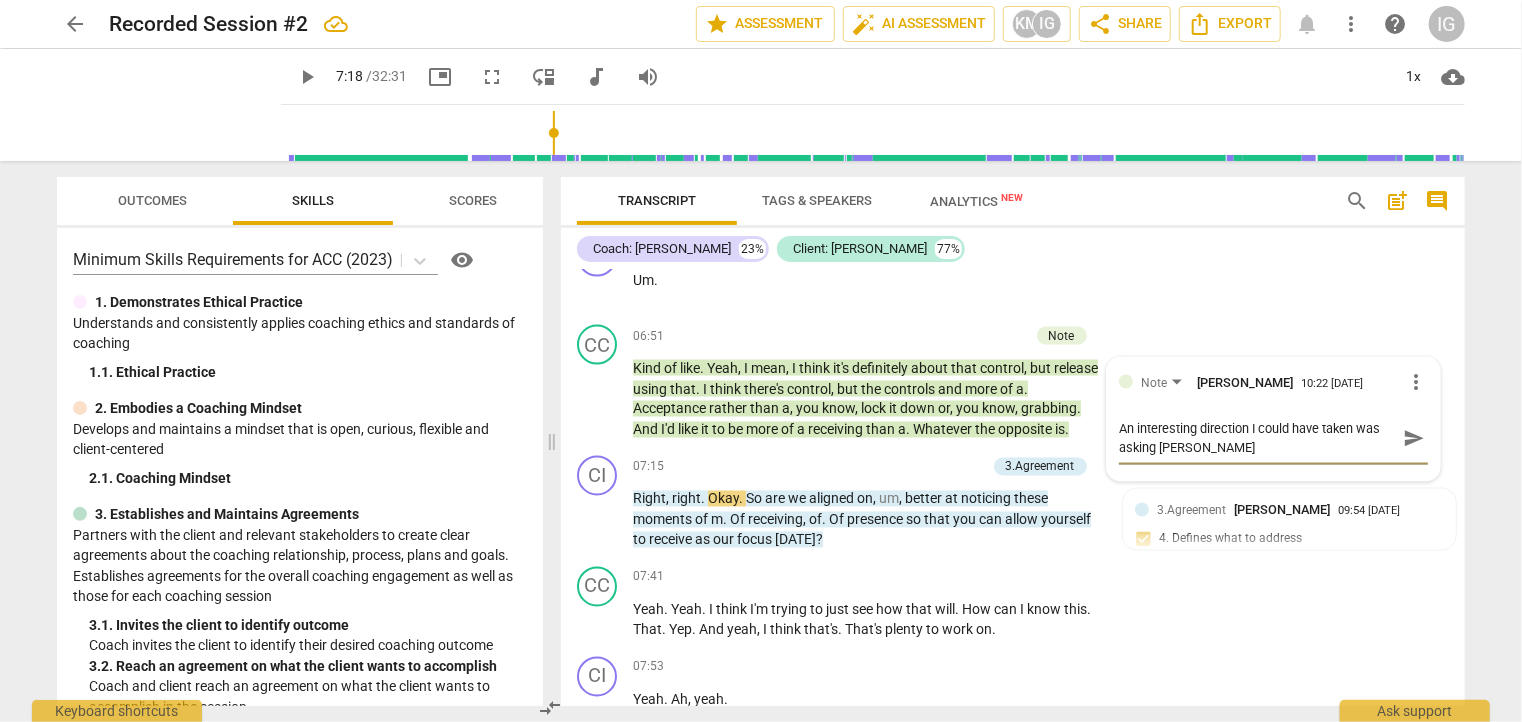 type on "An interesting direction I could have taken was asking [PERSON_NAME]" 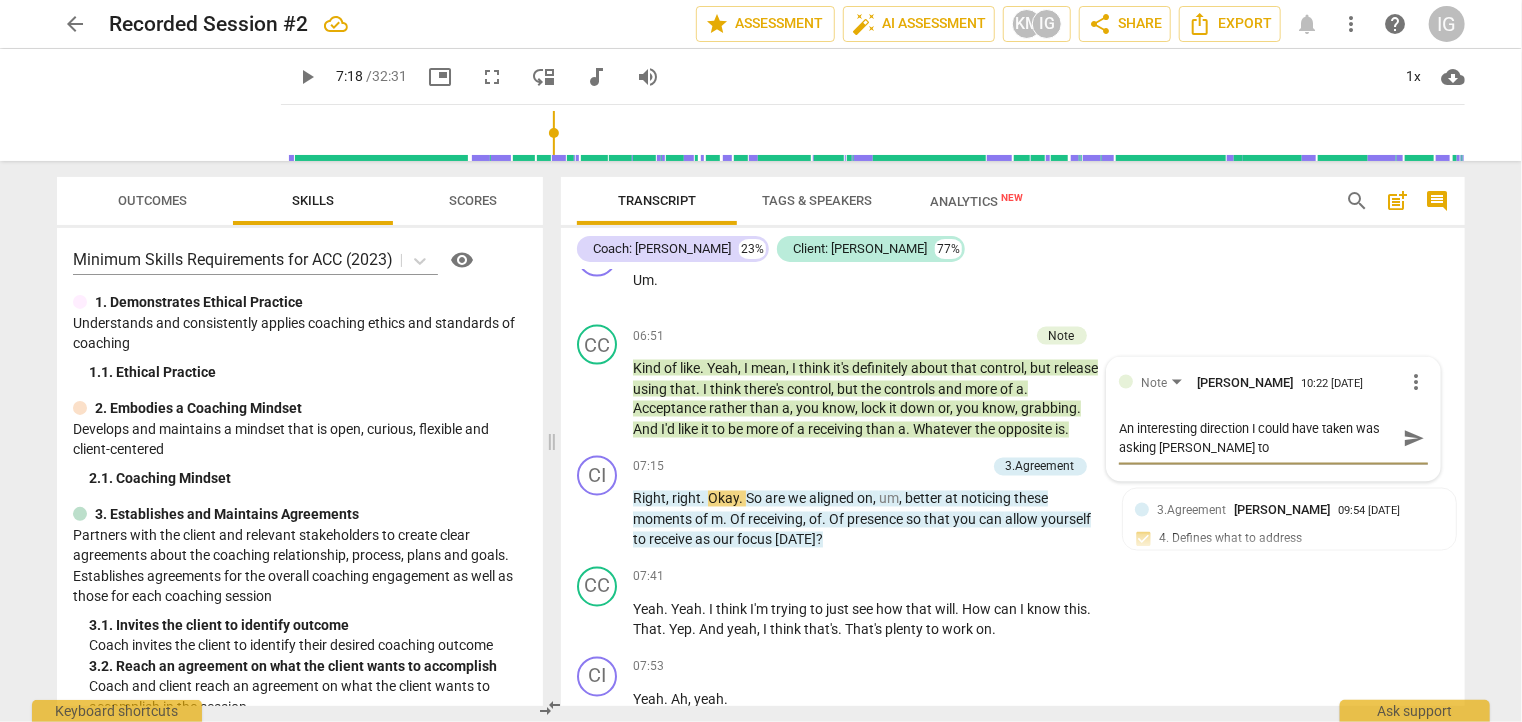 type on "An interesting direction I could have taken was asking [PERSON_NAME] to" 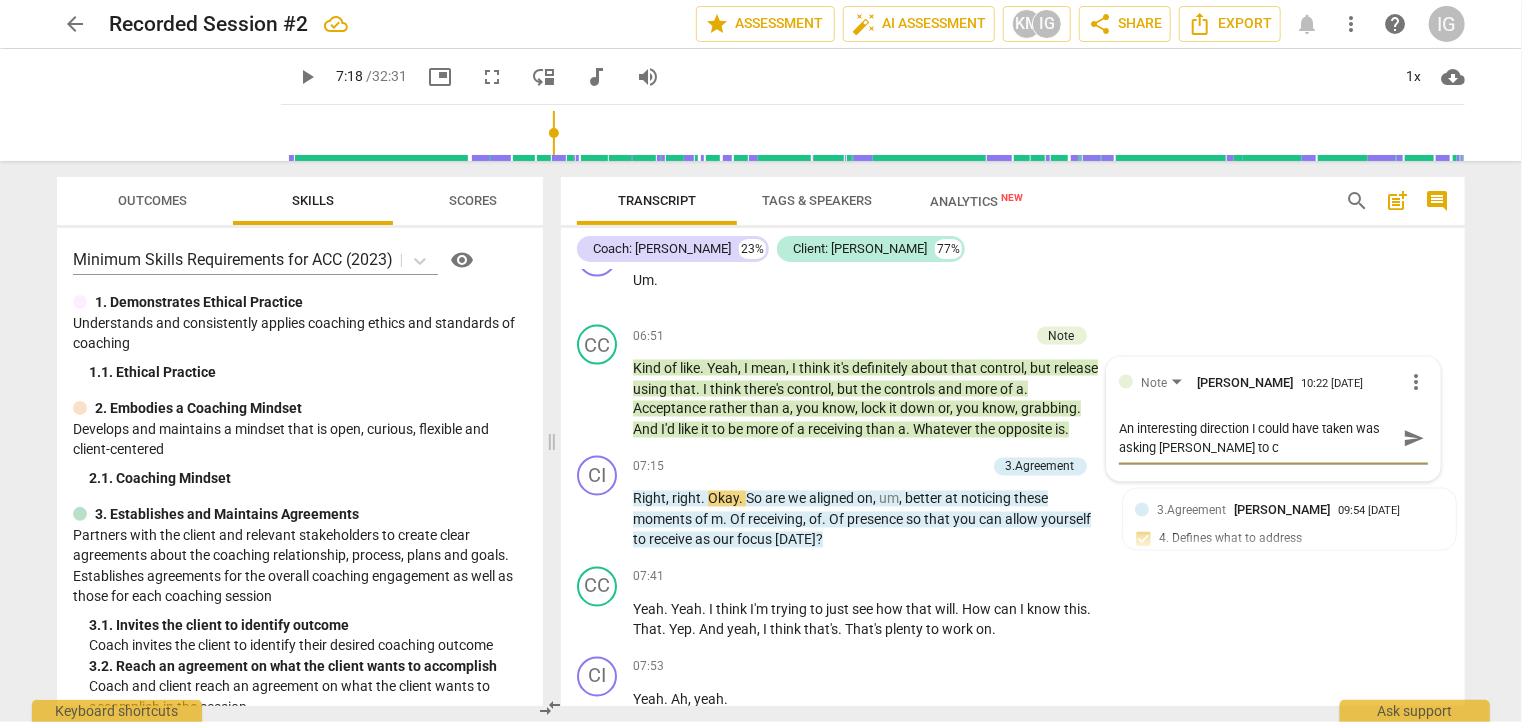 type on "An interesting direction I could have taken was asking [PERSON_NAME] to" 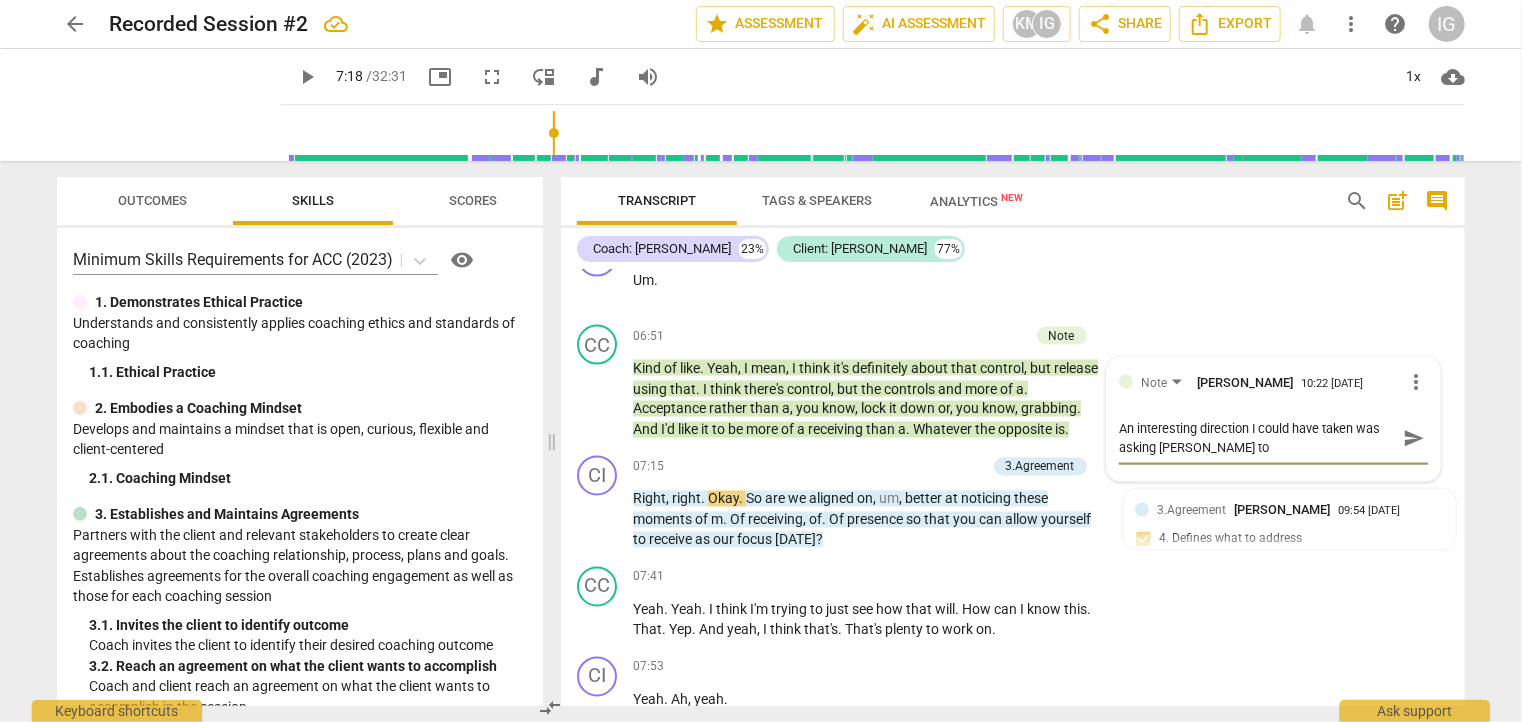 type on "An interesting direction I could have taken was asking [PERSON_NAME] to d" 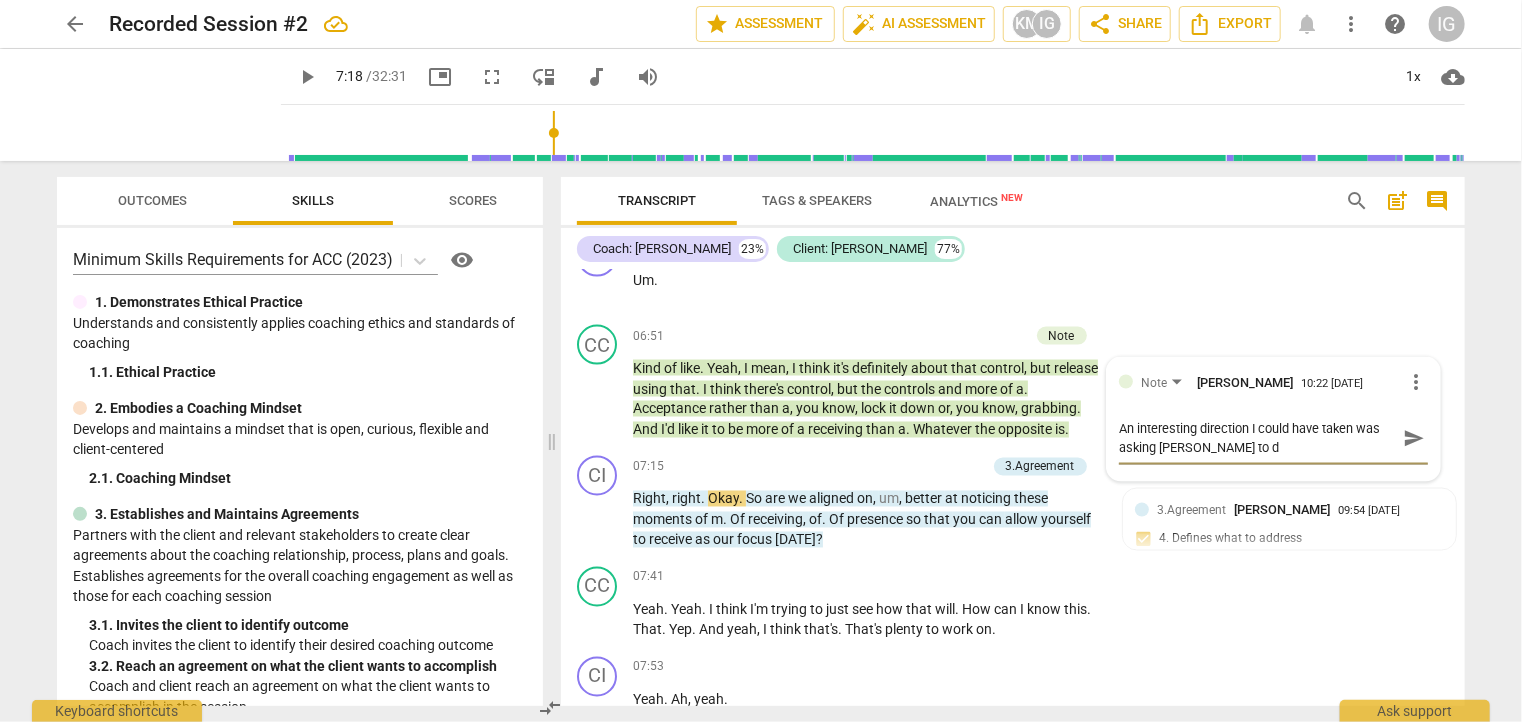type on "An interesting direction I could have taken was asking [PERSON_NAME] to de" 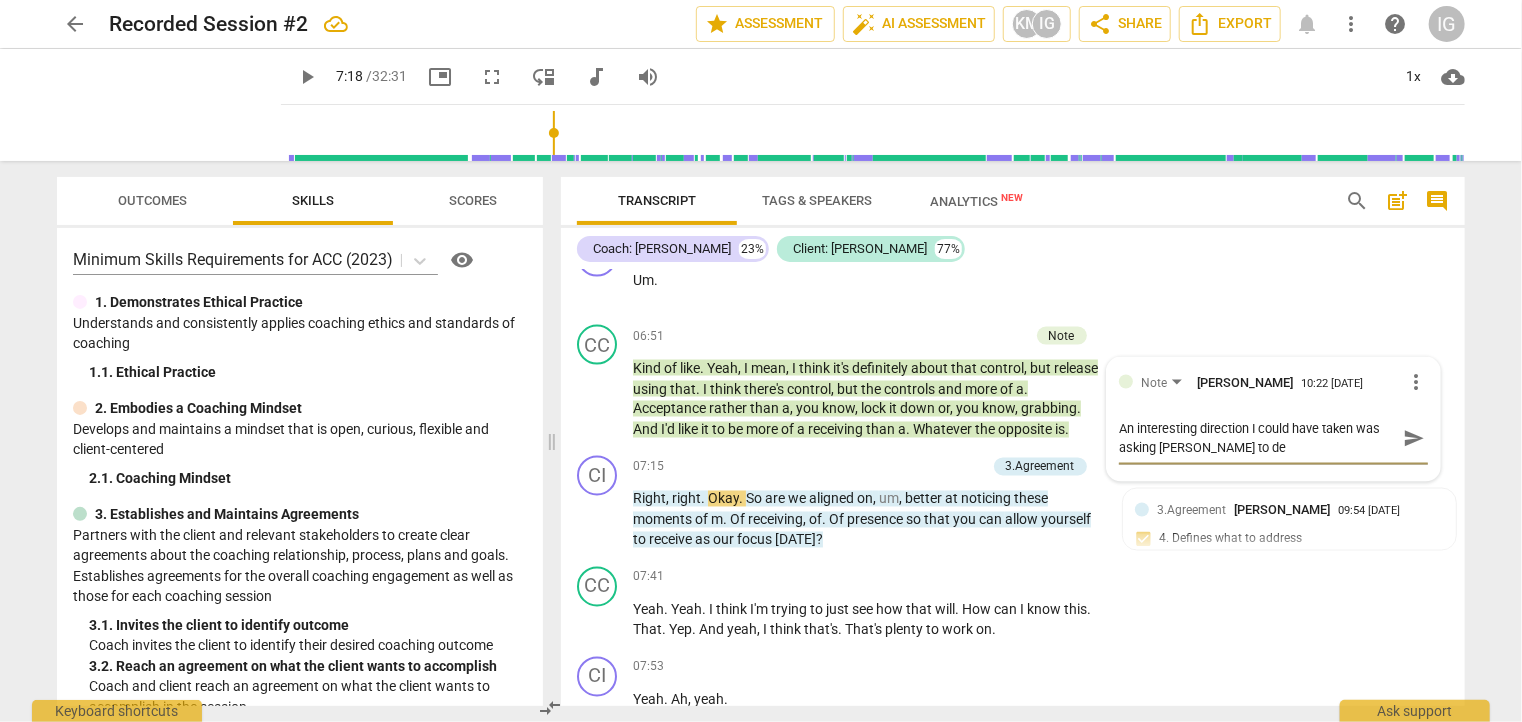 type on "An interesting direction I could have taken was asking [PERSON_NAME] to dec" 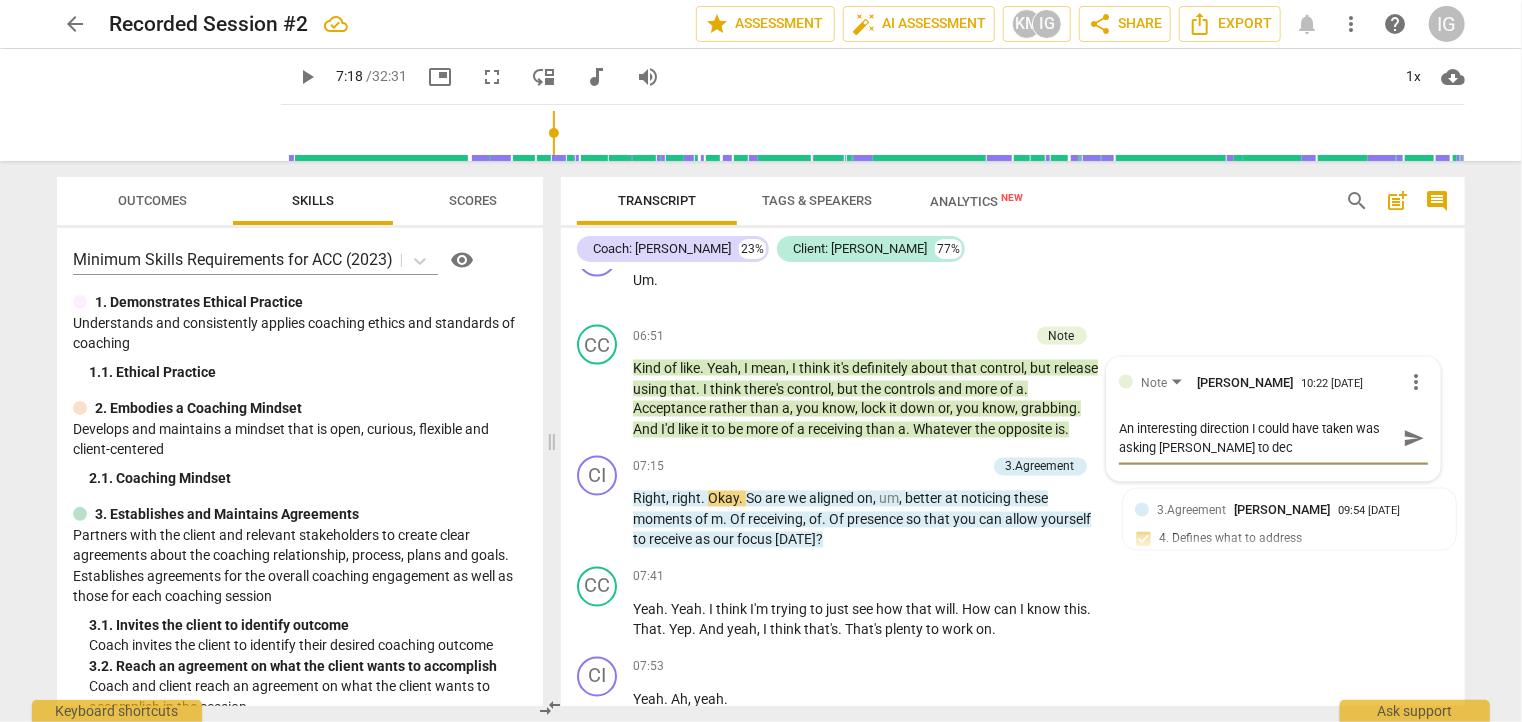 type on "An interesting direction I could have taken was asking [PERSON_NAME] to de" 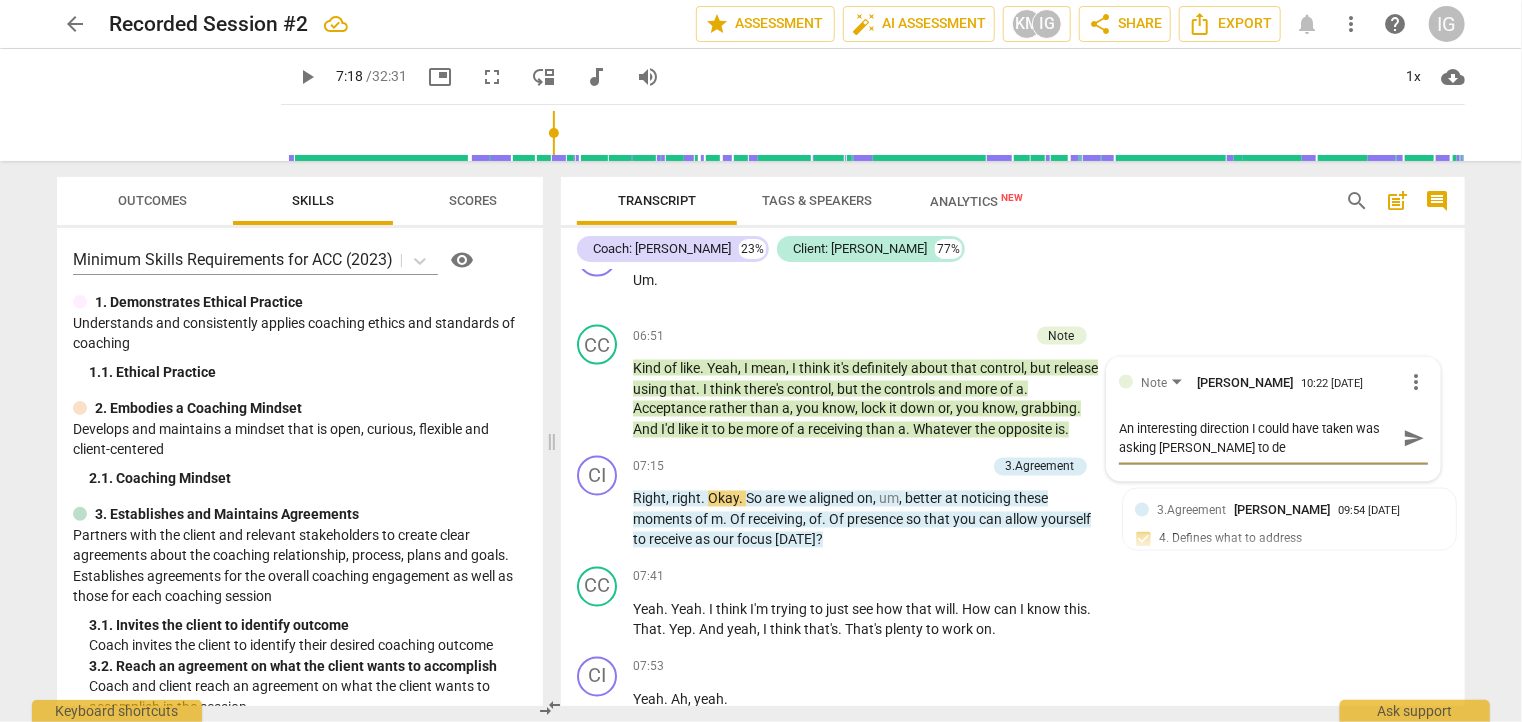 type on "An interesting direction I could have taken was asking [PERSON_NAME] to des" 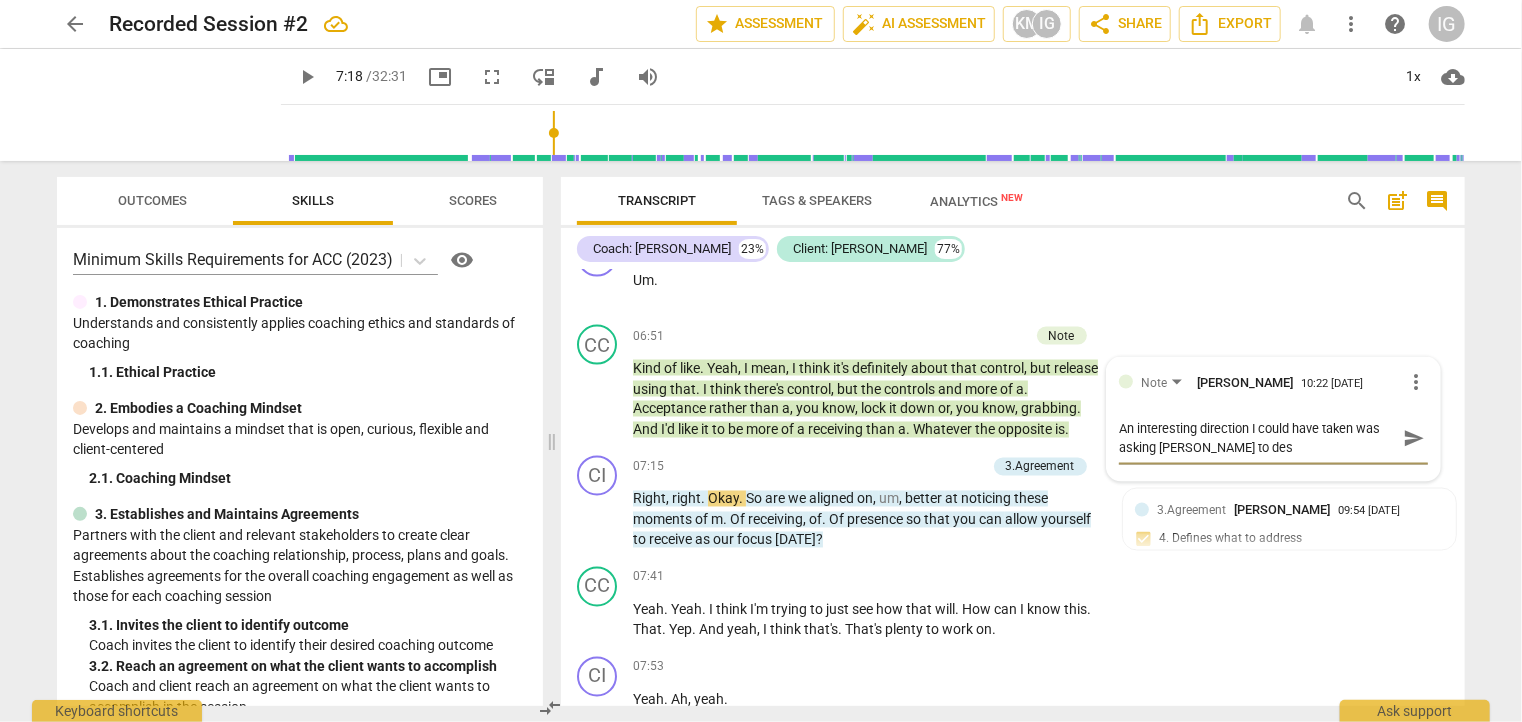 type on "An interesting direction I could have taken was asking [PERSON_NAME] to desc" 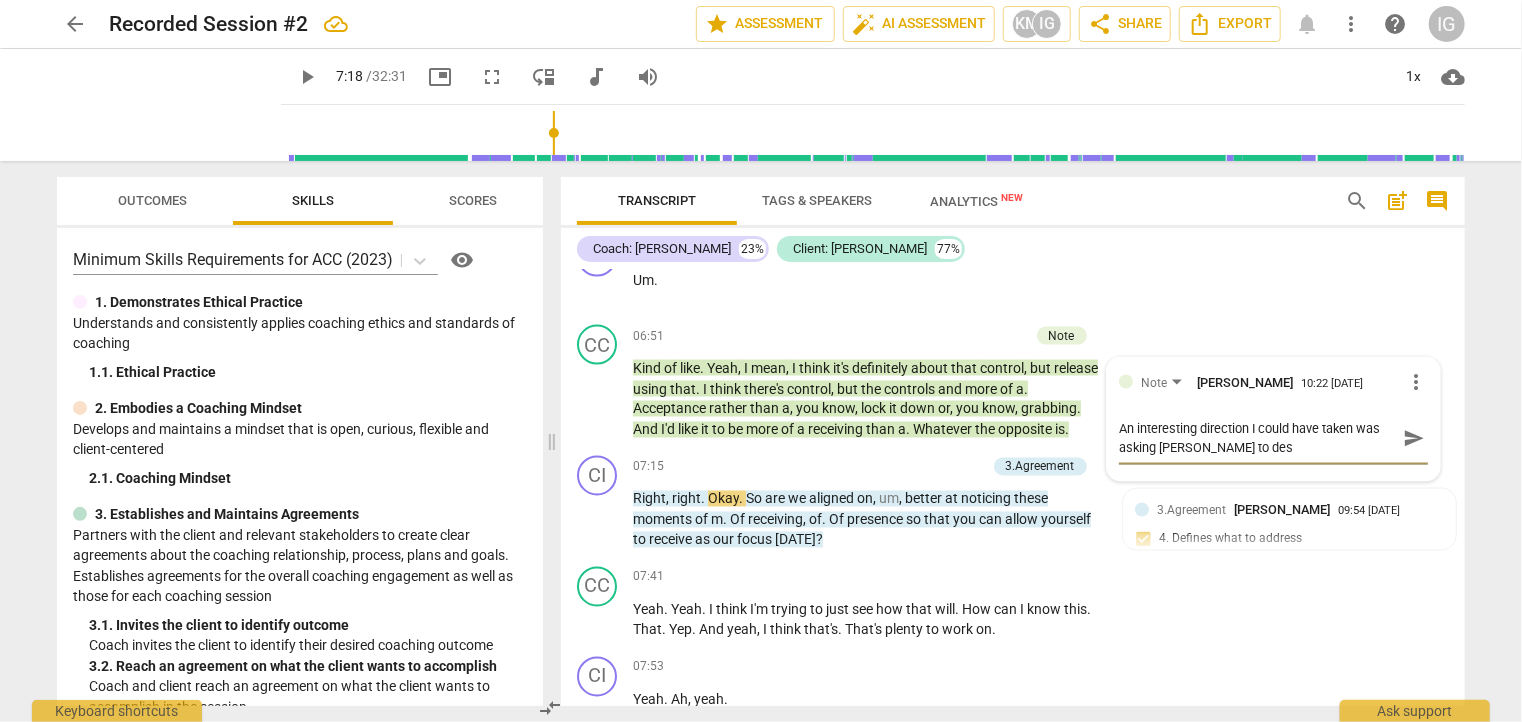 type on "An interesting direction I could have taken was asking [PERSON_NAME] to desc" 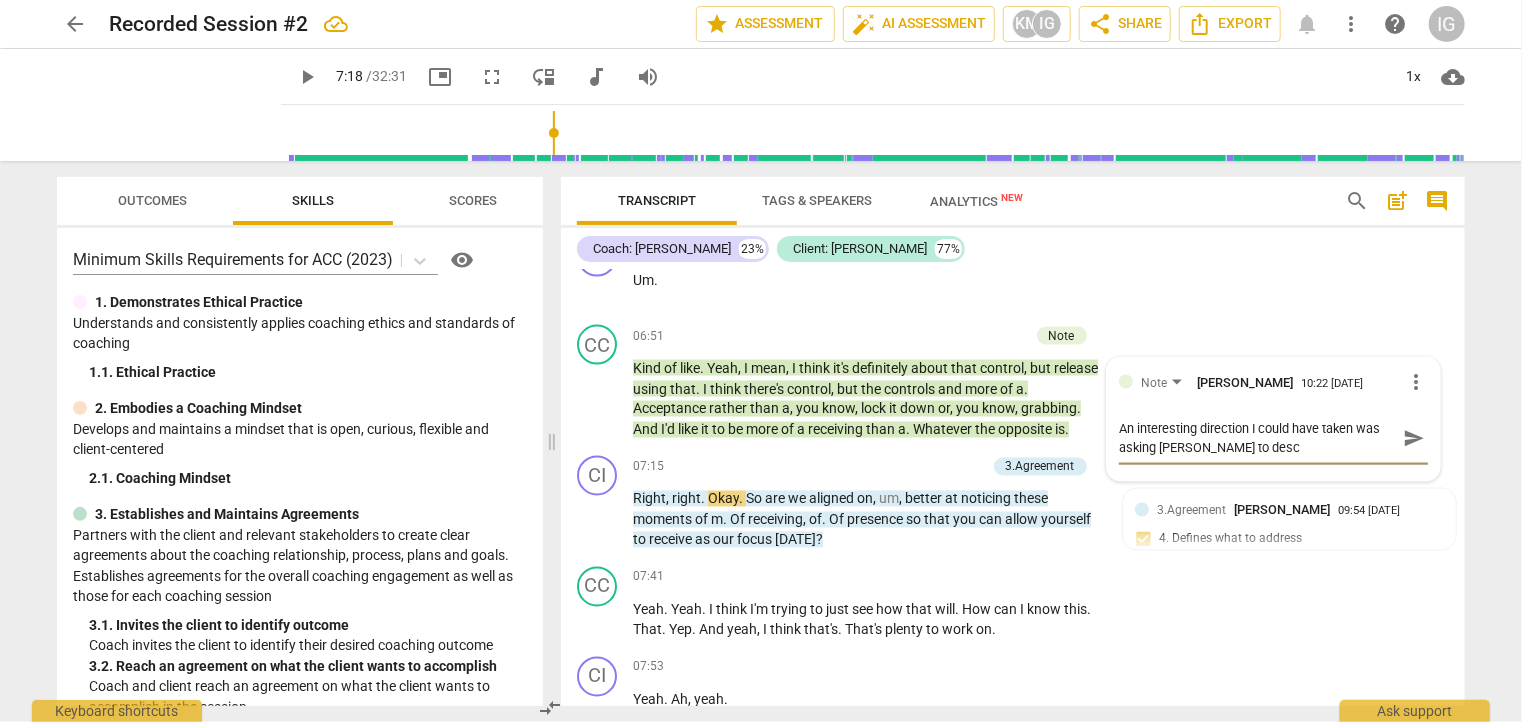 type on "An interesting direction I could have taken was asking [PERSON_NAME] to descr" 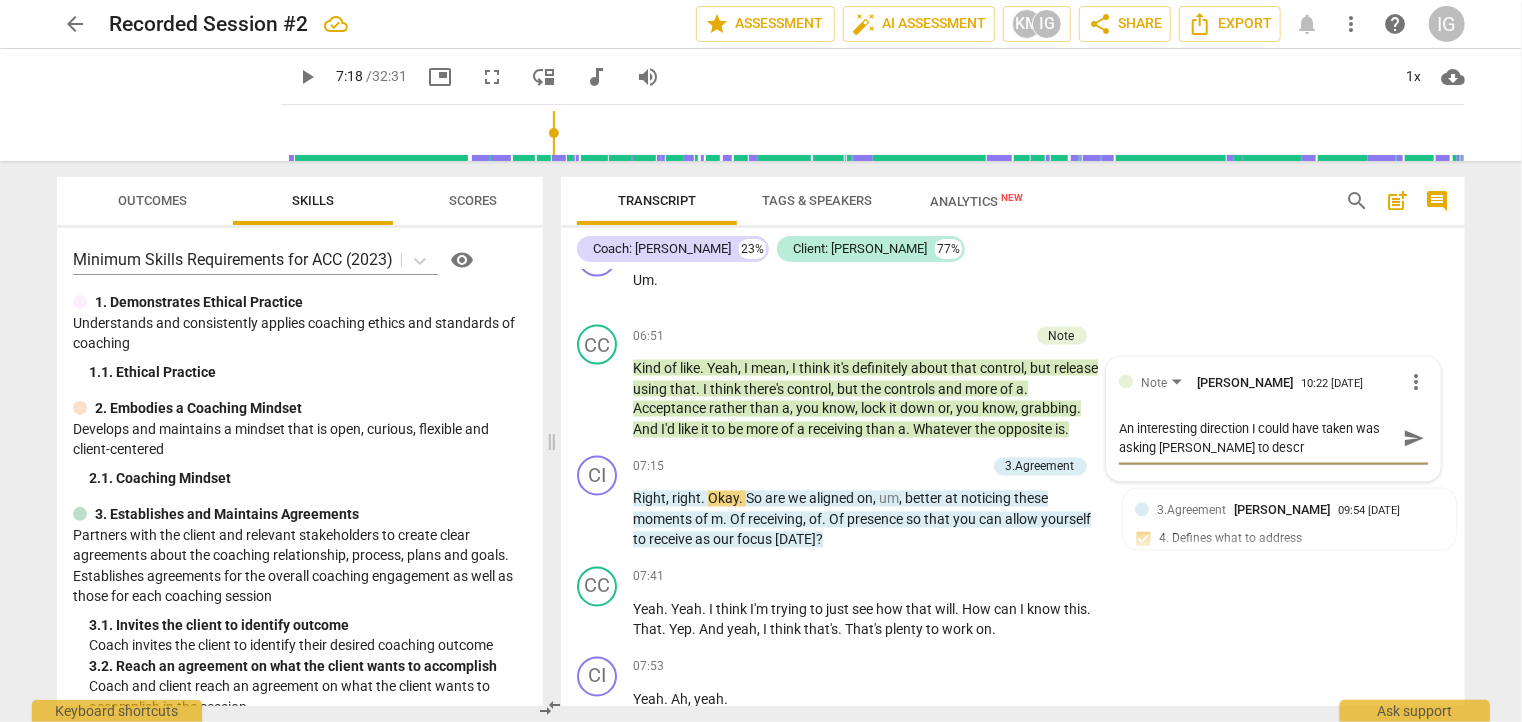 type on "An interesting direction I could have taken was asking [PERSON_NAME] to descri" 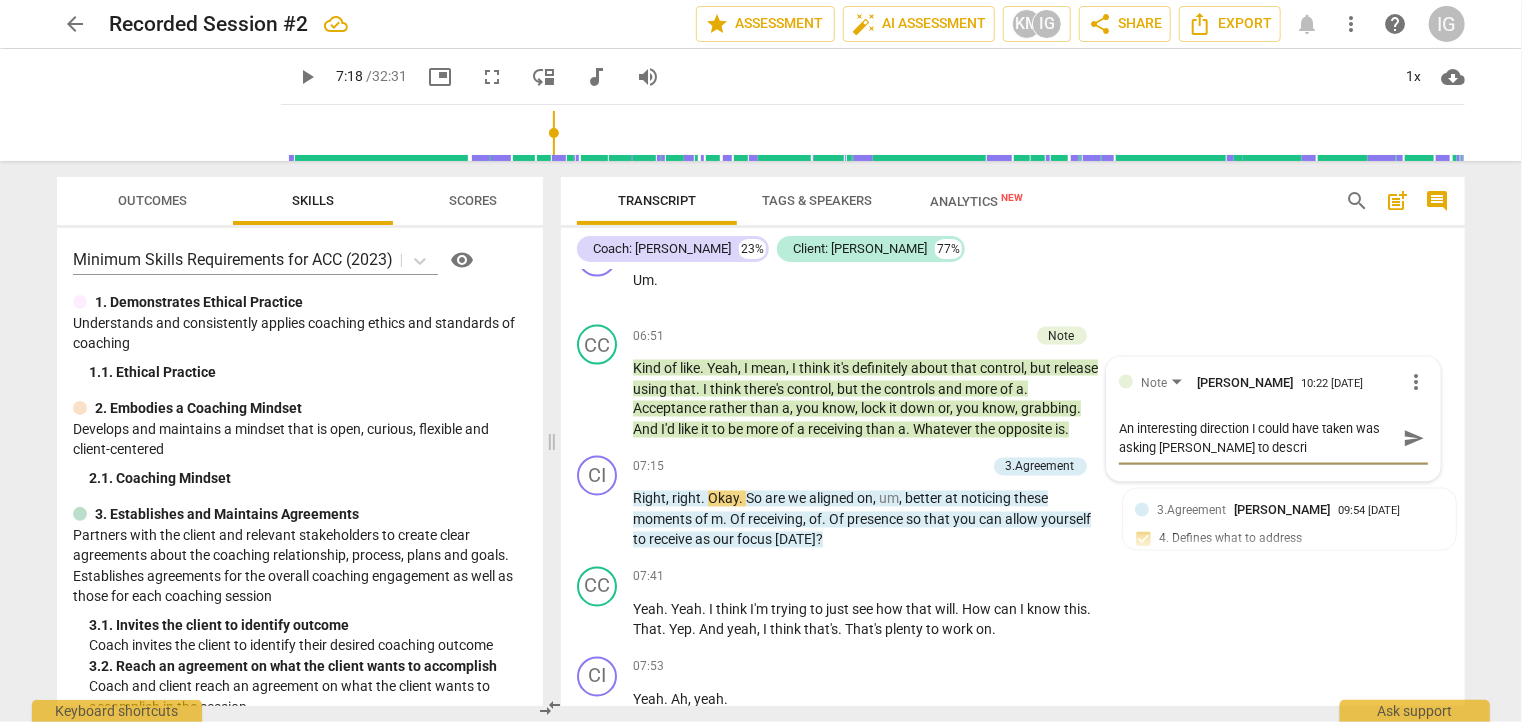 type on "An interesting direction I could have taken was asking [PERSON_NAME] to describ" 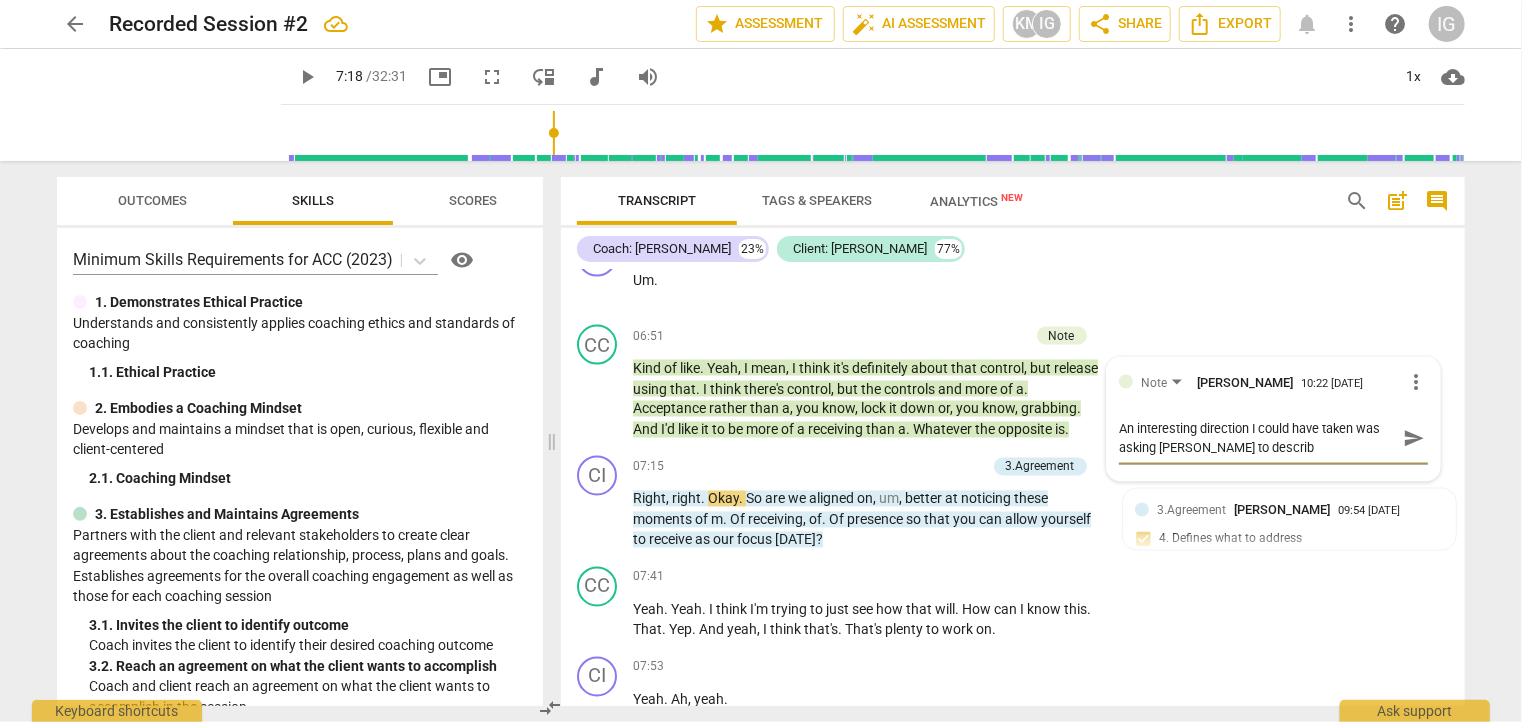 type on "An interesting direction I could have taken was asking [PERSON_NAME] to describe" 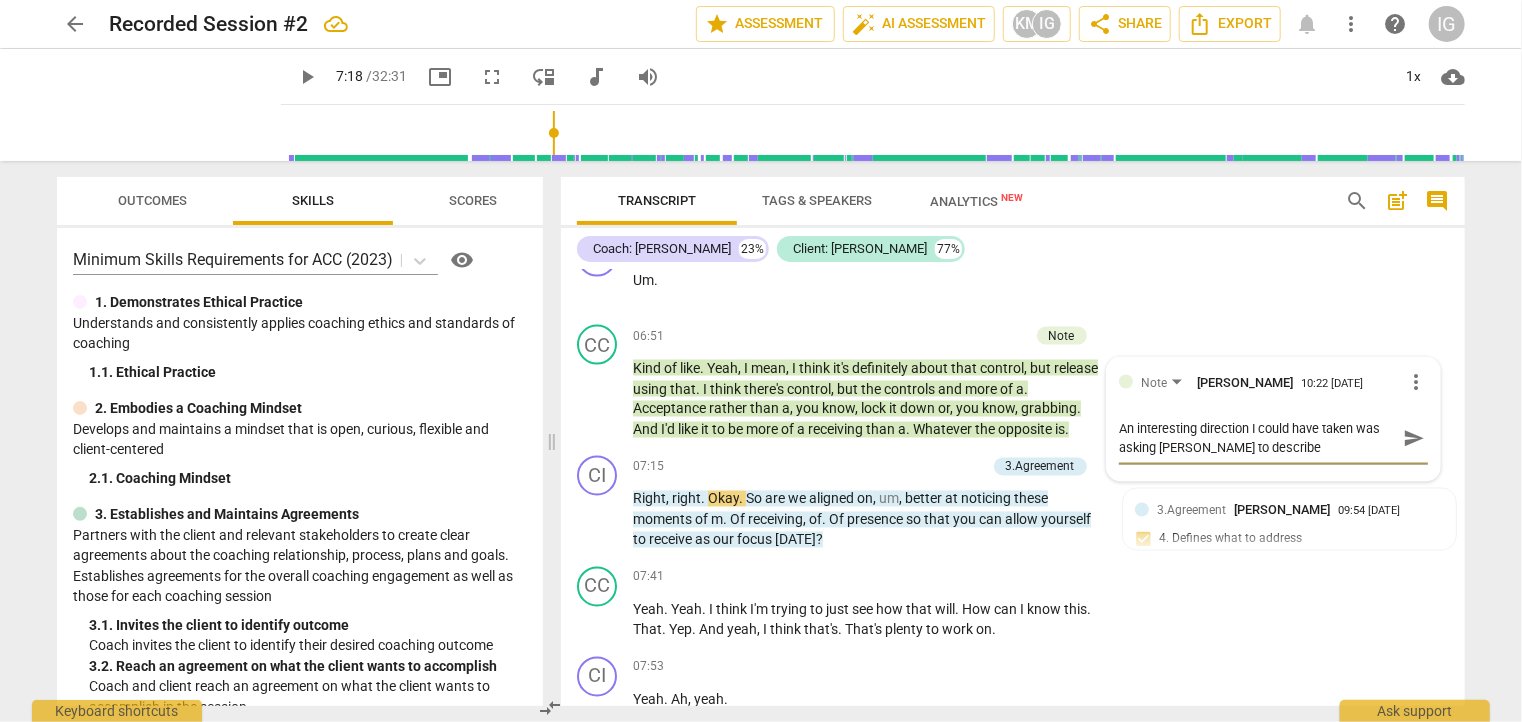 type on "An interesting direction I could have taken was asking [PERSON_NAME] to describe" 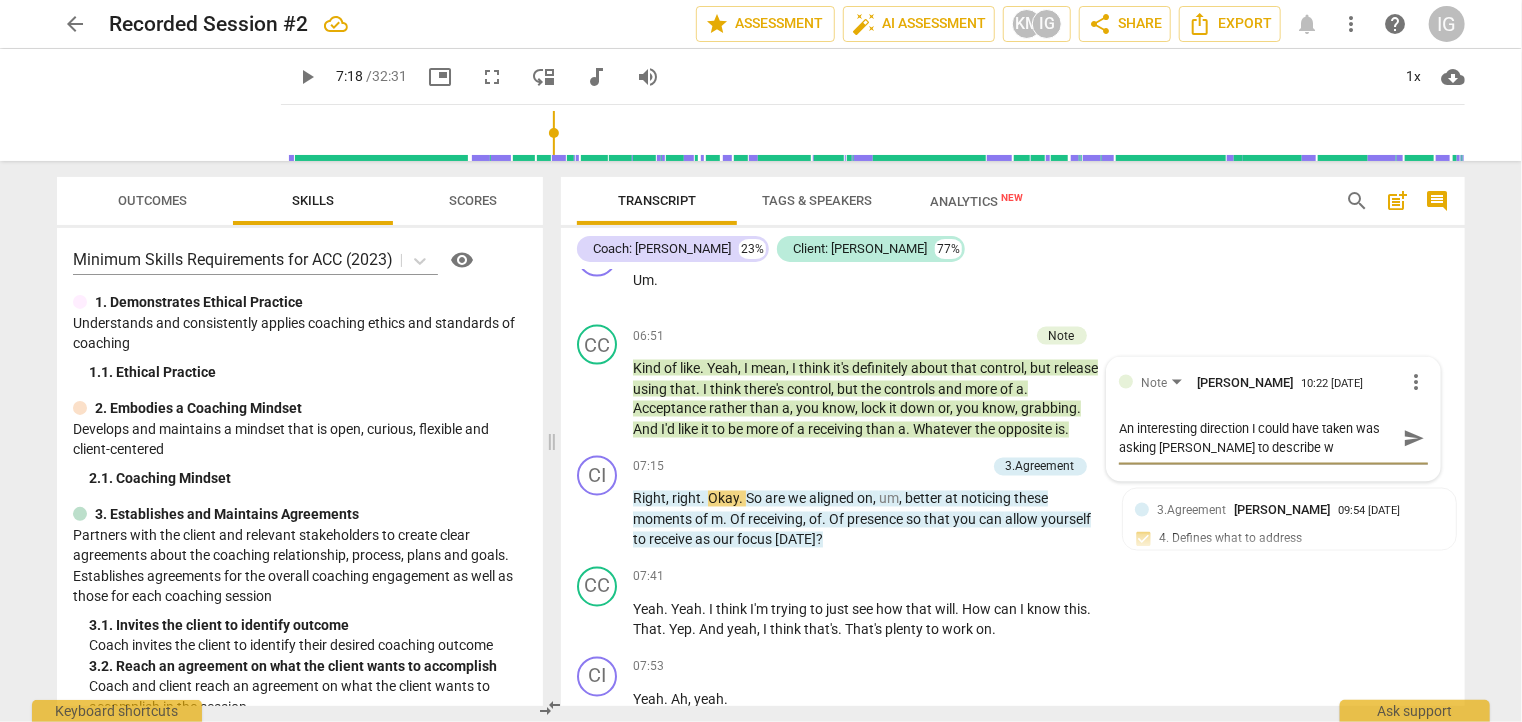 type on "An interesting direction I could have taken was asking [PERSON_NAME] to describe wh" 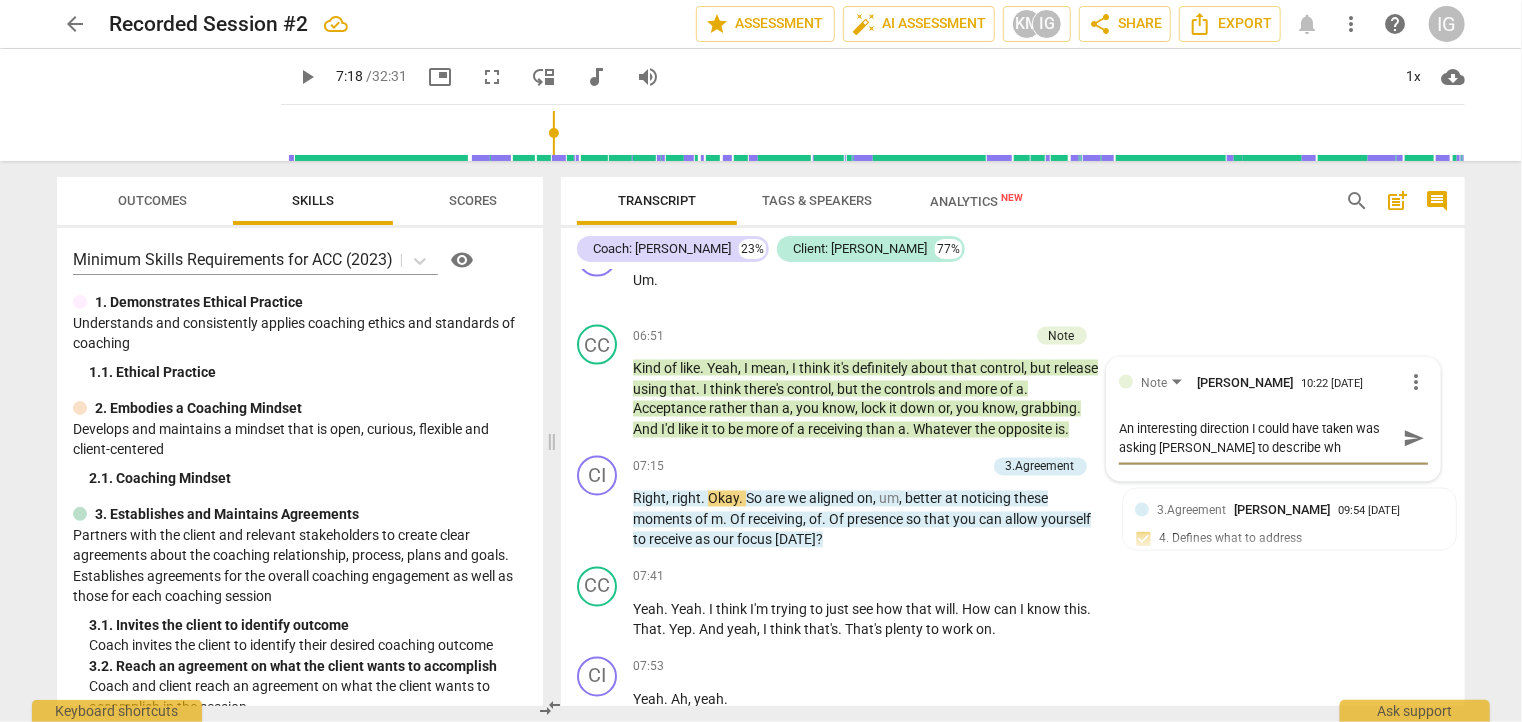 type on "An interesting direction I could have taken was asking [PERSON_NAME] to describe wha" 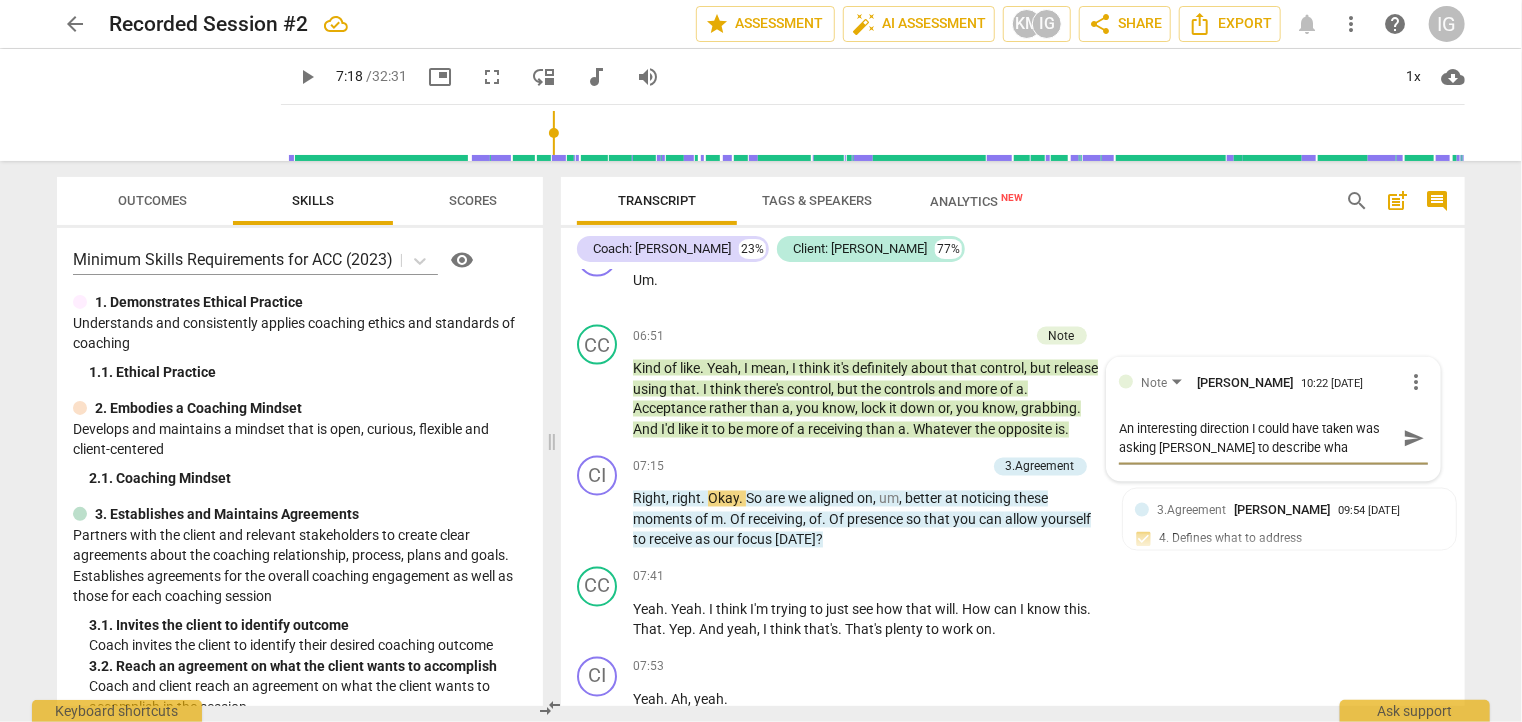 type on "An interesting direction I could have taken was asking [PERSON_NAME] to describe what" 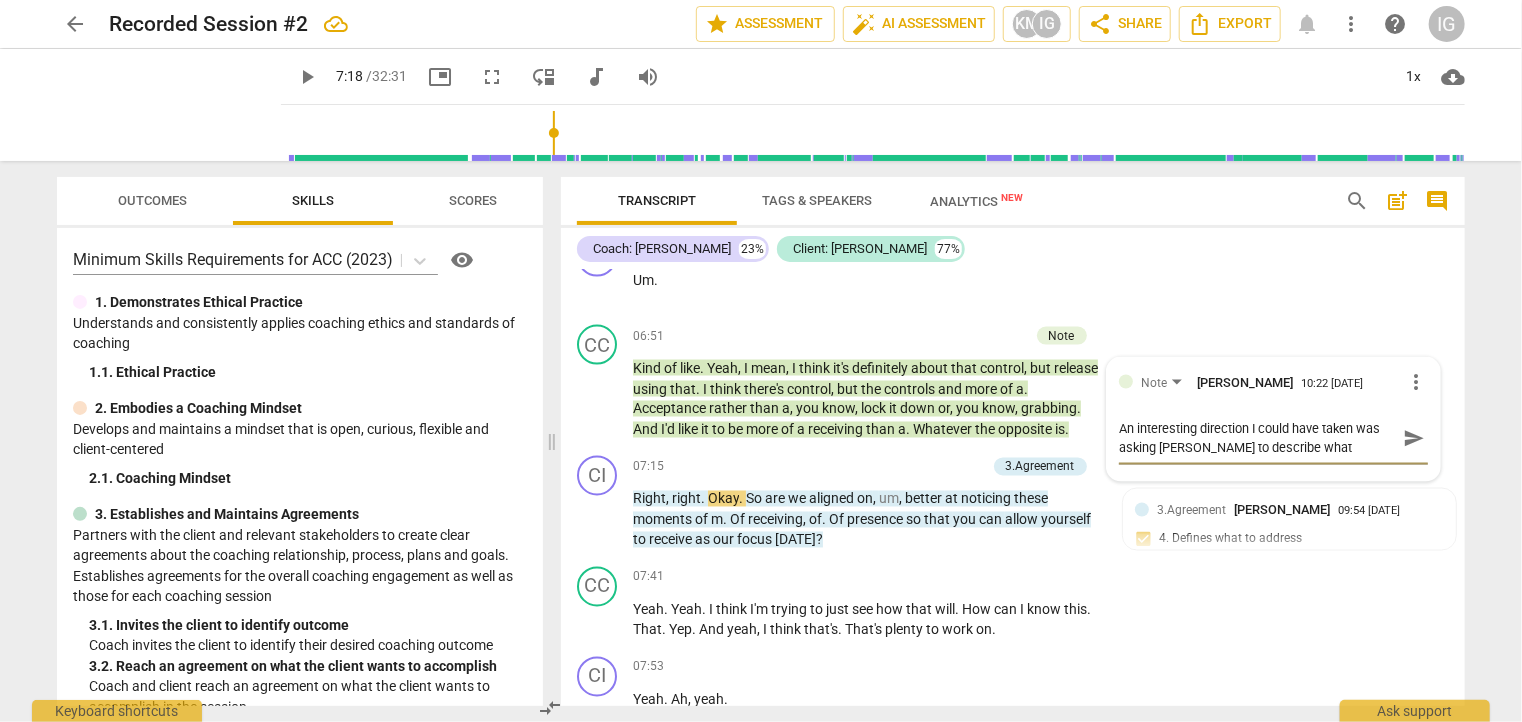 type on "An interesting direction I could have taken was asking [PERSON_NAME] to describe what" 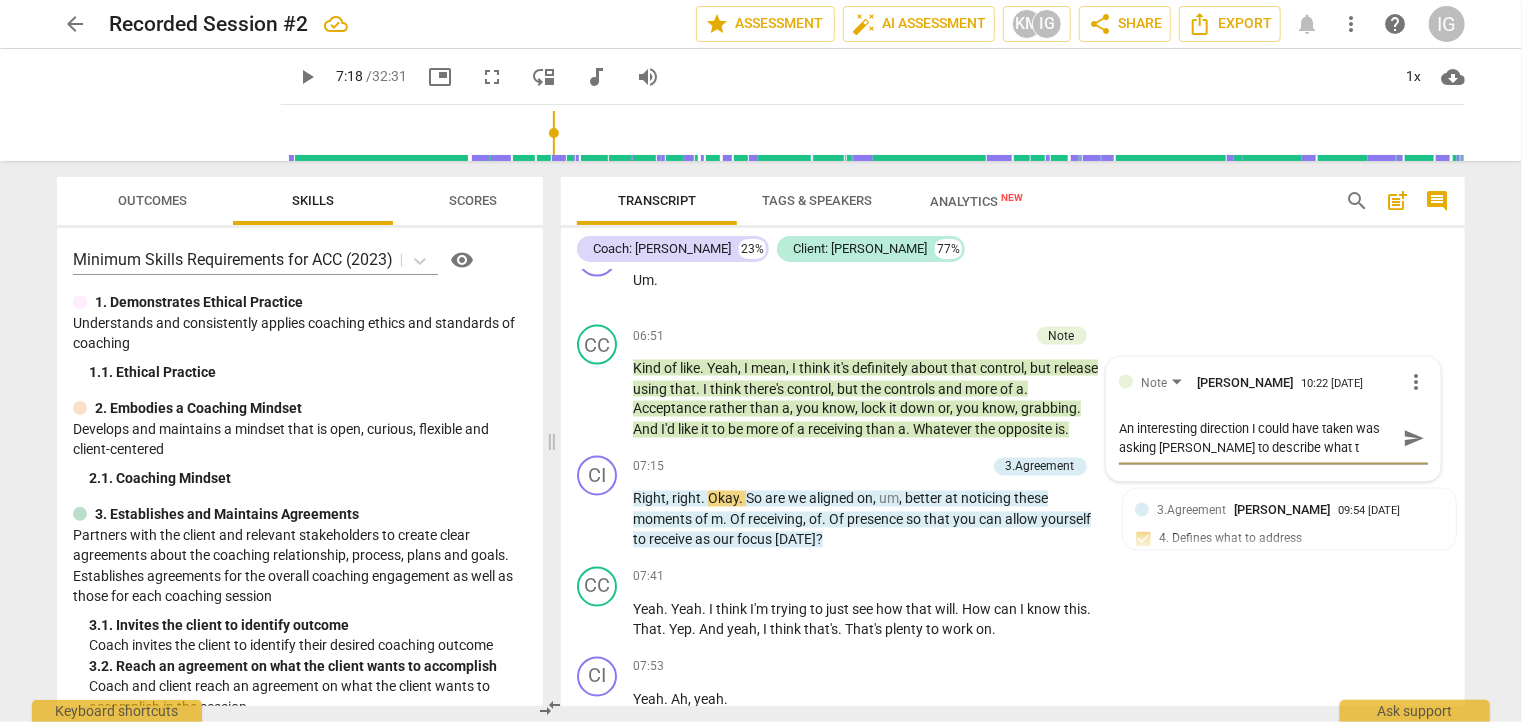 type on "An interesting direction I could have taken was asking [PERSON_NAME] to describe what th" 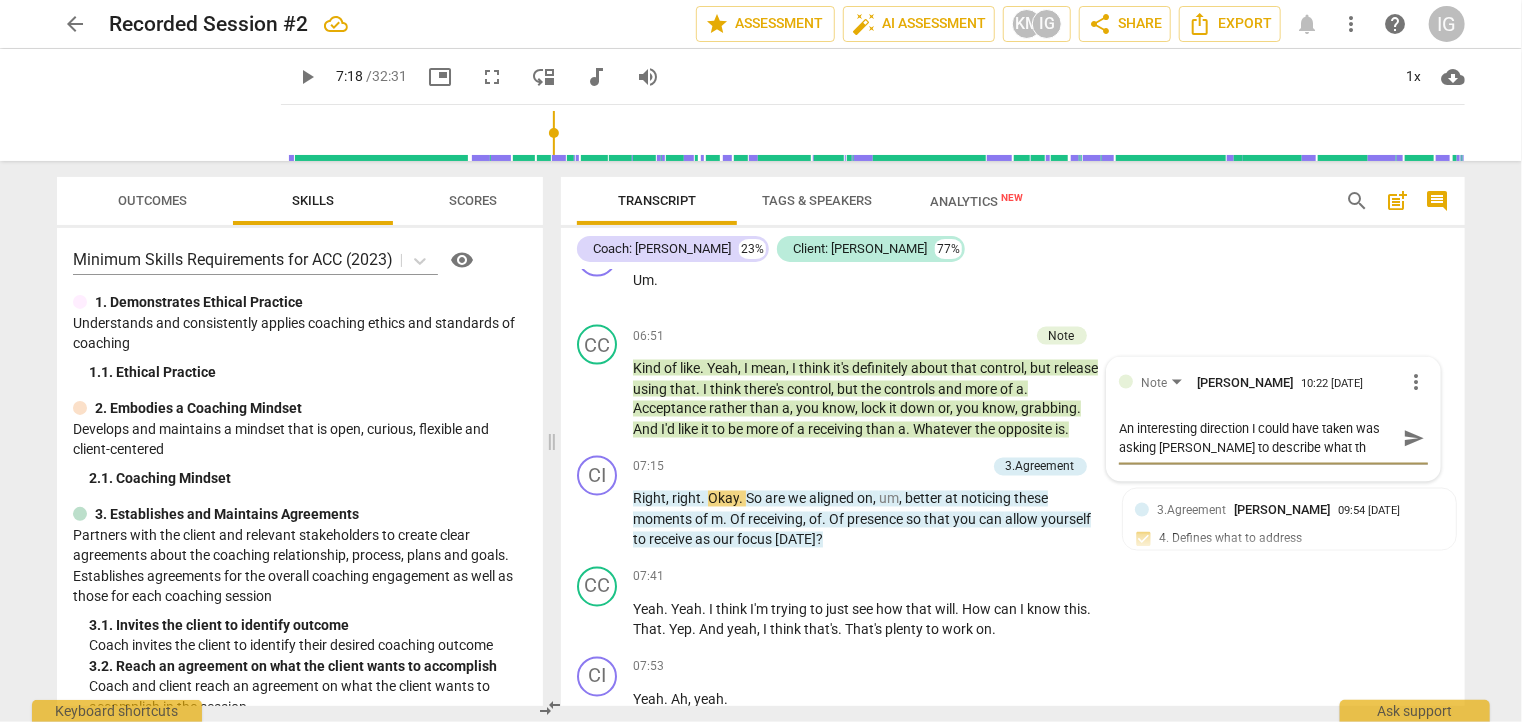 type on "An interesting direction I could have taken was asking [PERSON_NAME] to describe what the" 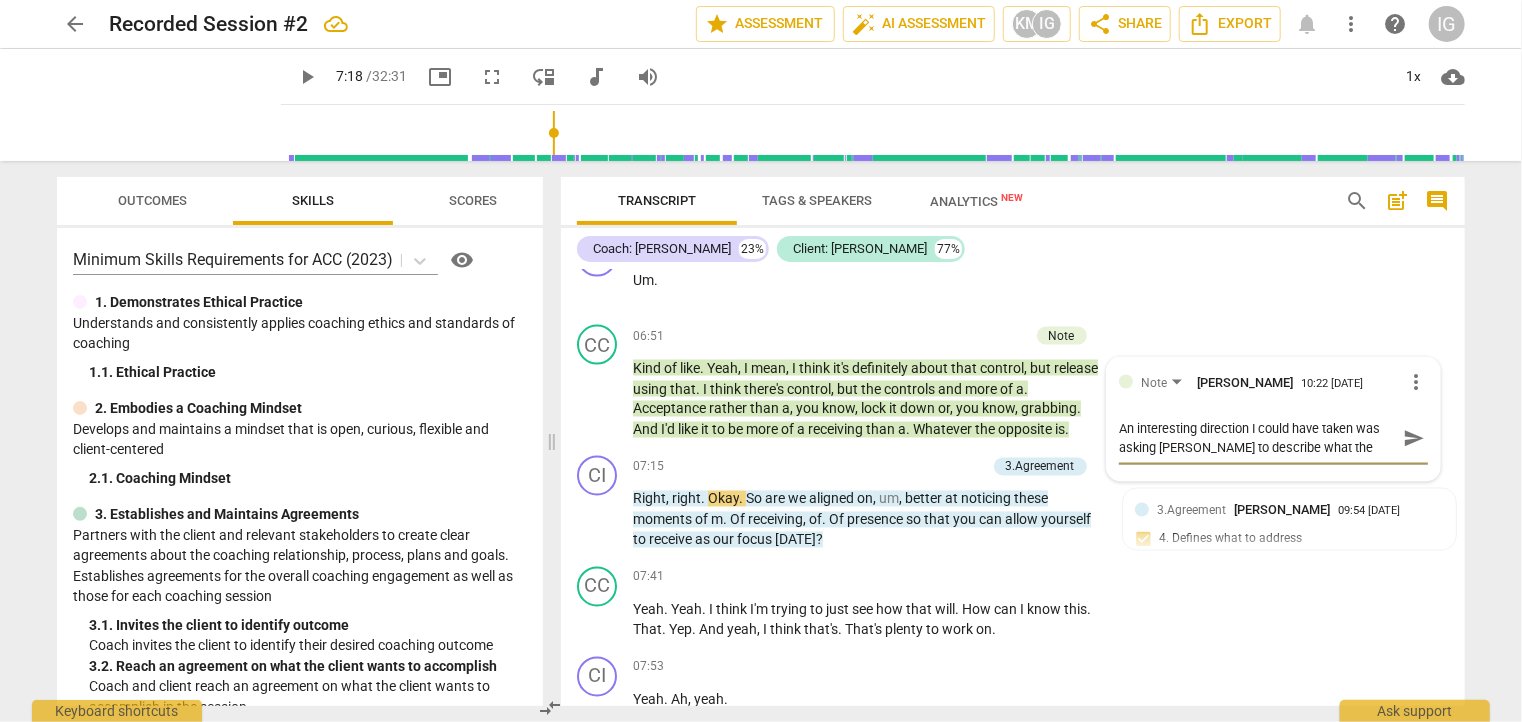 type on "An interesting direction I could have taken was asking [PERSON_NAME] to describe what the" 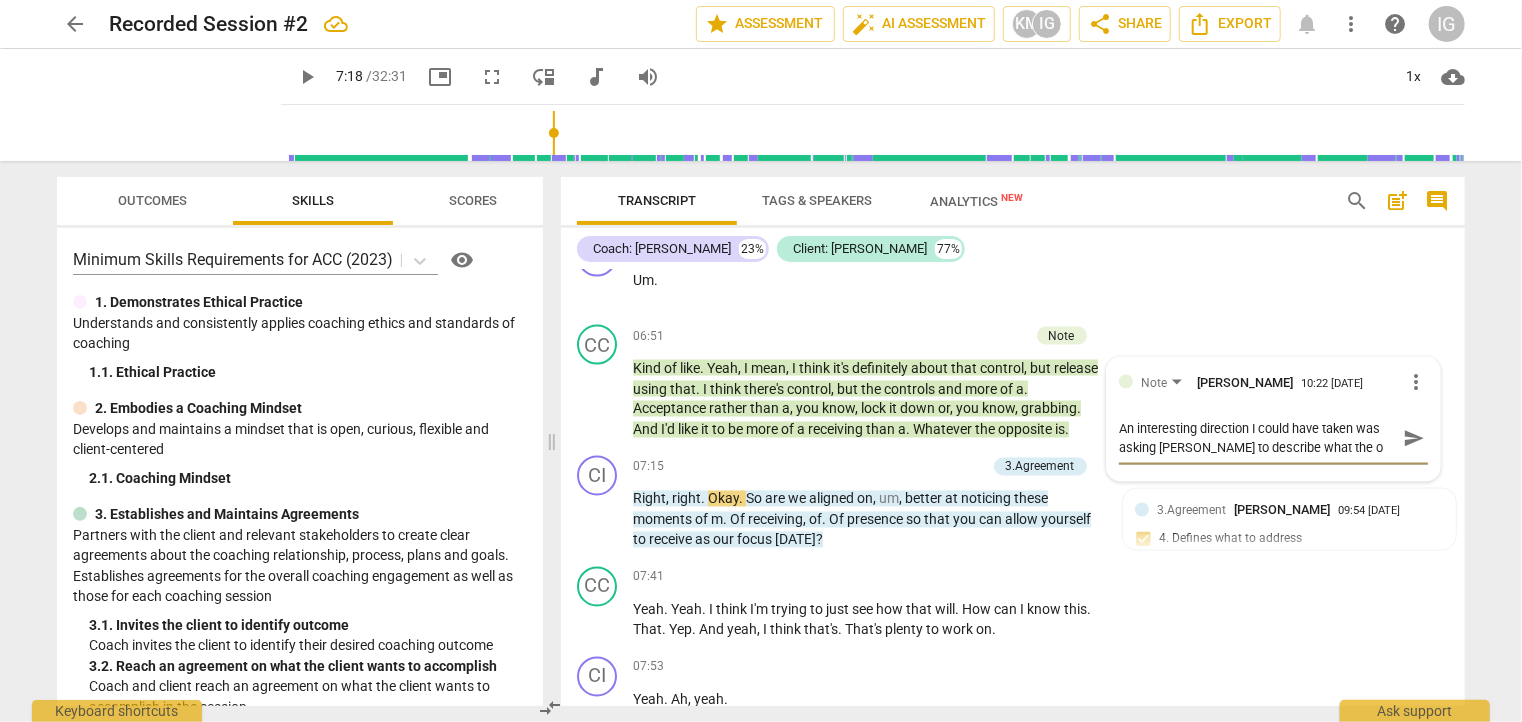type on "An interesting direction I could have taken was asking [PERSON_NAME] to describe what the op" 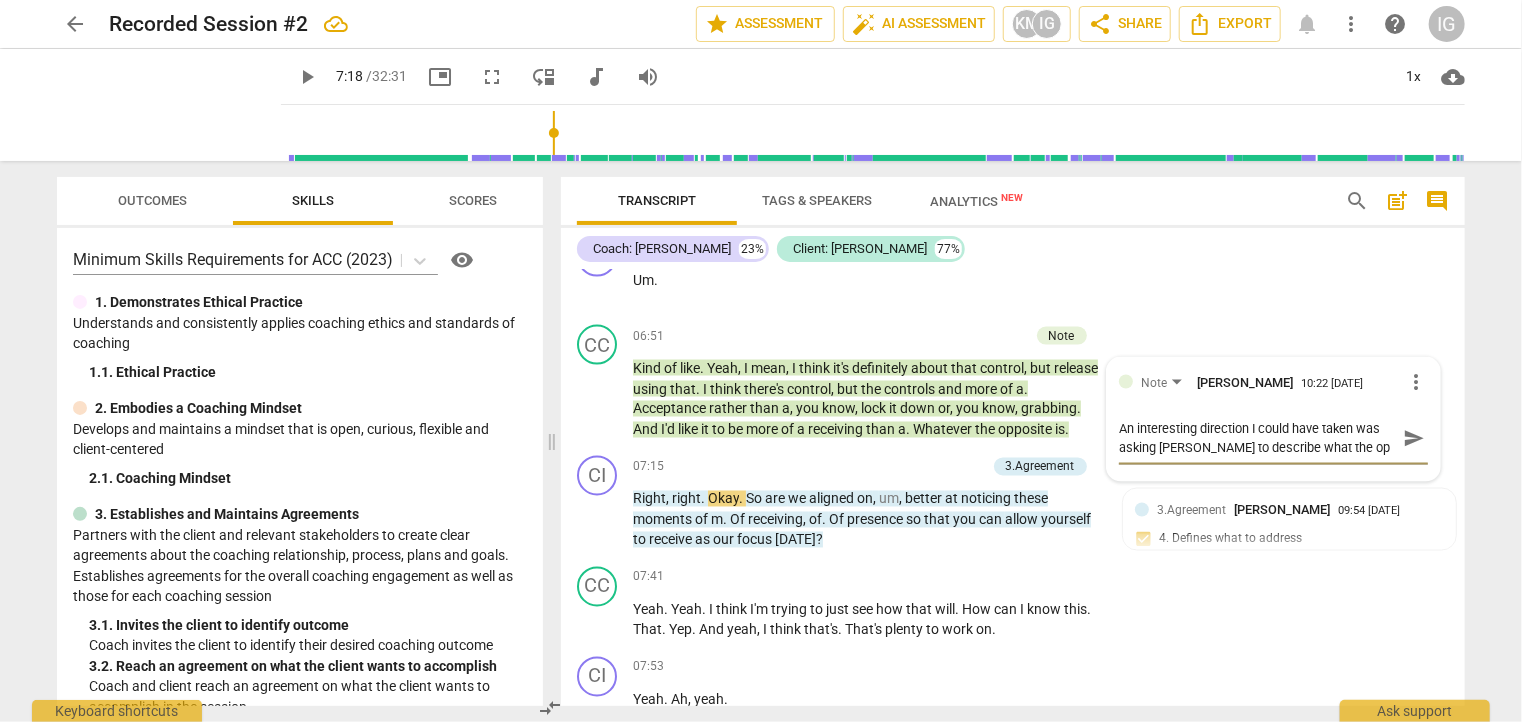type on "An interesting direction I could have taken was asking [PERSON_NAME] to describe what the opp" 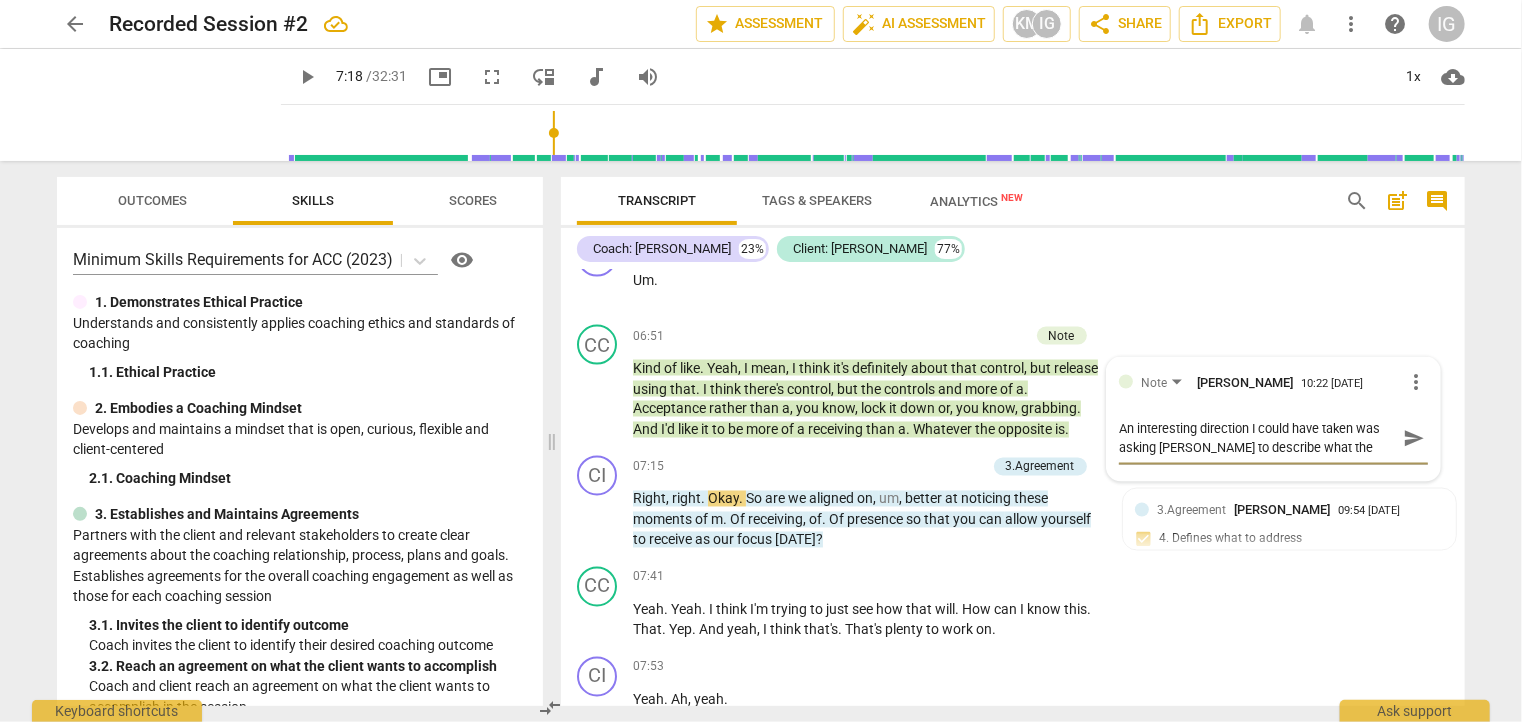 type on "An interesting direction I could have taken was asking [PERSON_NAME] to describe what the oppo" 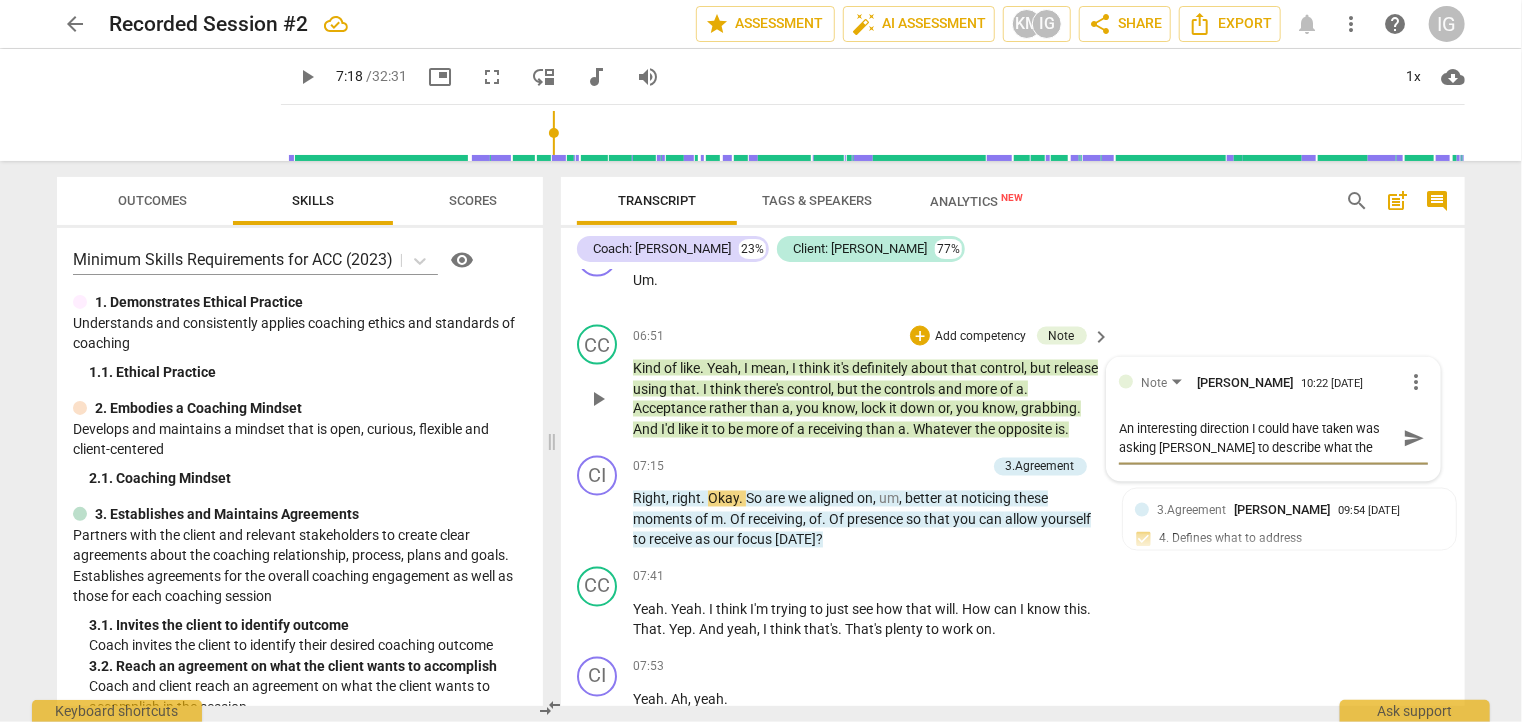 click on "An interesting direction I could have taken was asking [PERSON_NAME] to describe what the opposite is" at bounding box center (1257, 439) 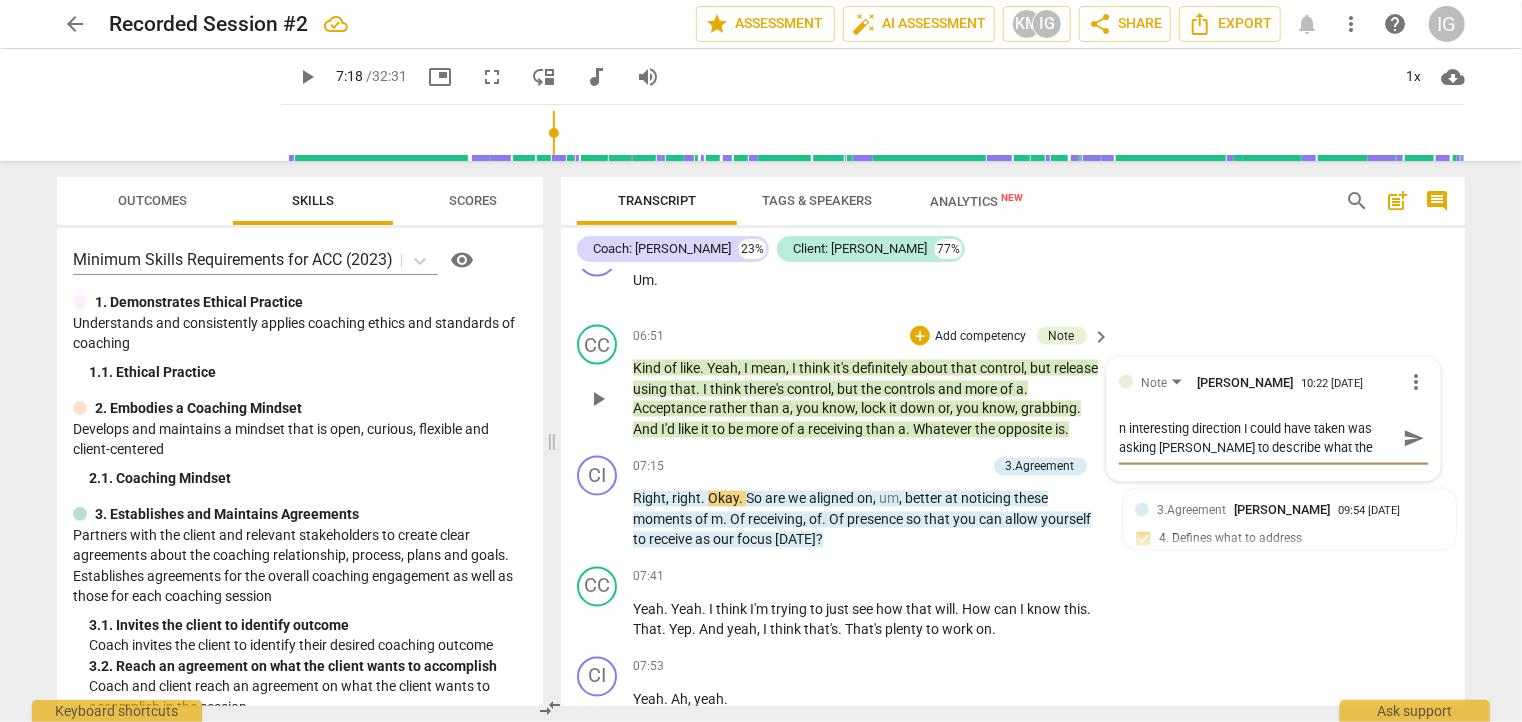 type on "In interesting direction I could have taken was asking [PERSON_NAME] to describe what the opposite is" 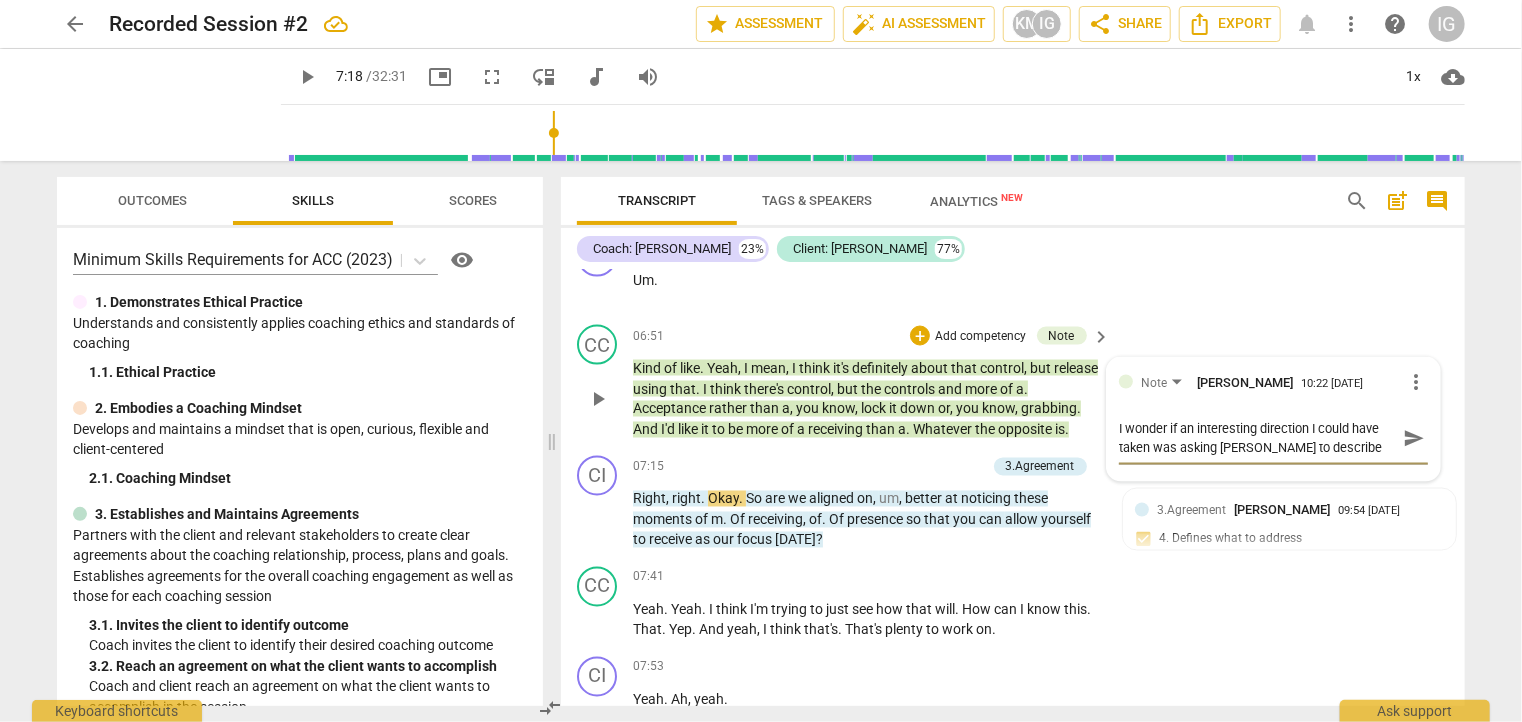 click on "send" at bounding box center (1414, 439) 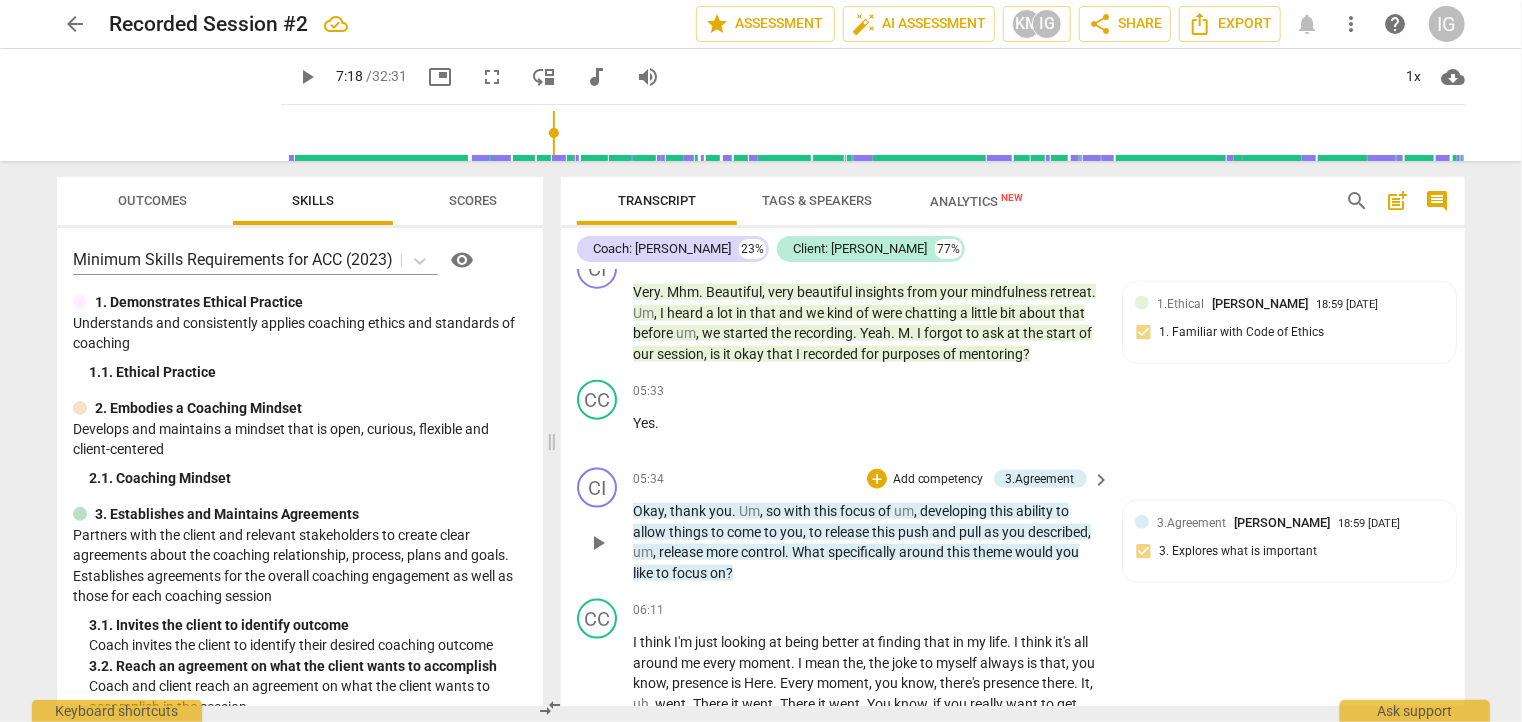 scroll, scrollTop: 1212, scrollLeft: 0, axis: vertical 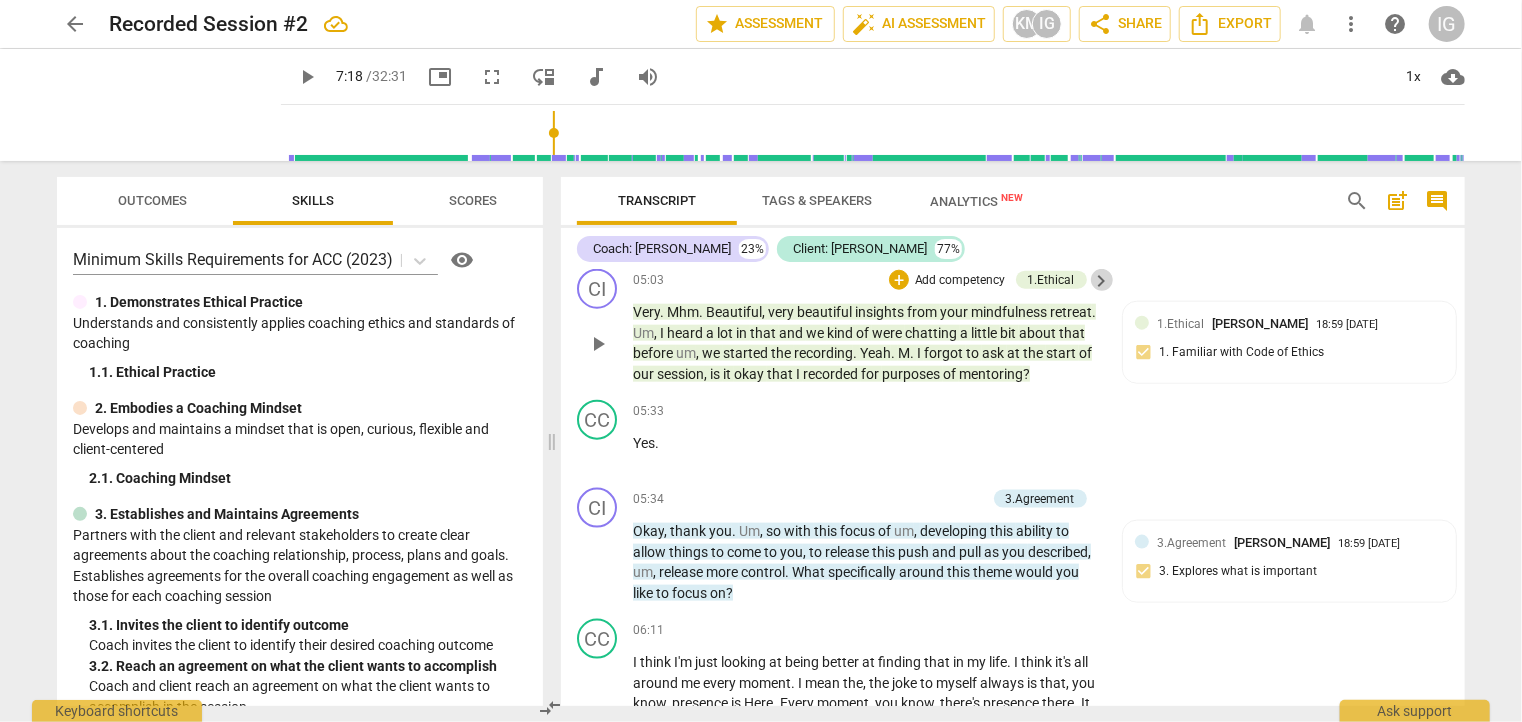 click on "keyboard_arrow_right" at bounding box center [1102, 281] 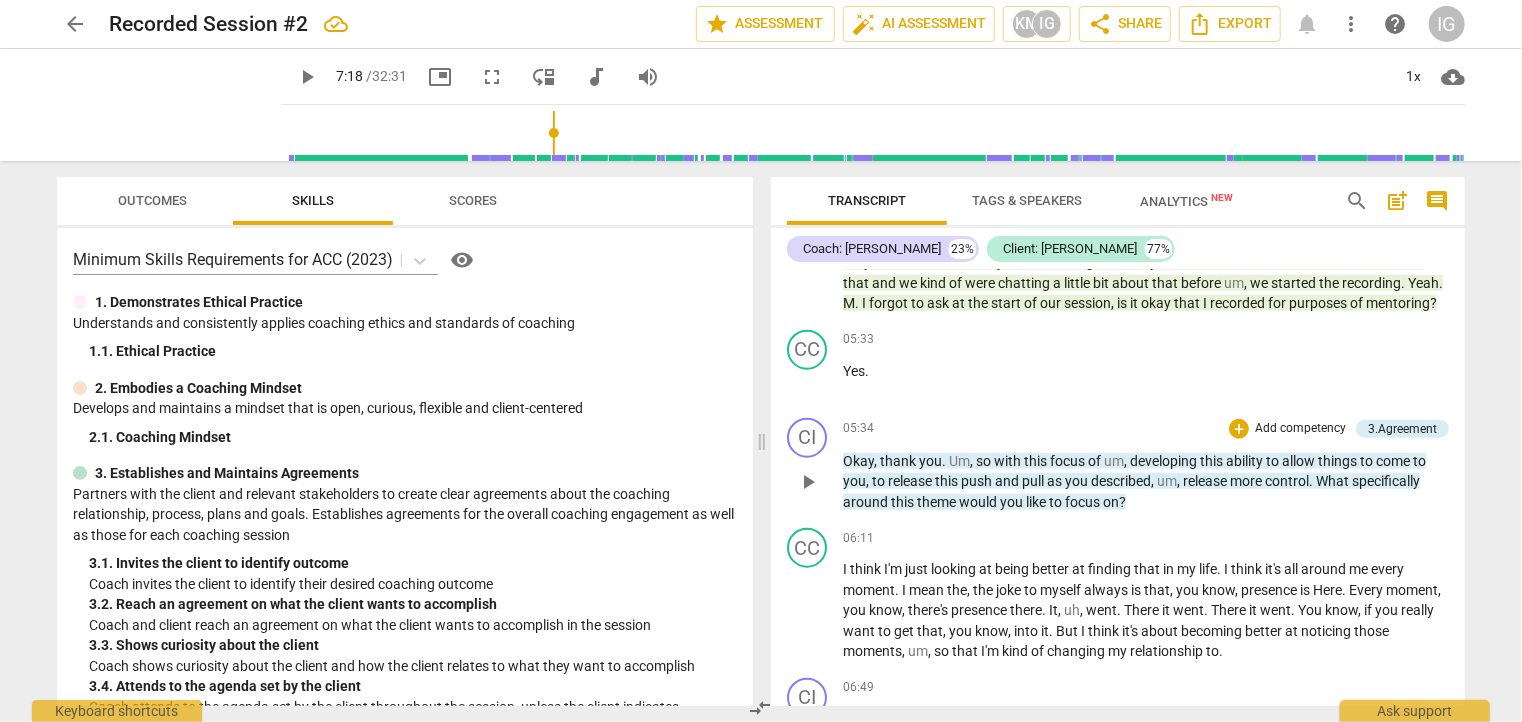 scroll, scrollTop: 923, scrollLeft: 0, axis: vertical 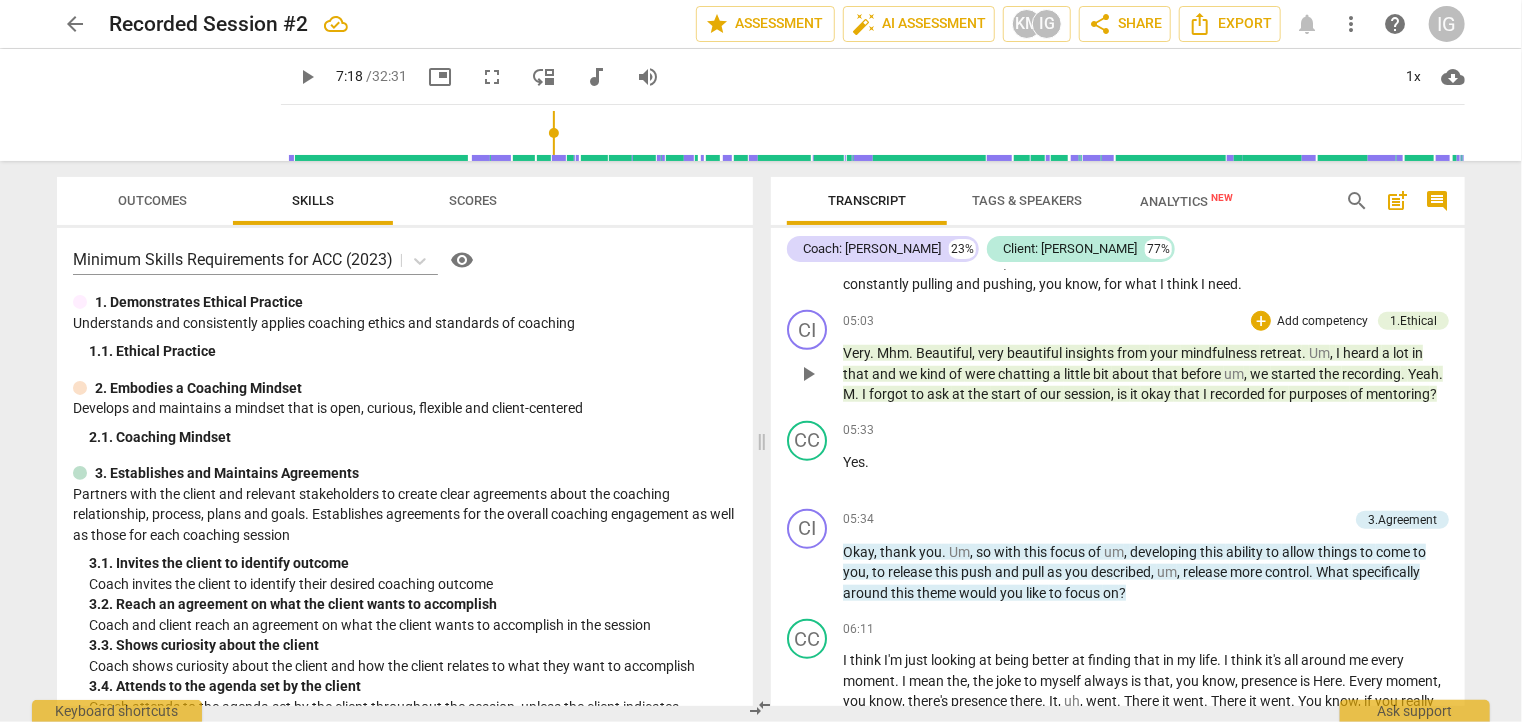click on "Add competency" at bounding box center (1322, 322) 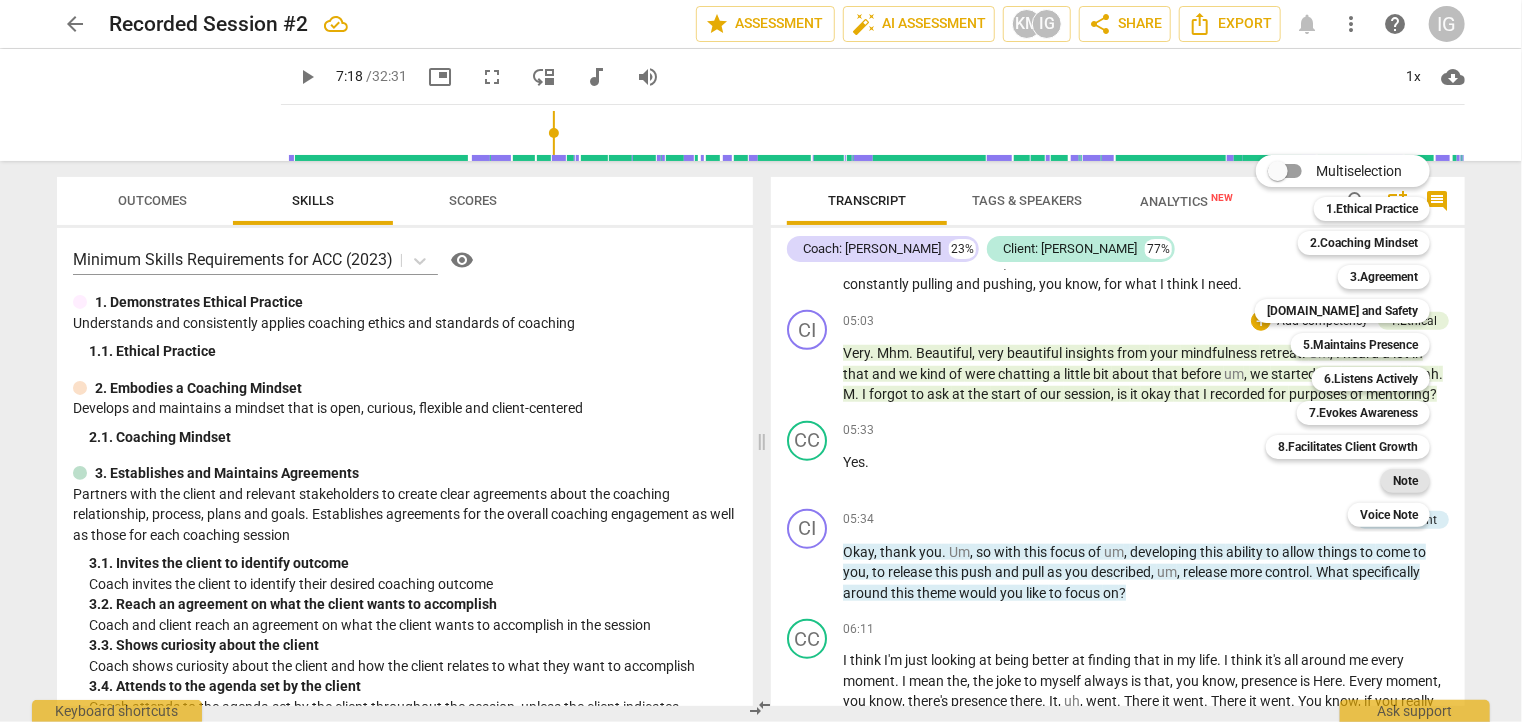 click on "Note" at bounding box center [1405, 481] 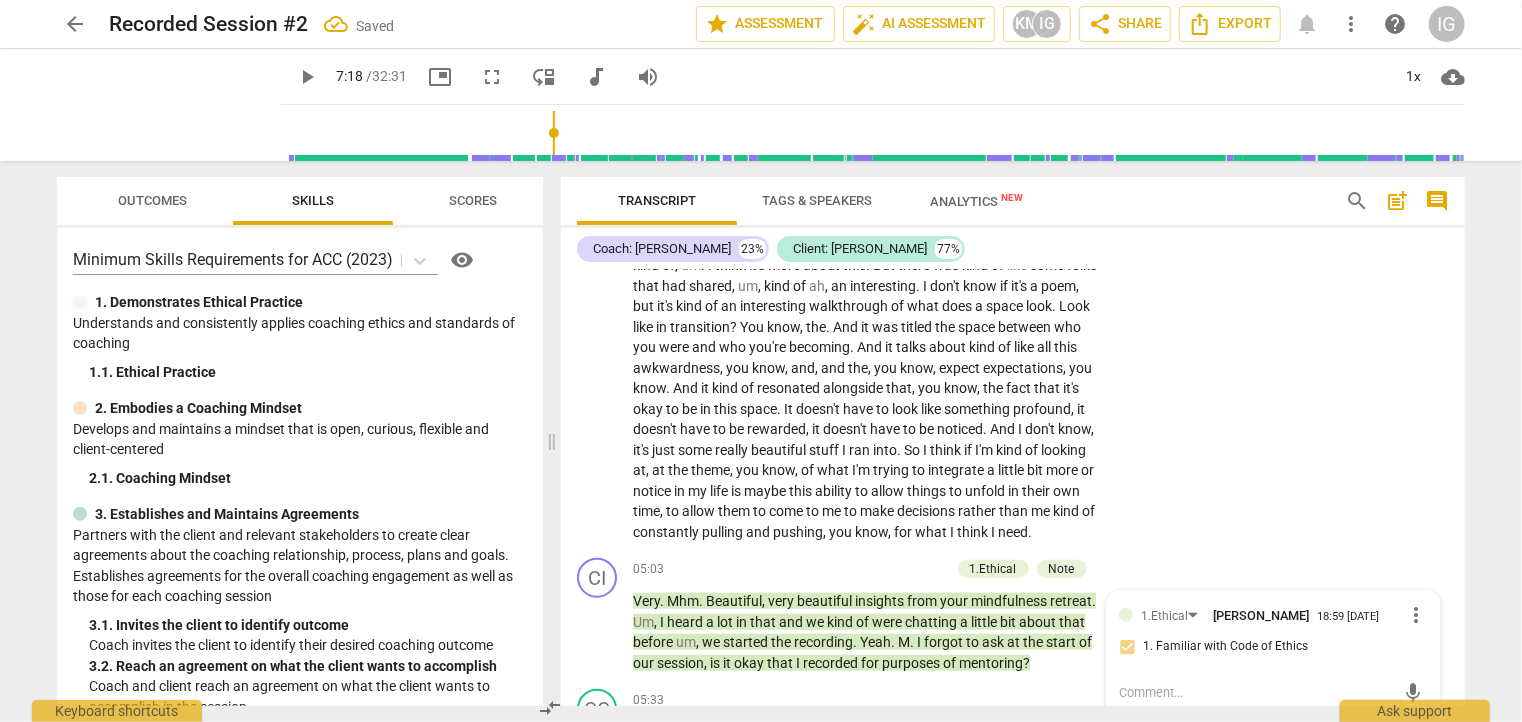 scroll, scrollTop: 936, scrollLeft: 0, axis: vertical 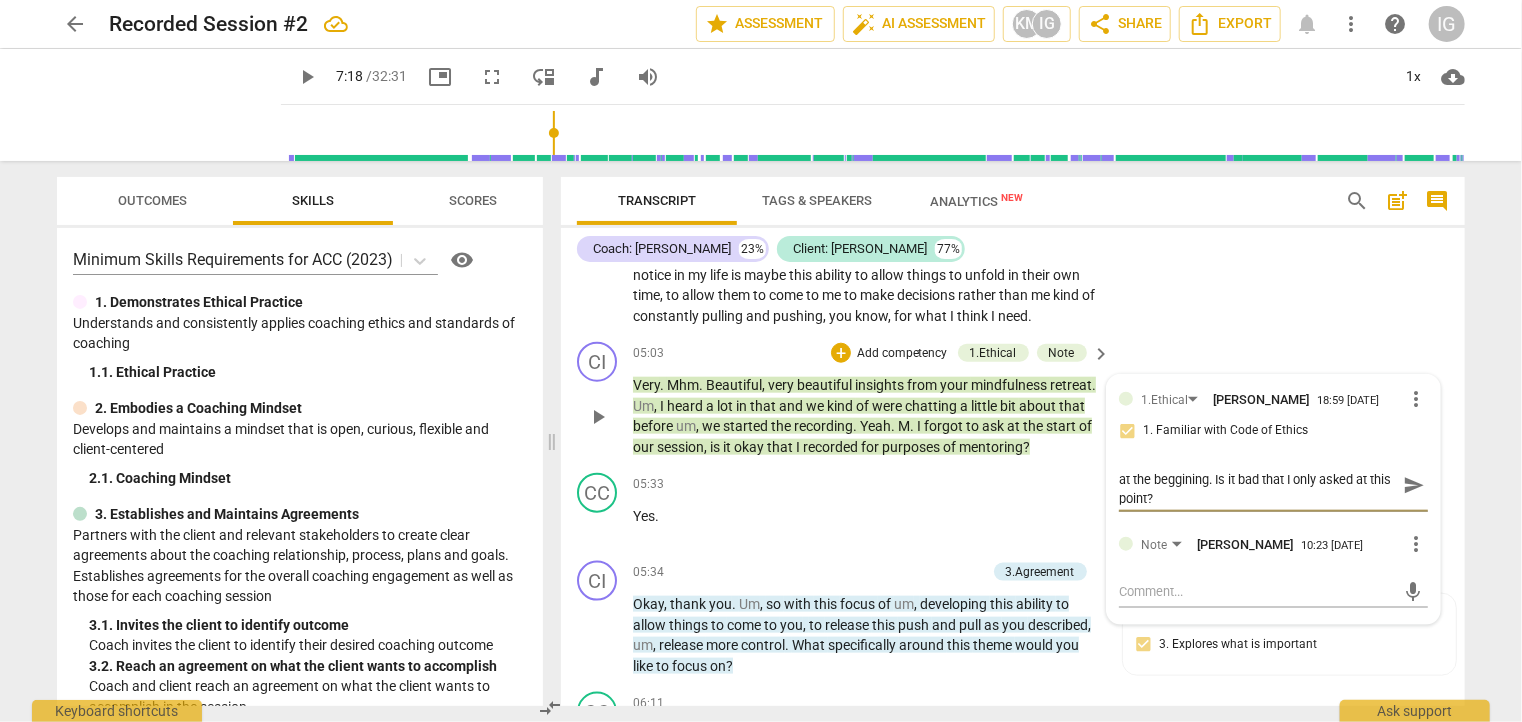 click on "send" at bounding box center [1414, 486] 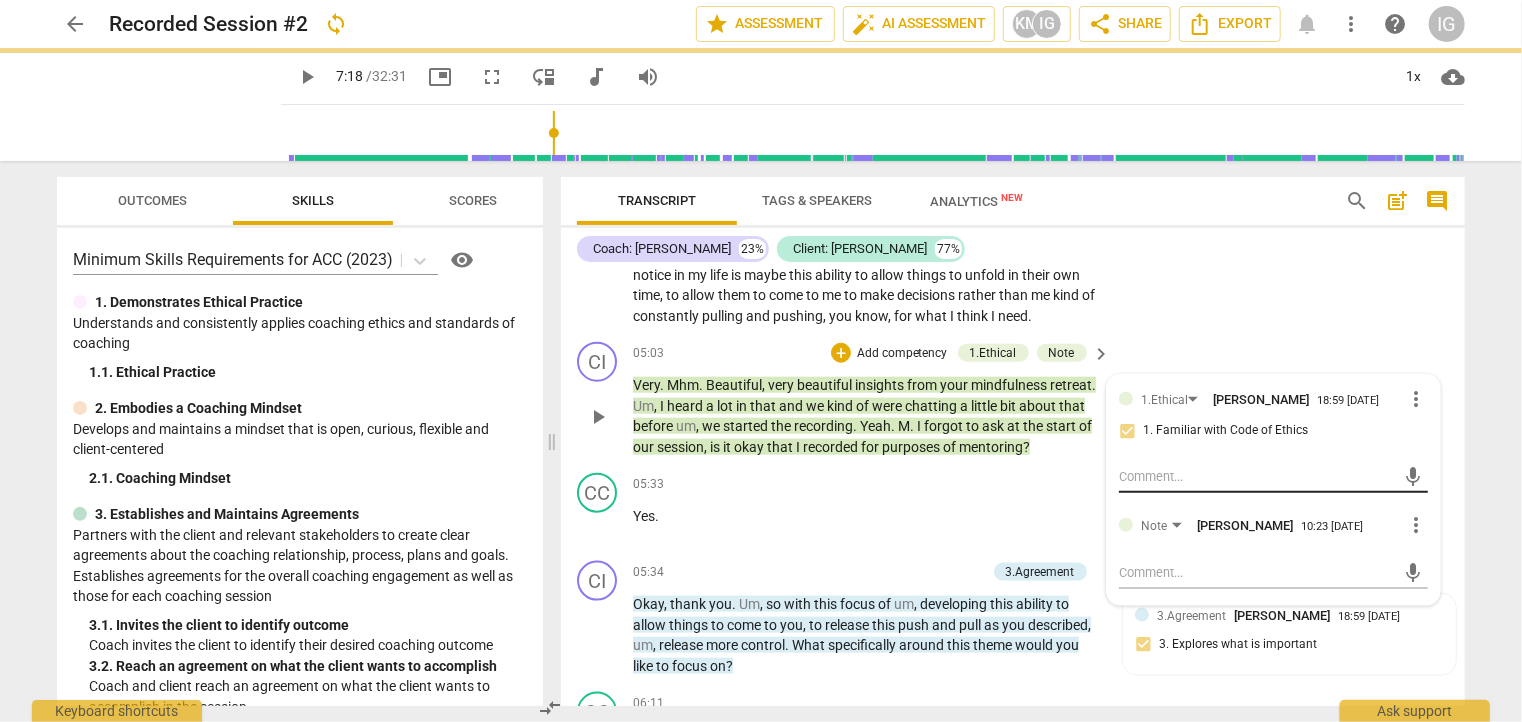 scroll, scrollTop: 0, scrollLeft: 0, axis: both 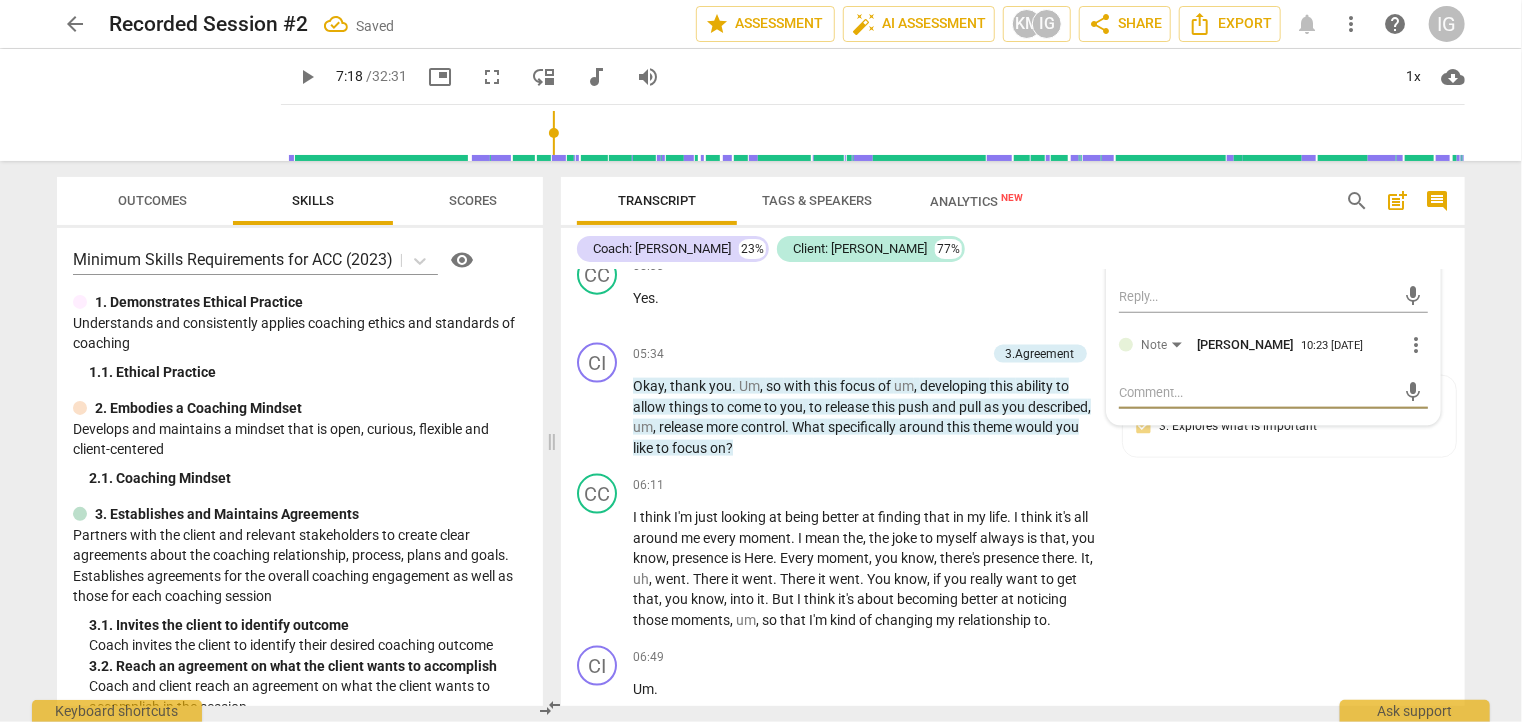 click at bounding box center [1257, 392] 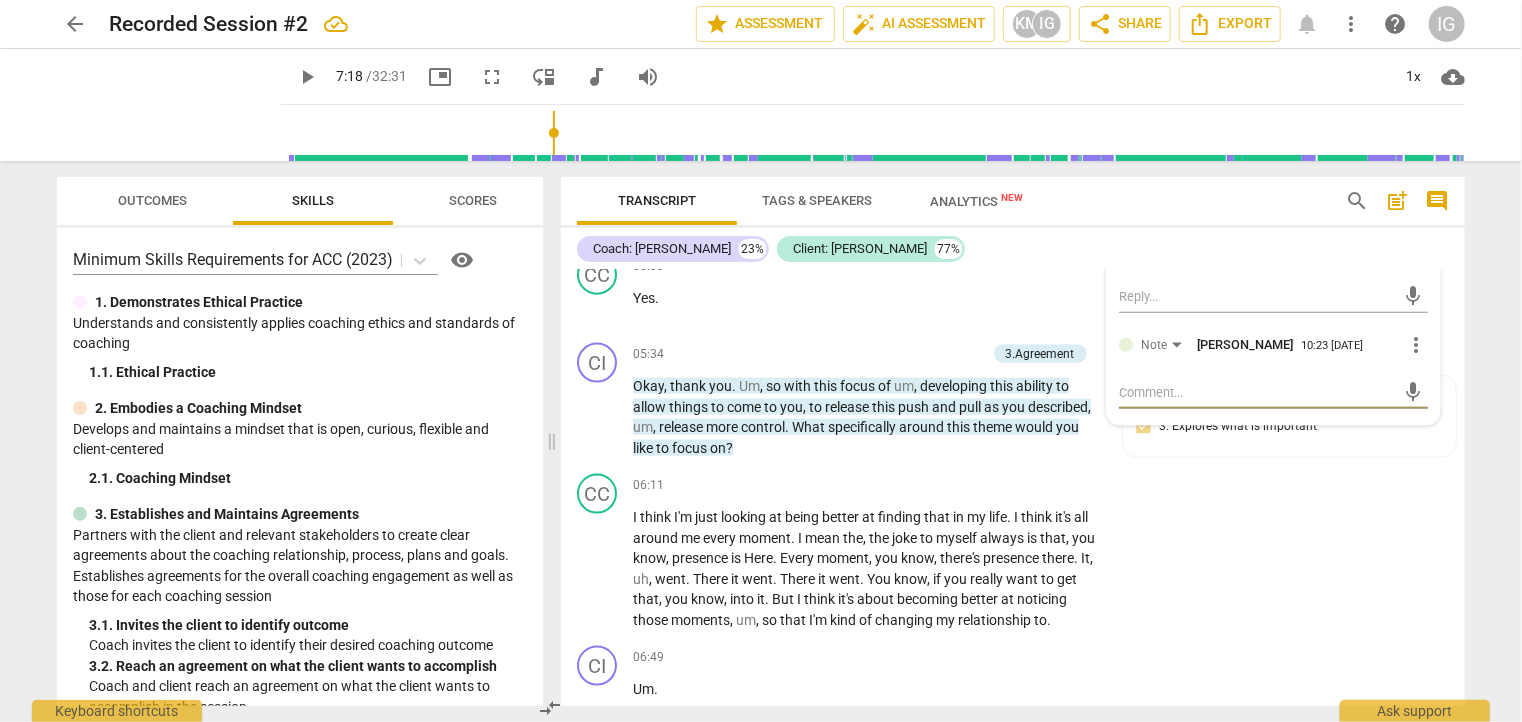click on "more_vert" at bounding box center [1416, 345] 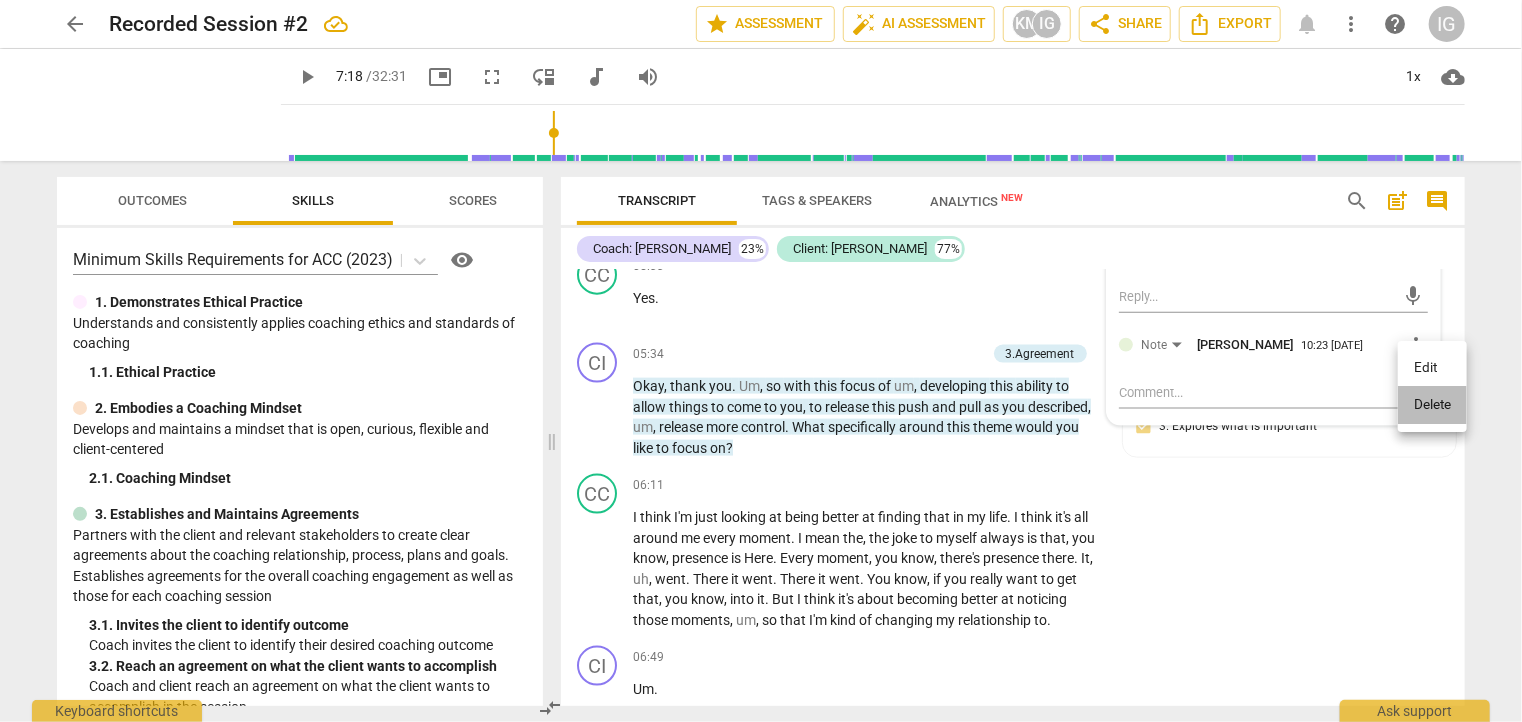 click on "Delete" at bounding box center (1432, 405) 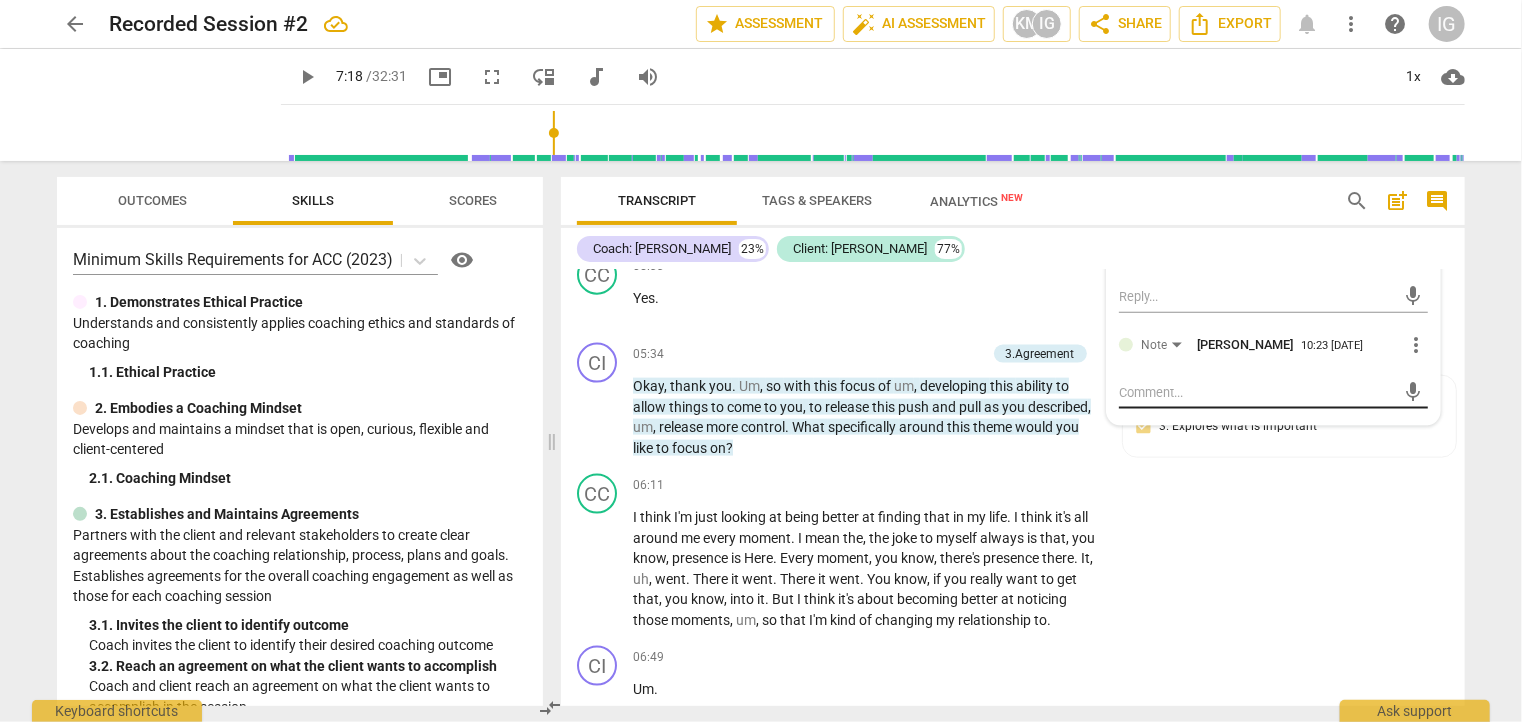 scroll, scrollTop: 1204, scrollLeft: 0, axis: vertical 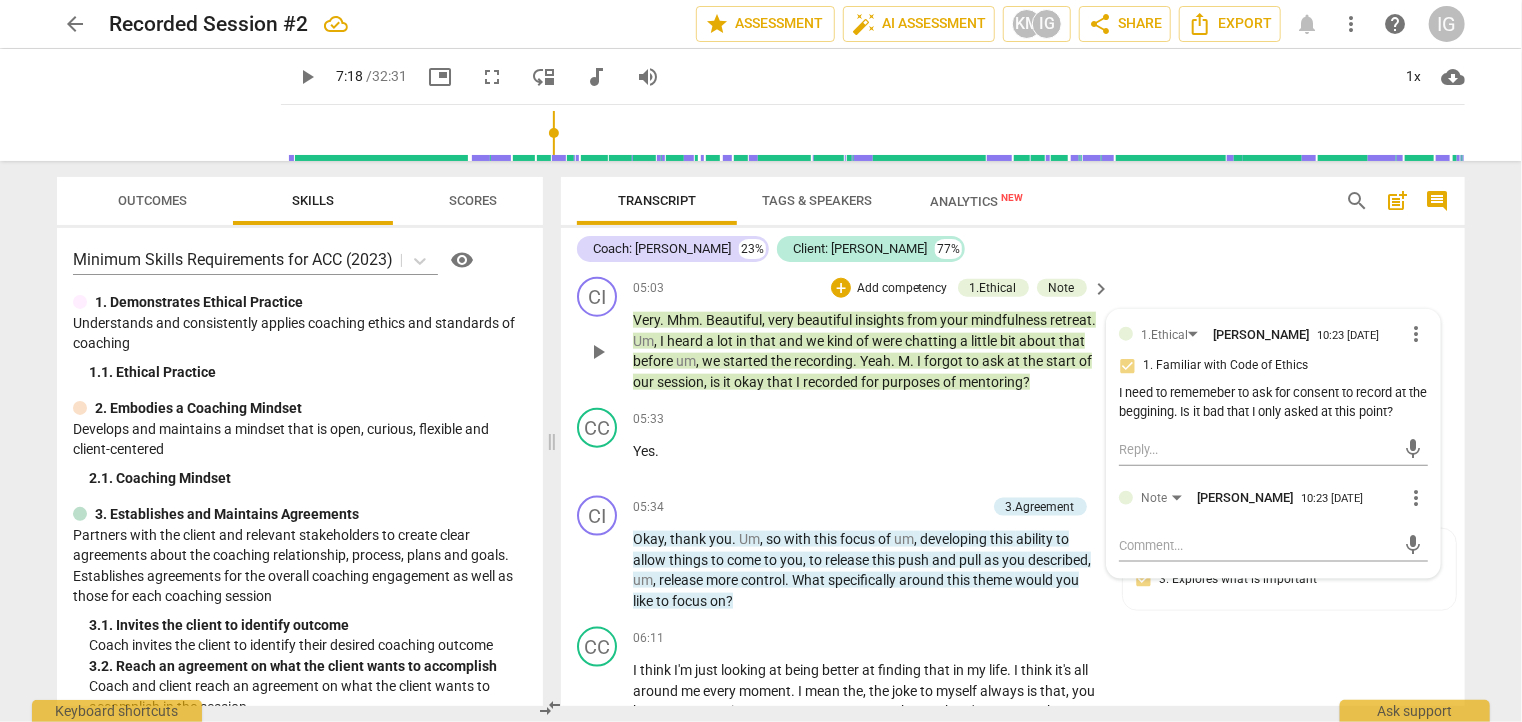 click on "more_vert" at bounding box center [1416, 334] 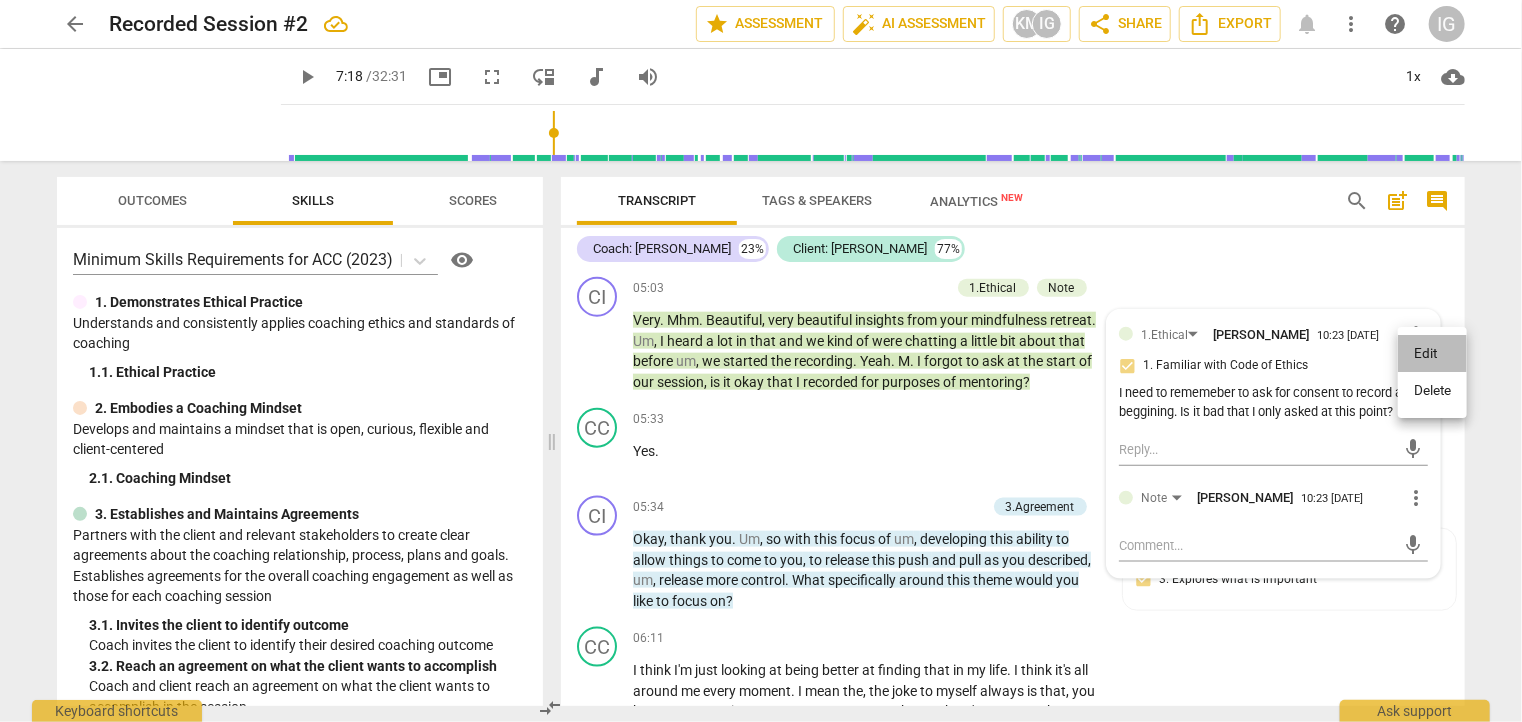 click on "Edit" at bounding box center (1432, 354) 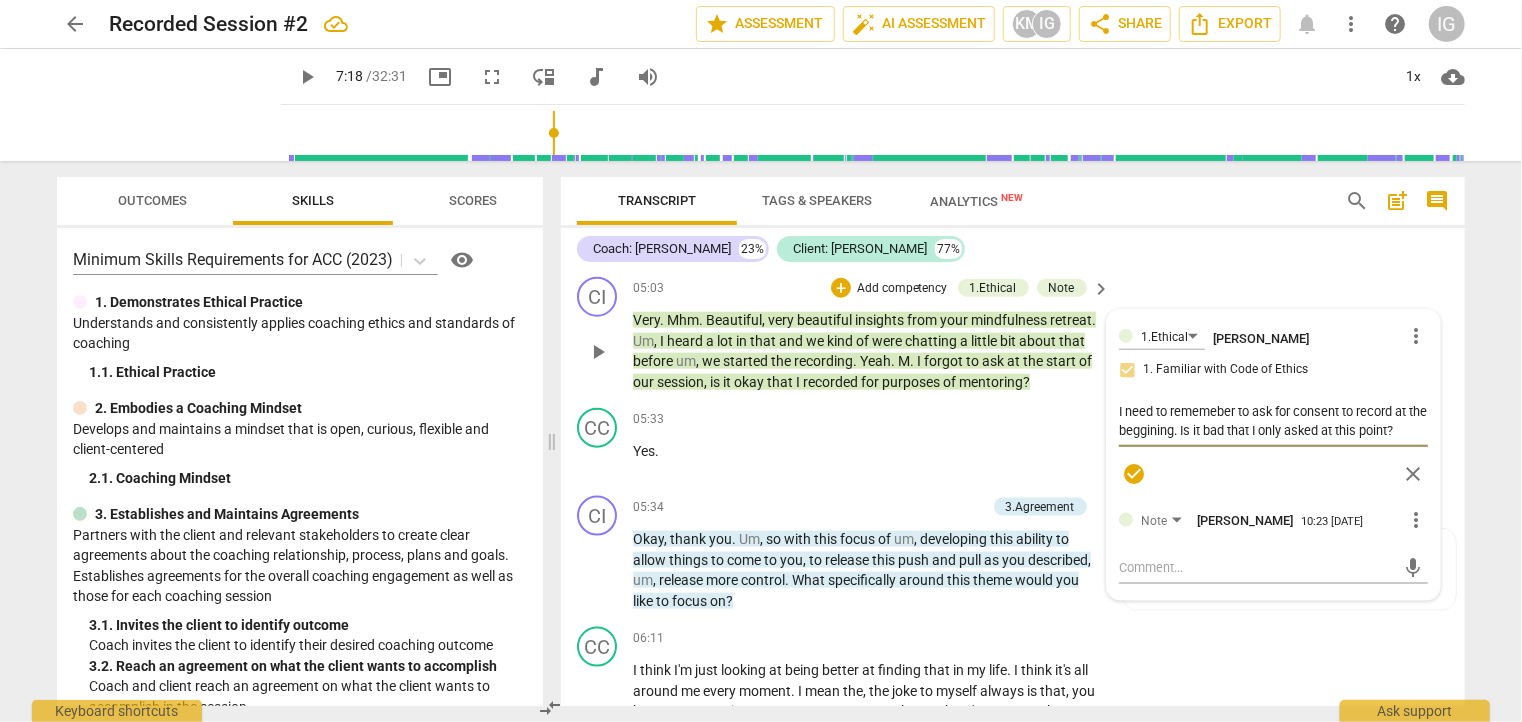 scroll, scrollTop: 18, scrollLeft: 0, axis: vertical 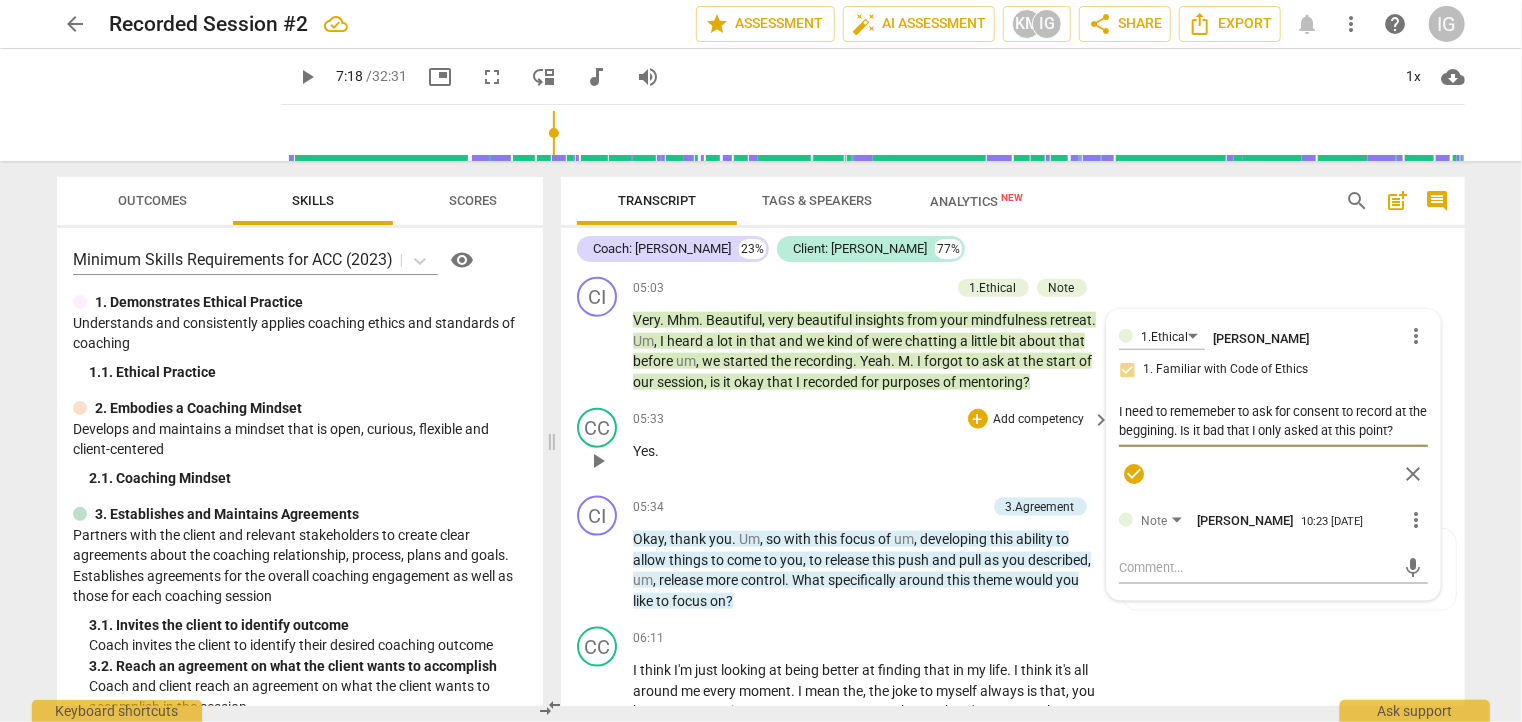 drag, startPoint x: 1117, startPoint y: 427, endPoint x: 1437, endPoint y: 452, distance: 320.97507 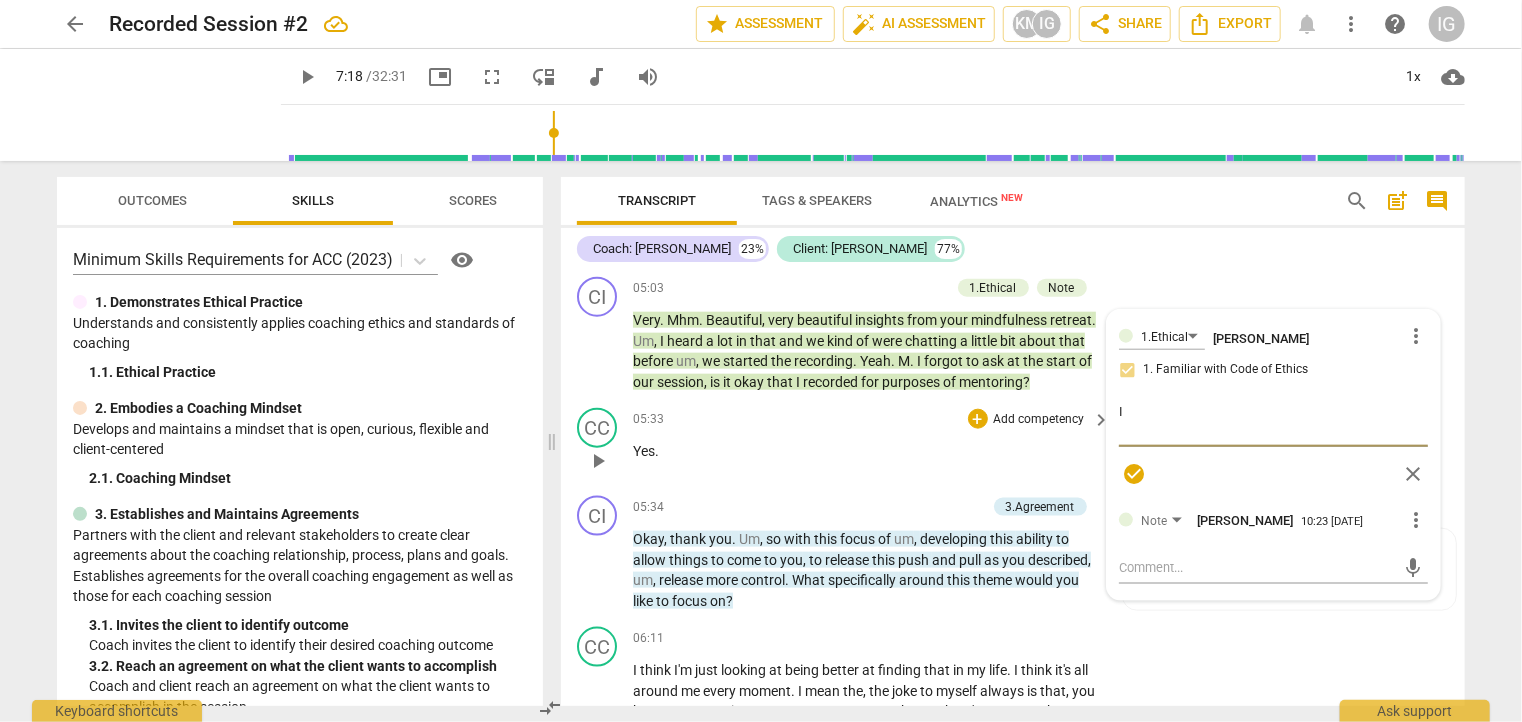 scroll, scrollTop: 0, scrollLeft: 0, axis: both 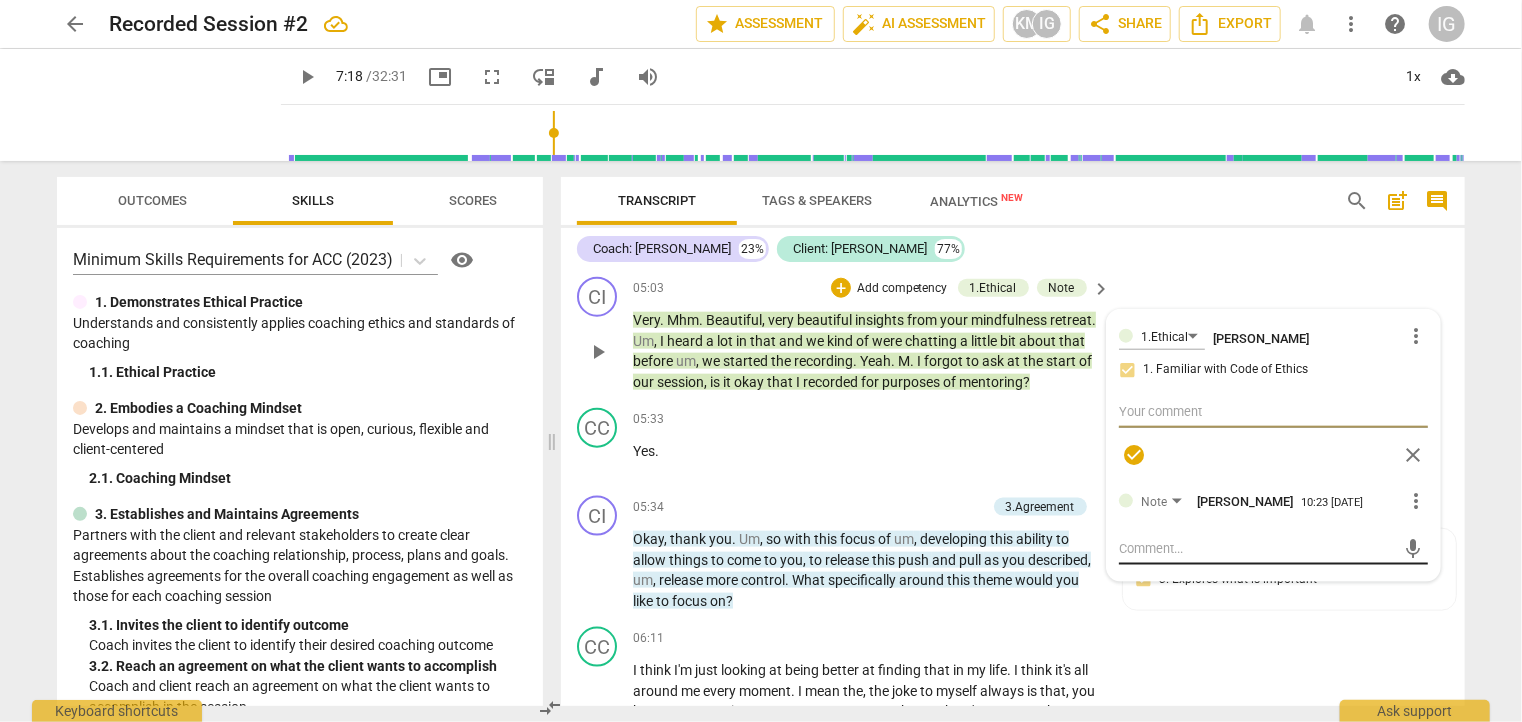 click on "mic" at bounding box center [1273, 549] 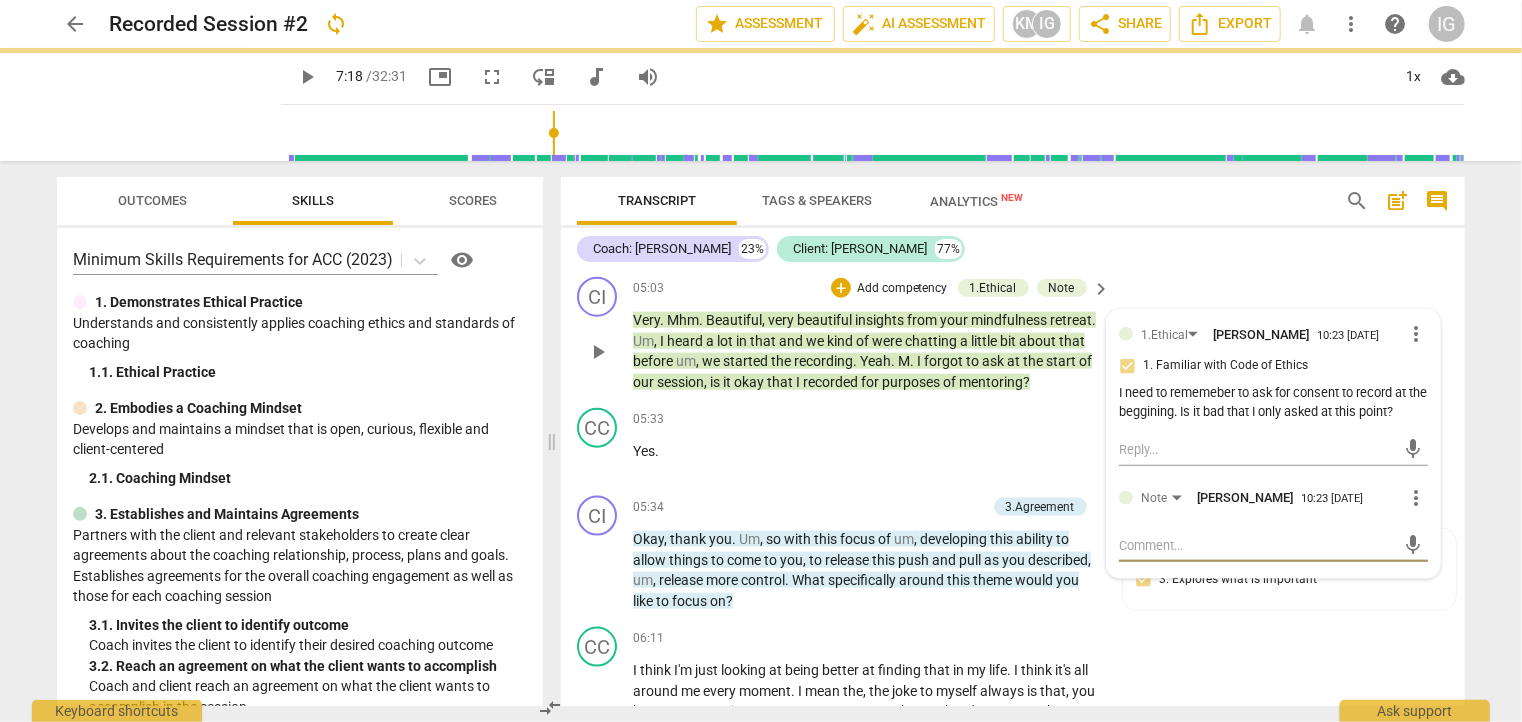 click at bounding box center (1257, 545) 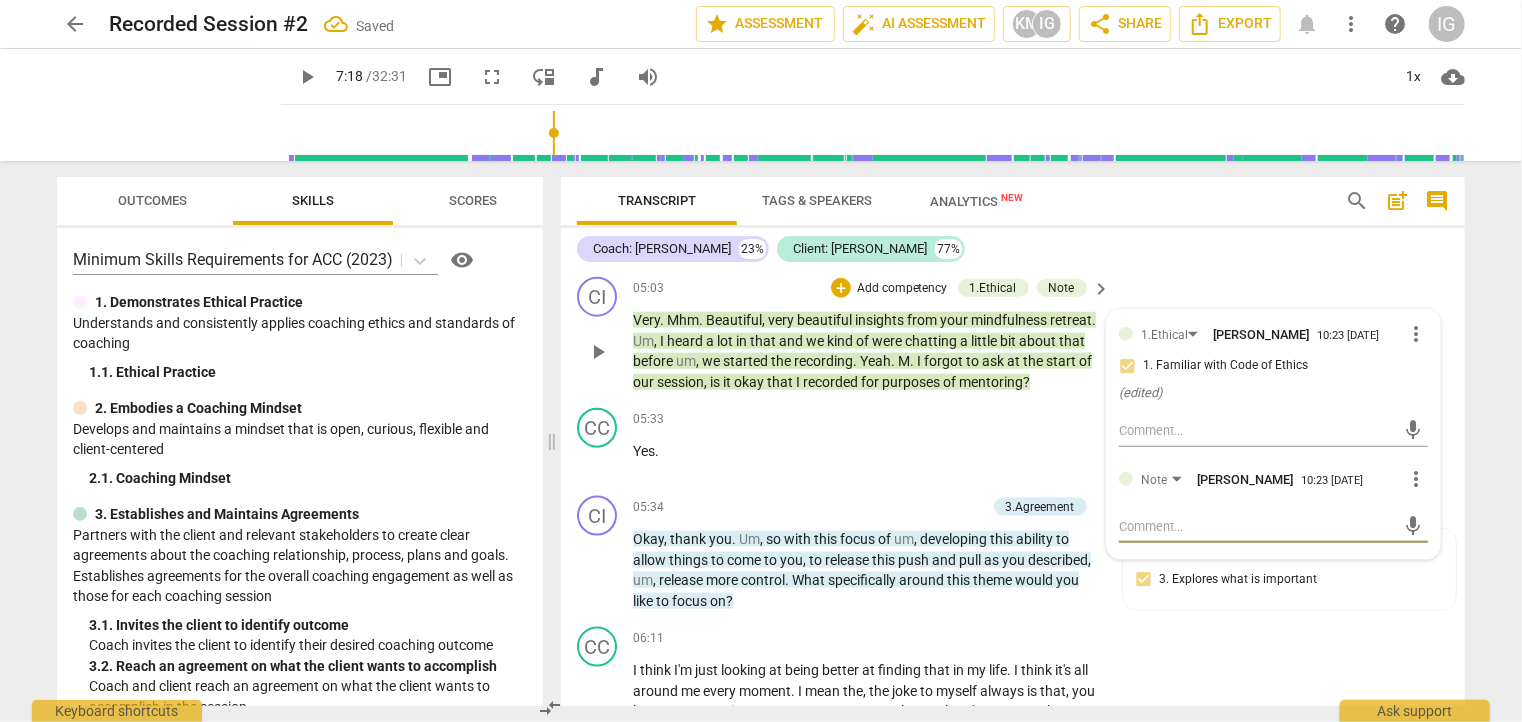 paste on "need to rememeber to ask for consent to record at the beggining. Is it bad that I only asked at this point?" 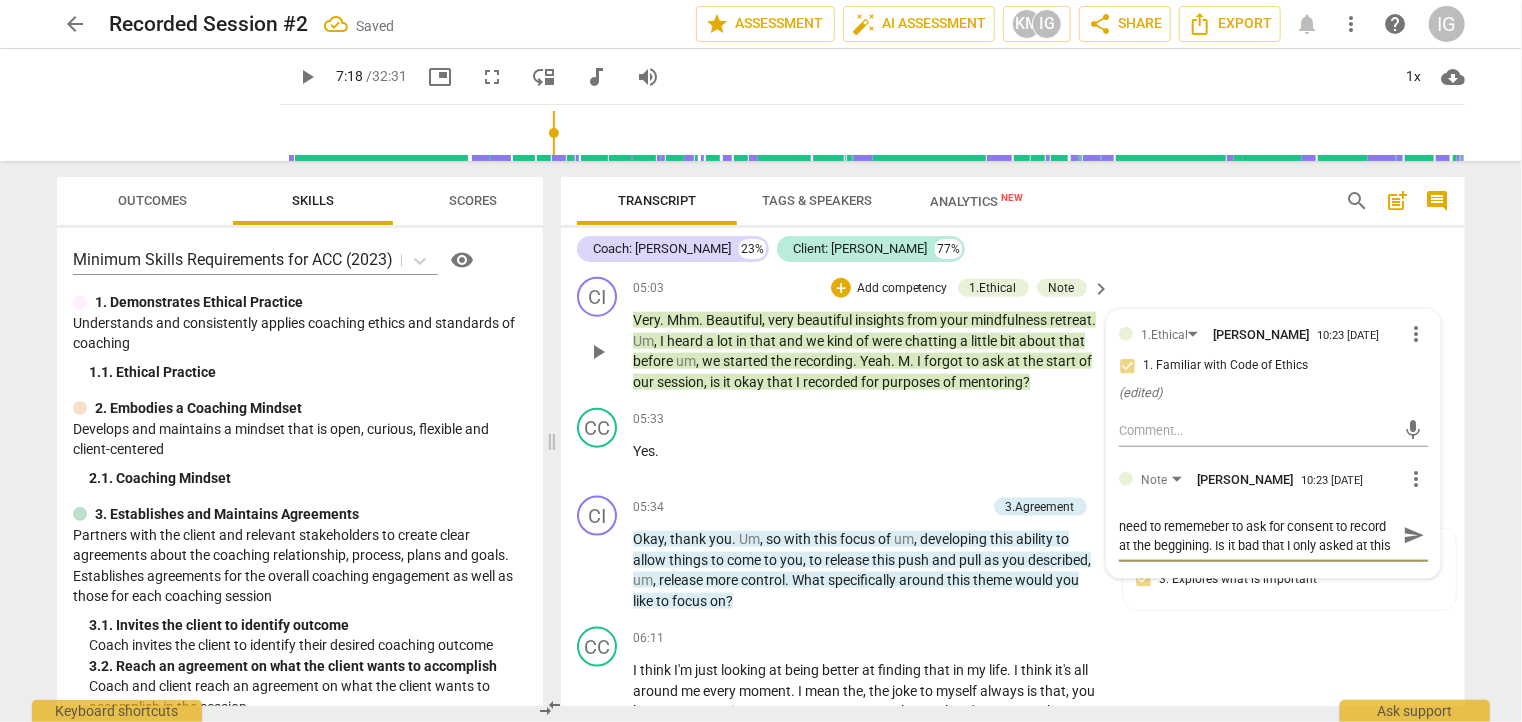 scroll, scrollTop: 16, scrollLeft: 0, axis: vertical 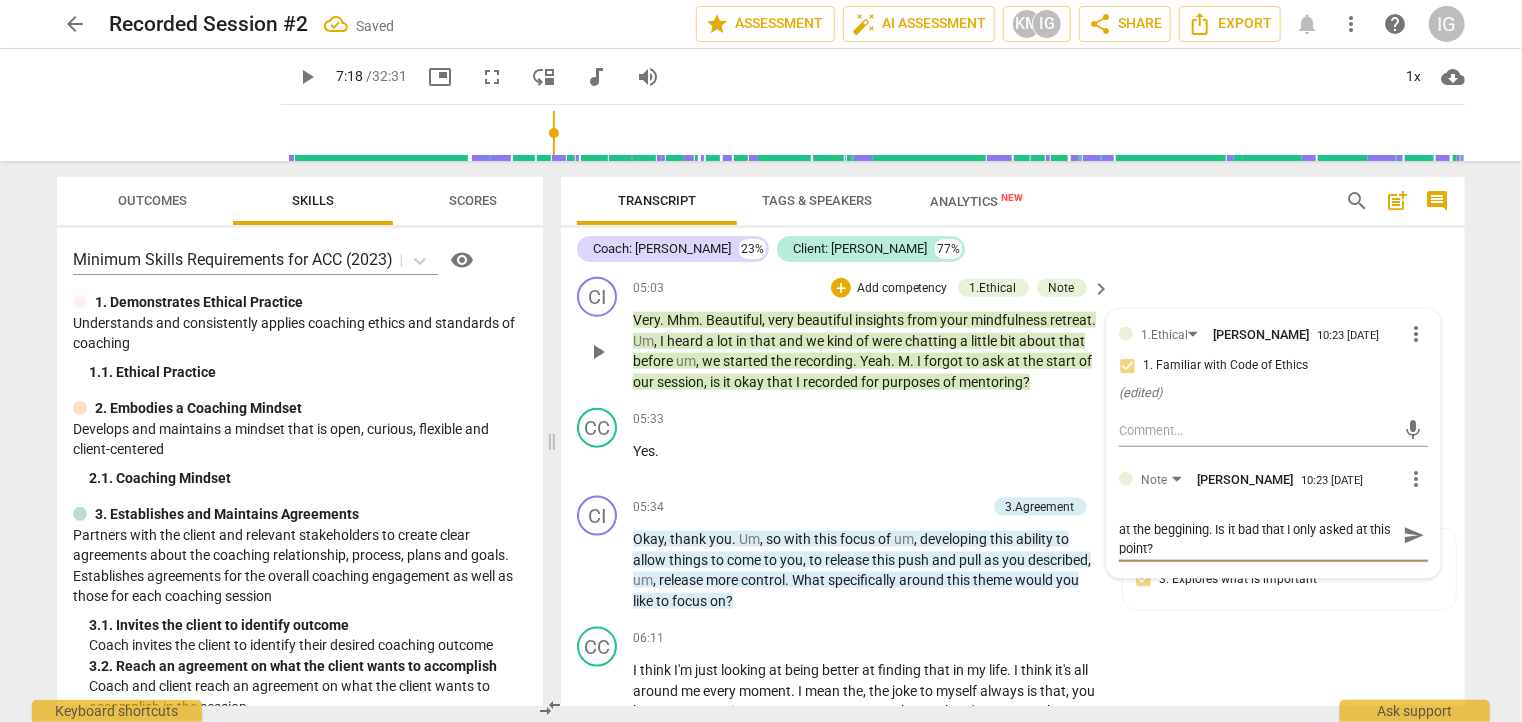 click on "send" at bounding box center [1414, 536] 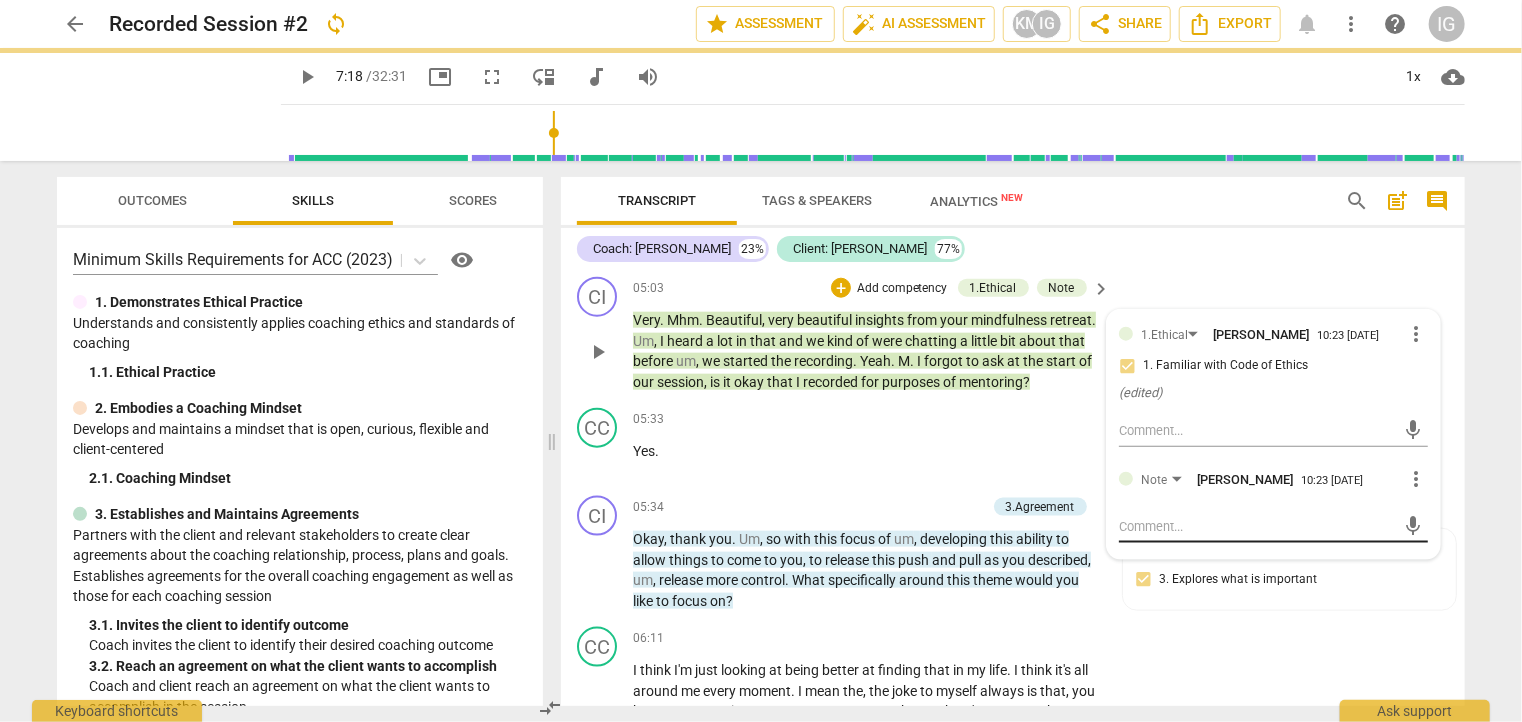 scroll, scrollTop: 0, scrollLeft: 0, axis: both 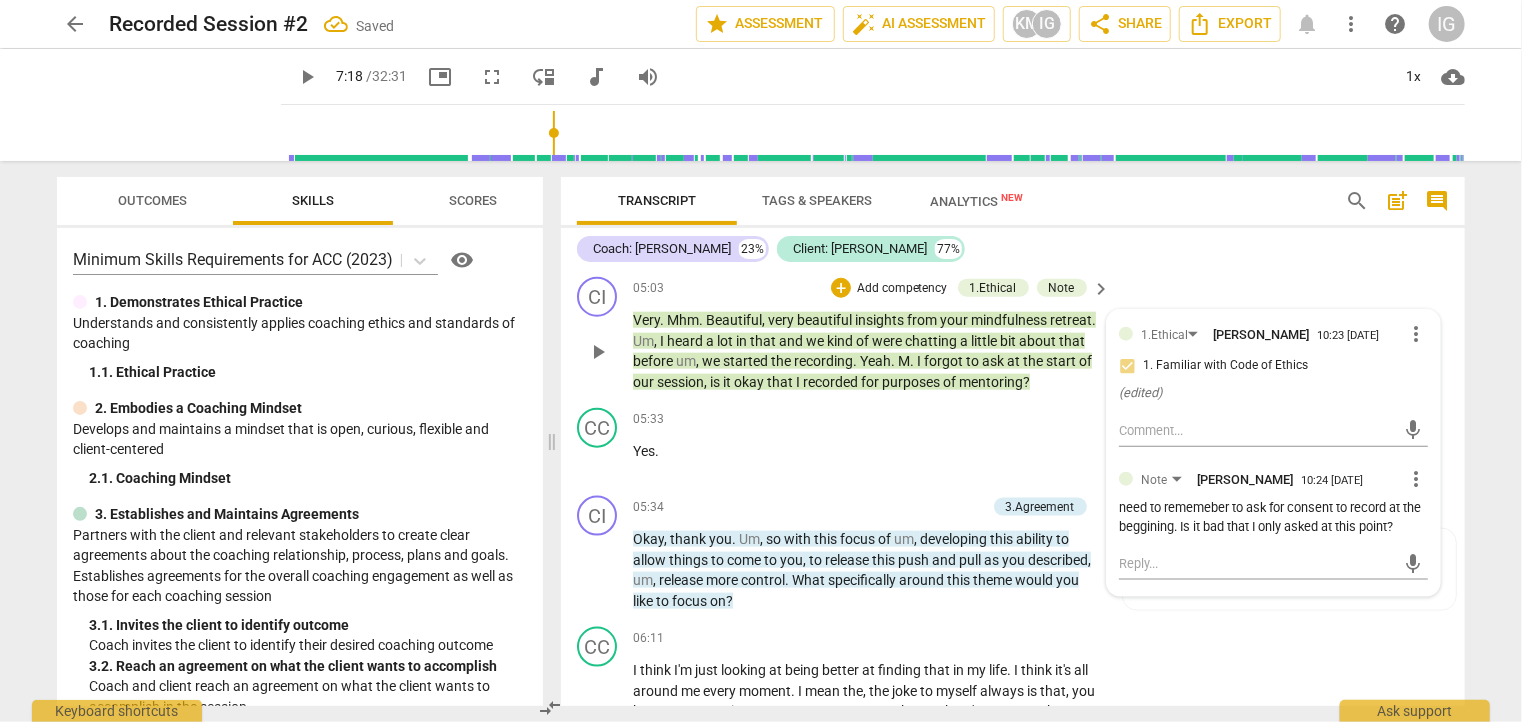 click on "1.Ethical [PERSON_NAME] 10:23 [DATE] more_vert 1. Familiar with Code of Ethics  ( edited ) mic Note [PERSON_NAME] 10:24 [DATE] more_vert  need to rememeber to ask for consent to record at the beggining. Is it bad that I only asked at this point? mic" at bounding box center [1273, 453] 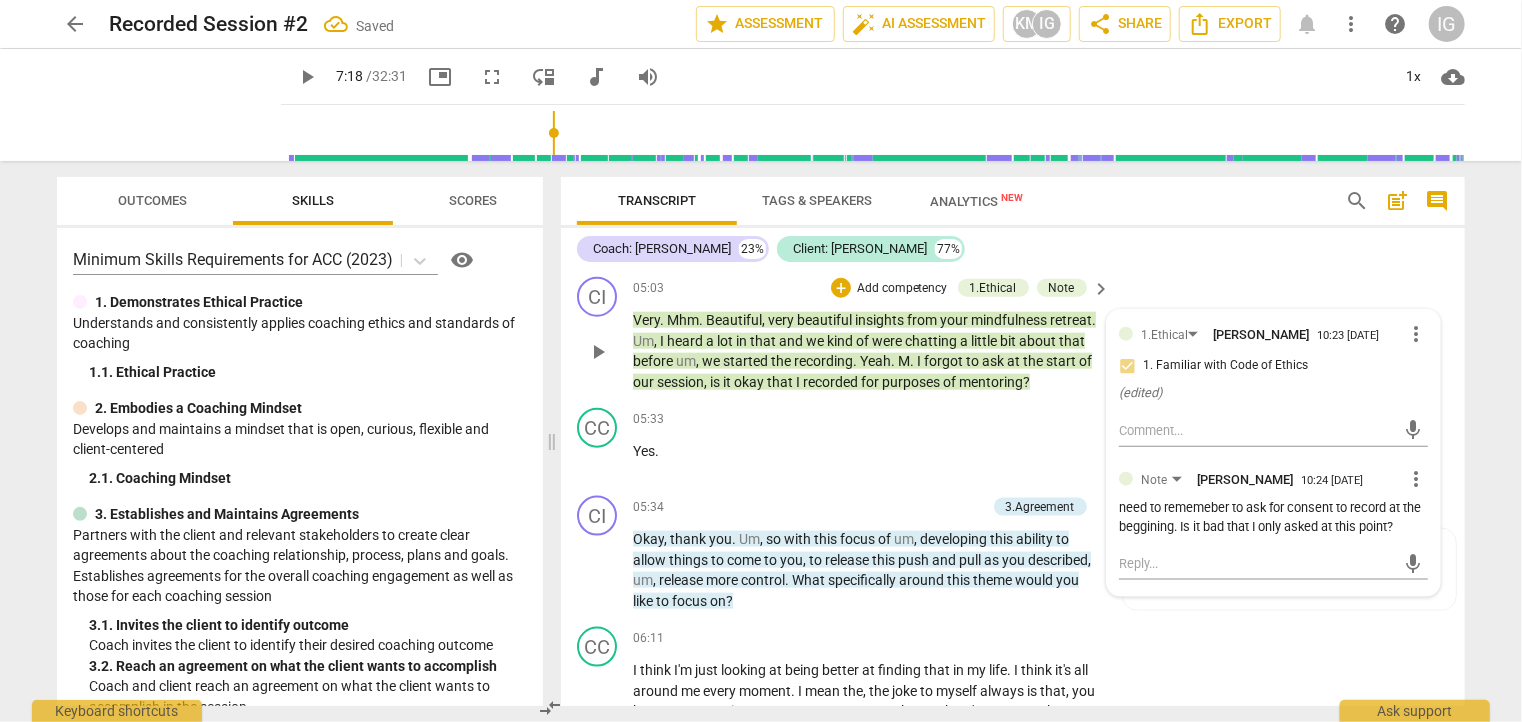 click on "( edited )" at bounding box center [1273, 393] 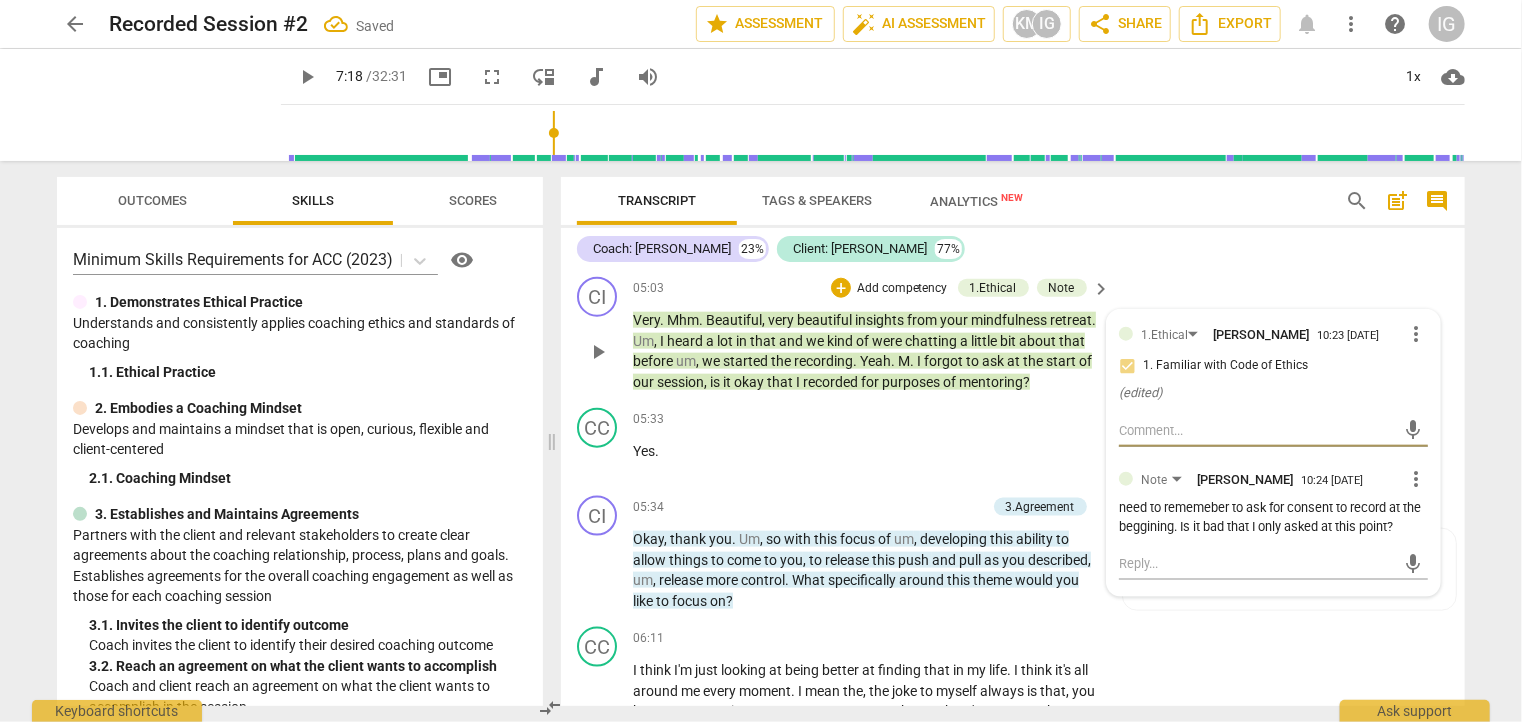 click at bounding box center (1257, 430) 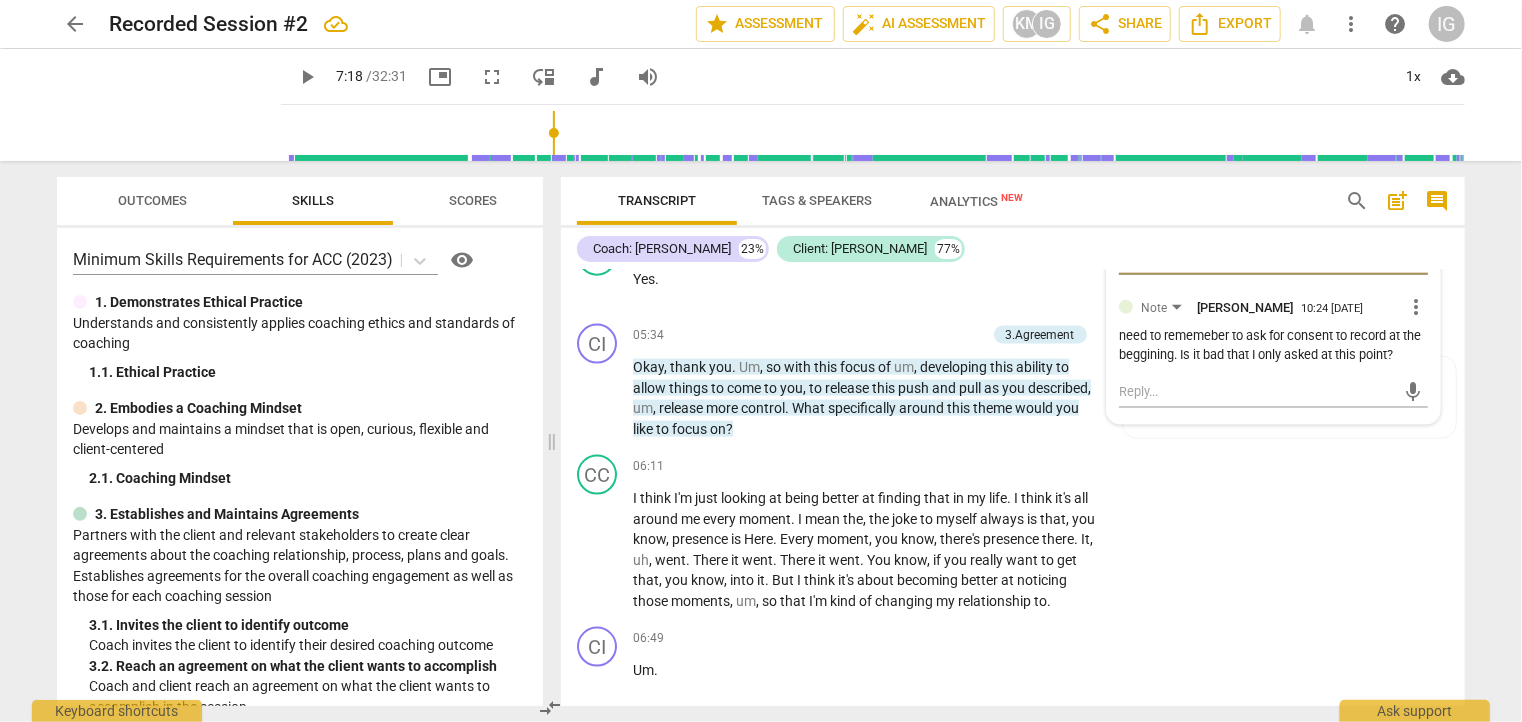 scroll, scrollTop: 1380, scrollLeft: 0, axis: vertical 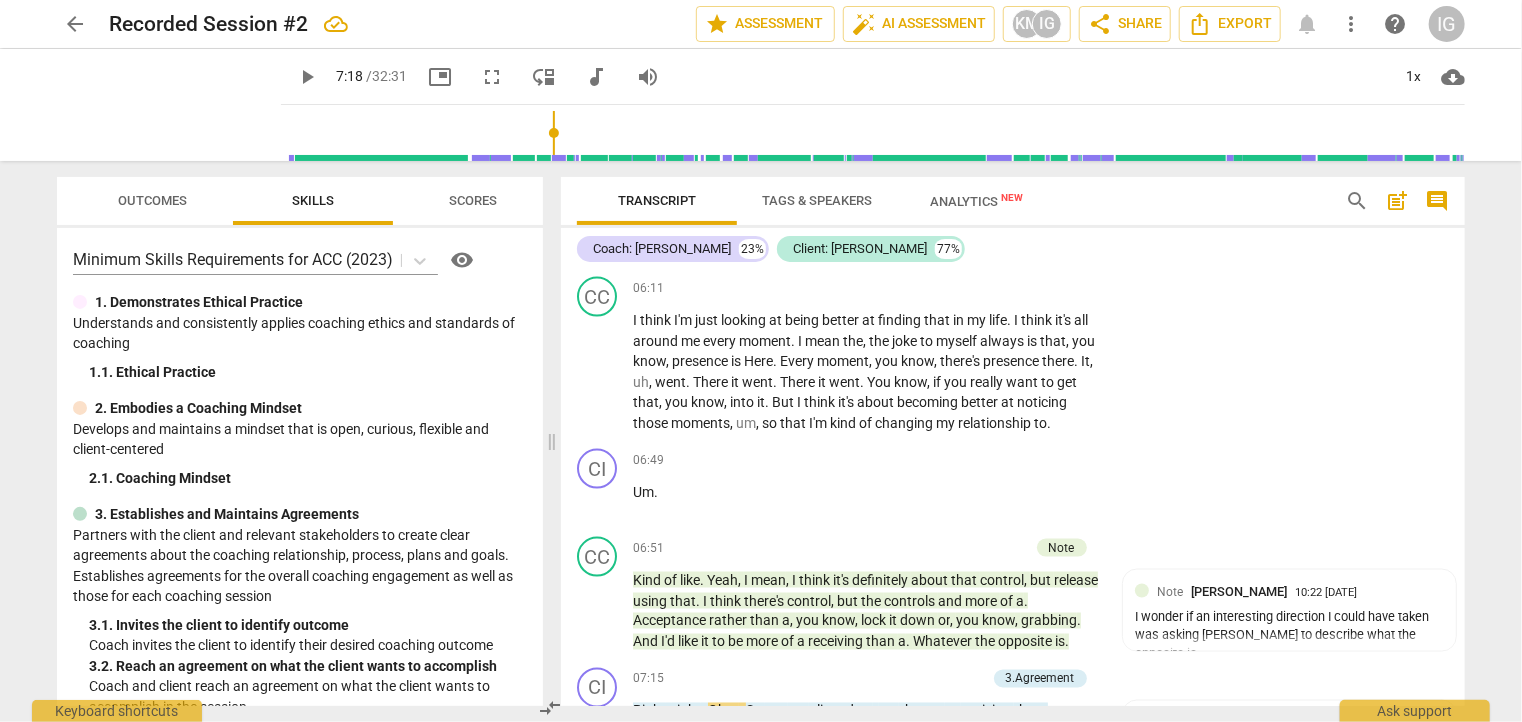 click on "play_arrow" at bounding box center (307, 77) 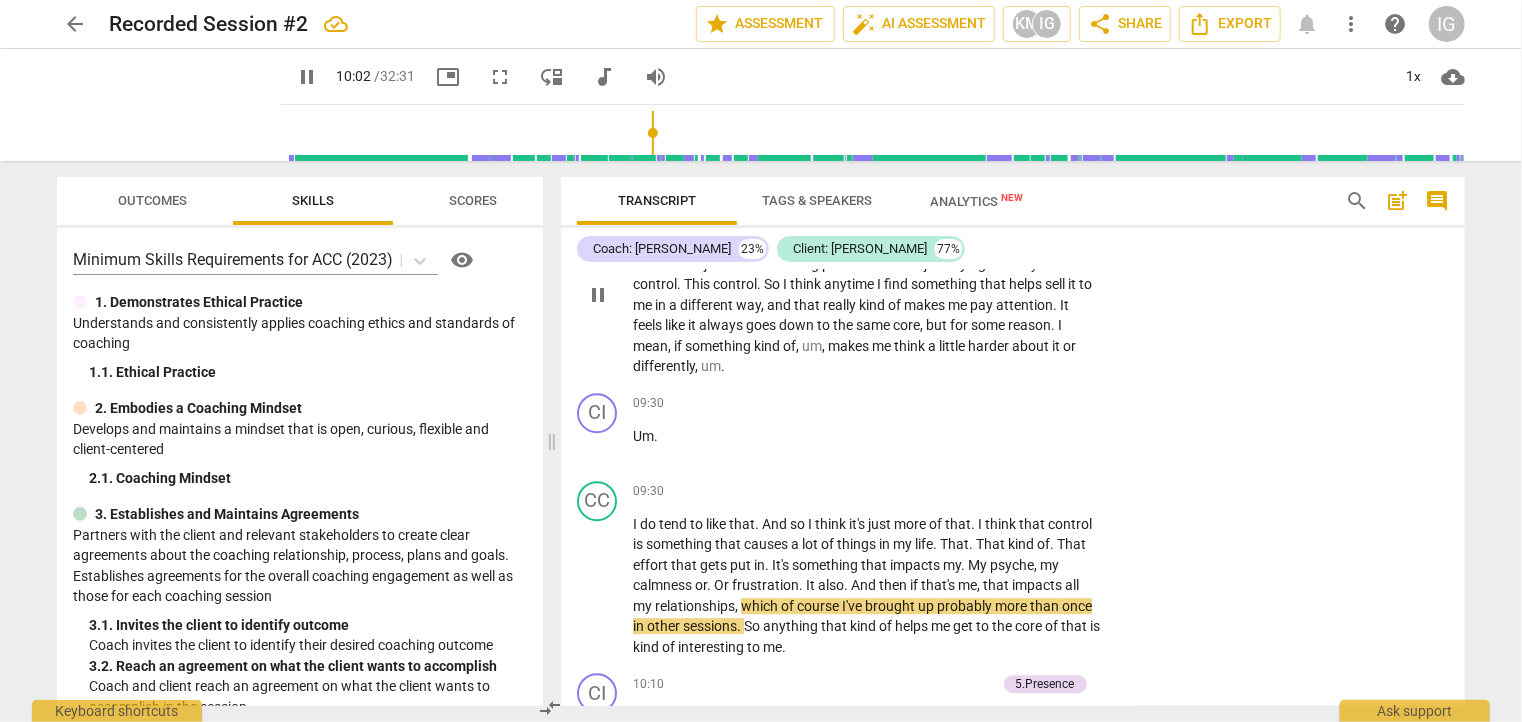 scroll, scrollTop: 2809, scrollLeft: 0, axis: vertical 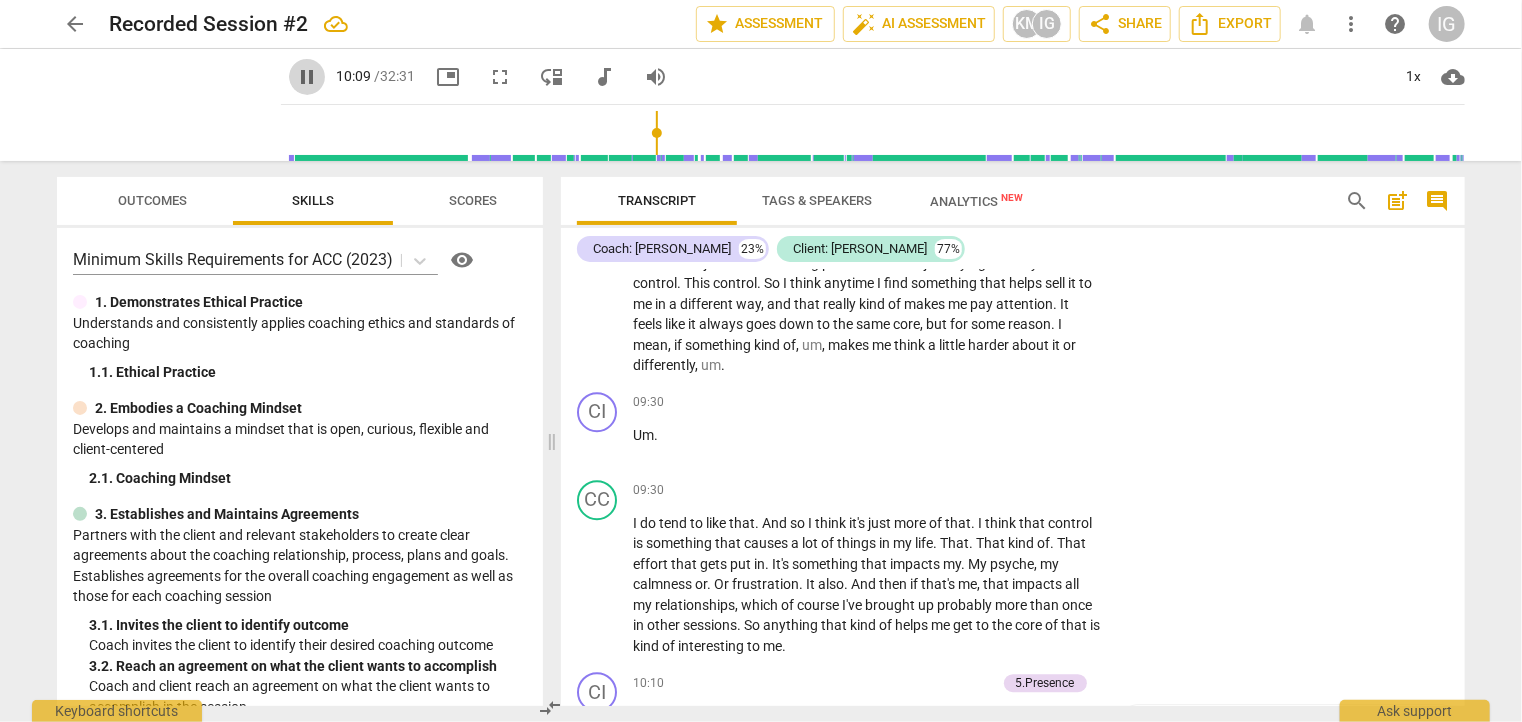 click on "pause" at bounding box center [307, 77] 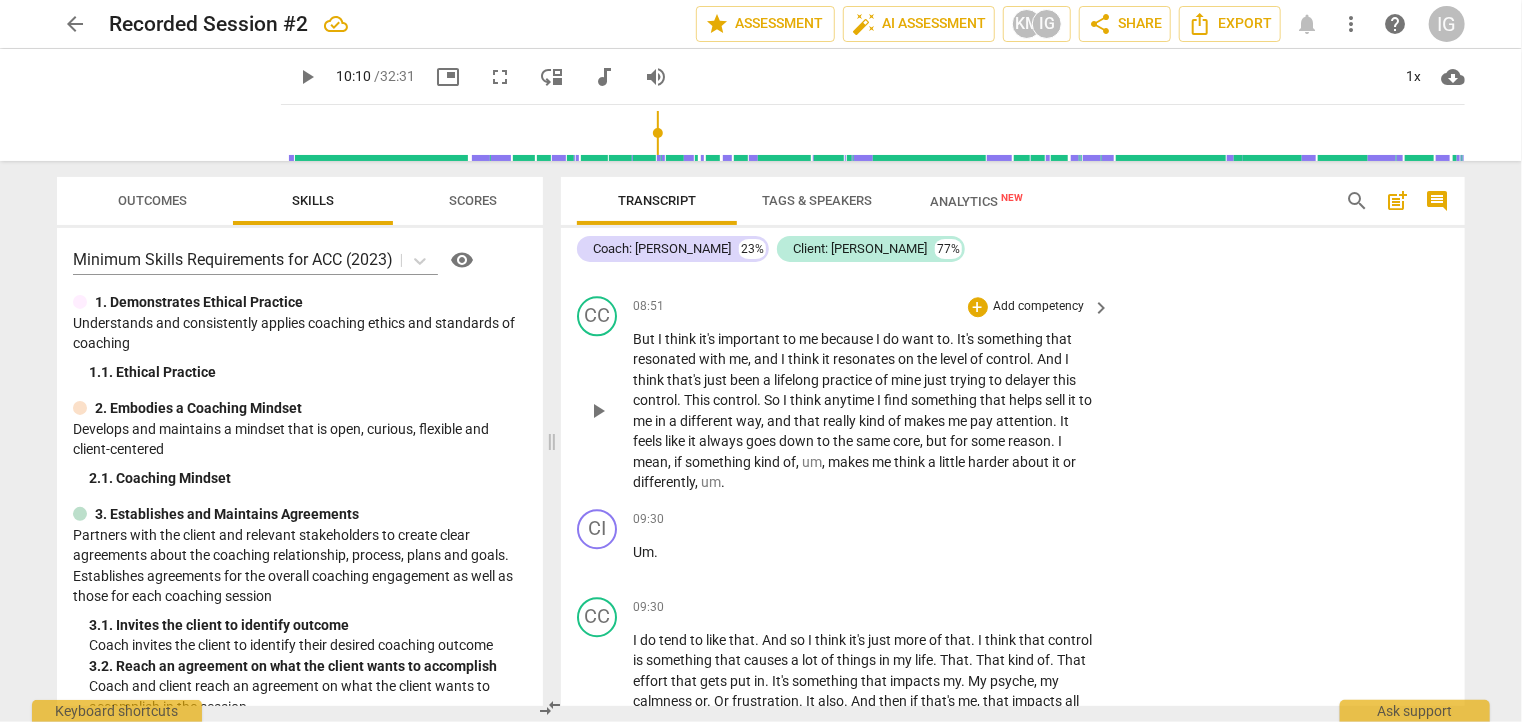 scroll, scrollTop: 2689, scrollLeft: 0, axis: vertical 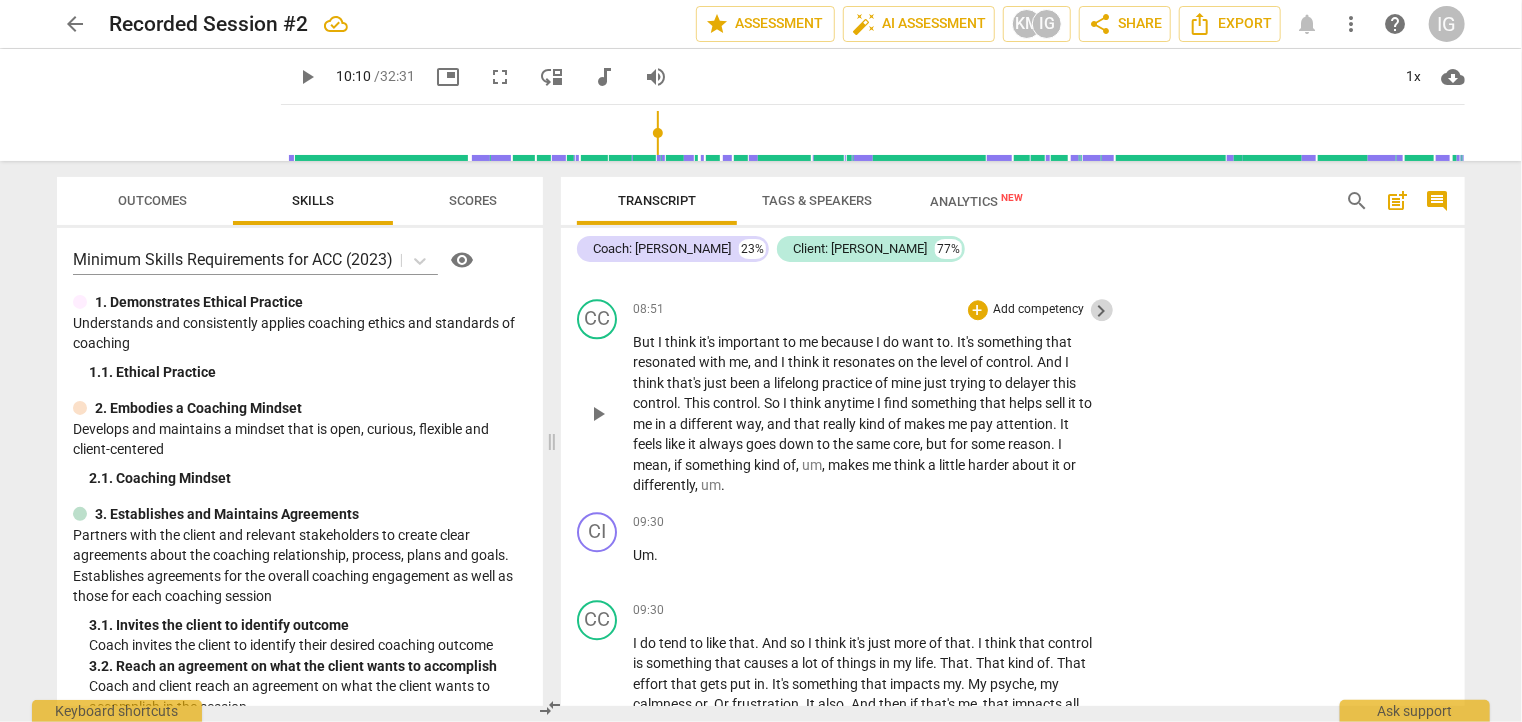 click on "keyboard_arrow_right" at bounding box center [1102, 311] 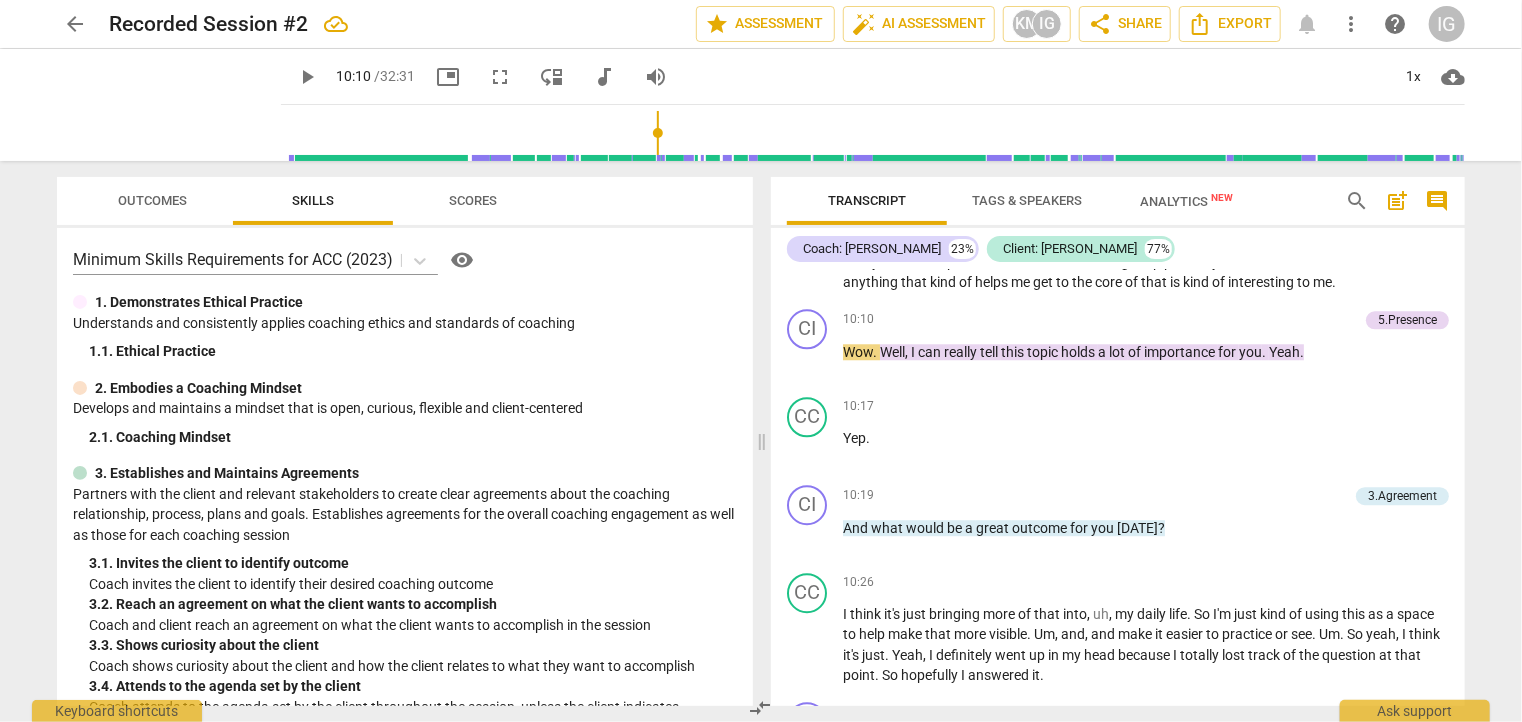 scroll, scrollTop: 2292, scrollLeft: 0, axis: vertical 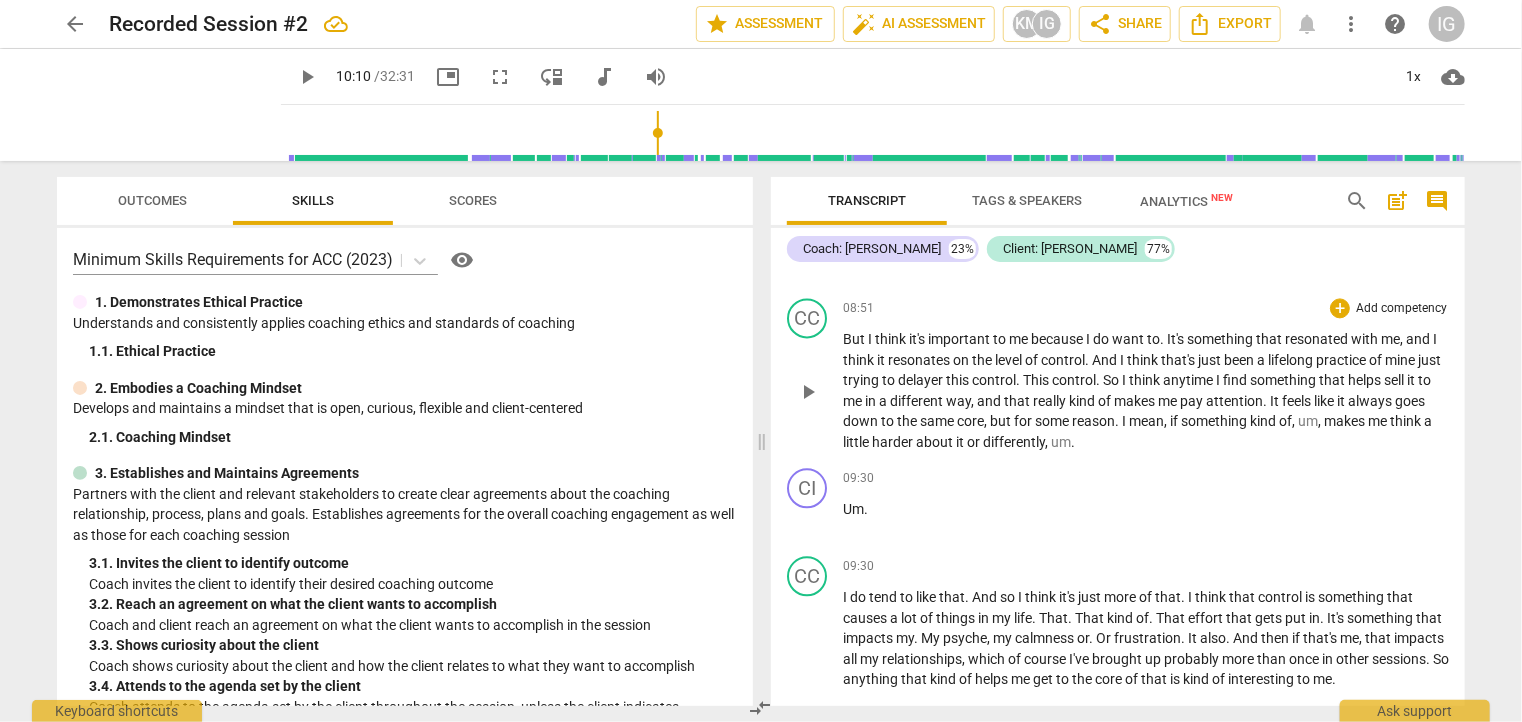 click on "Add competency" at bounding box center (1401, 309) 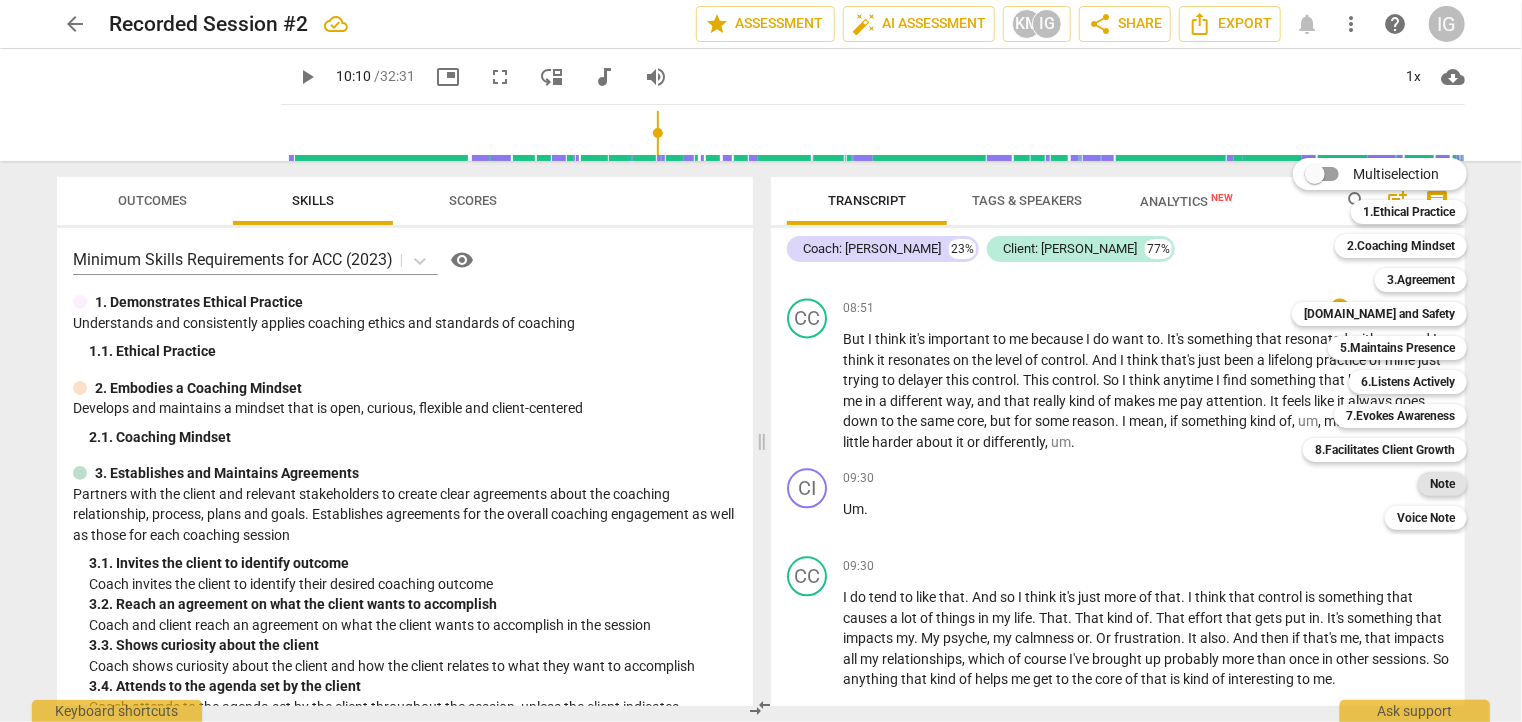 click on "Note" at bounding box center [1442, 484] 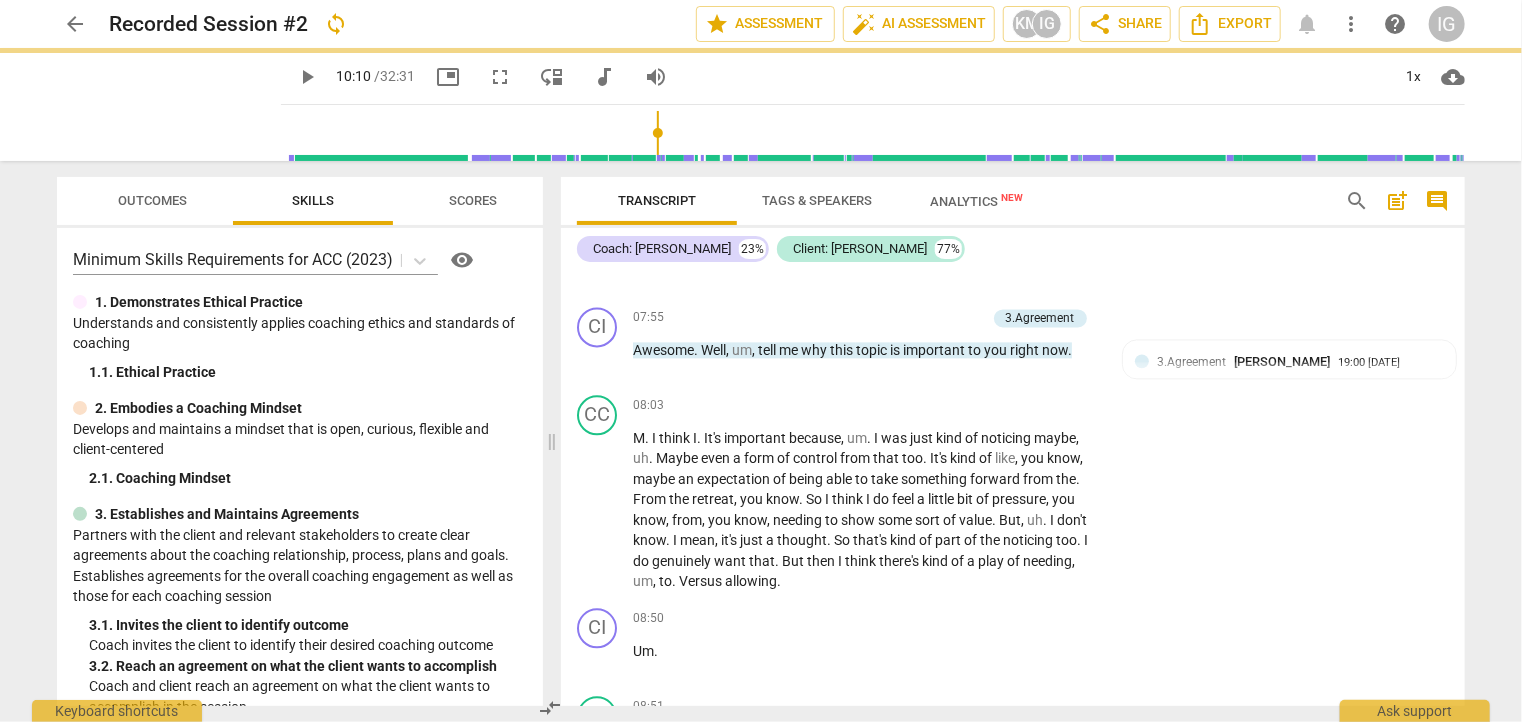 scroll, scrollTop: 2689, scrollLeft: 0, axis: vertical 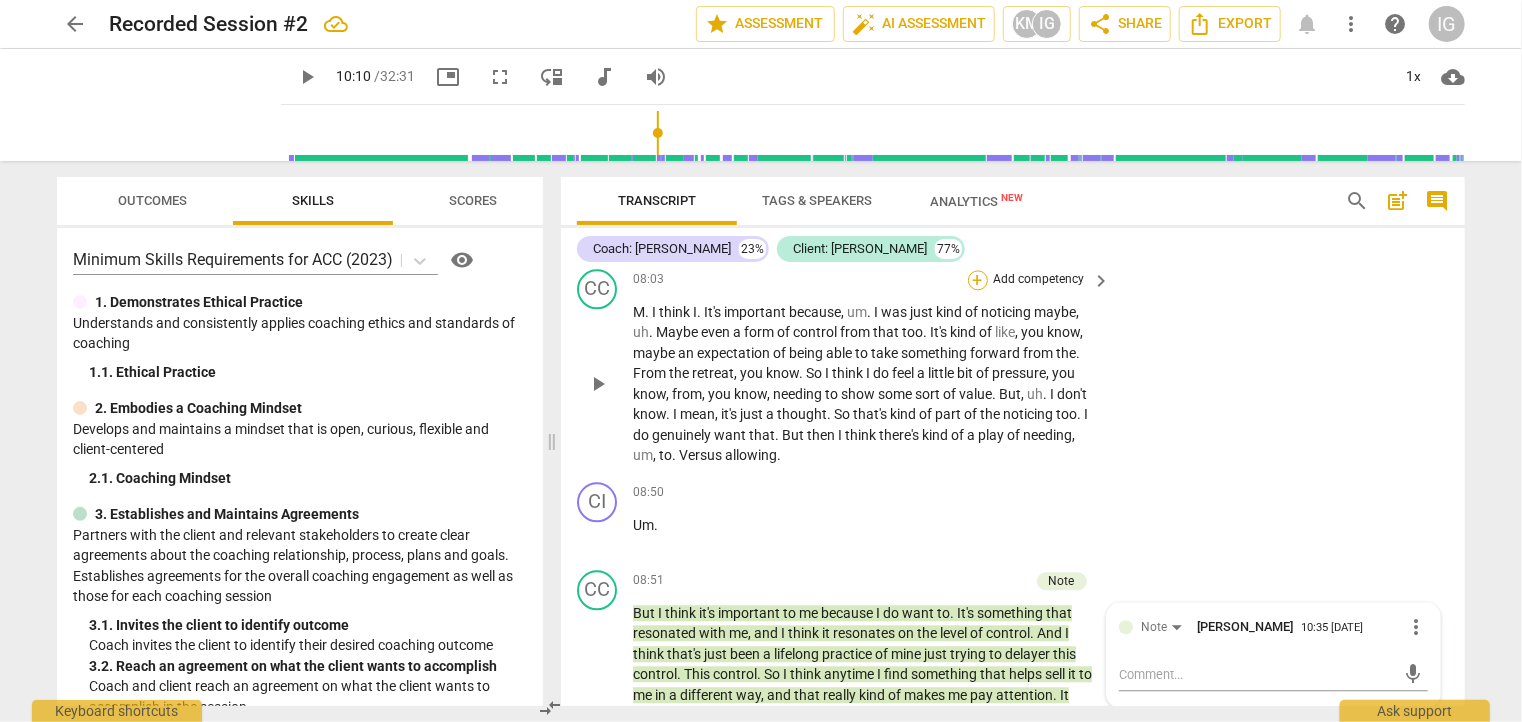 click on "+" at bounding box center (978, 280) 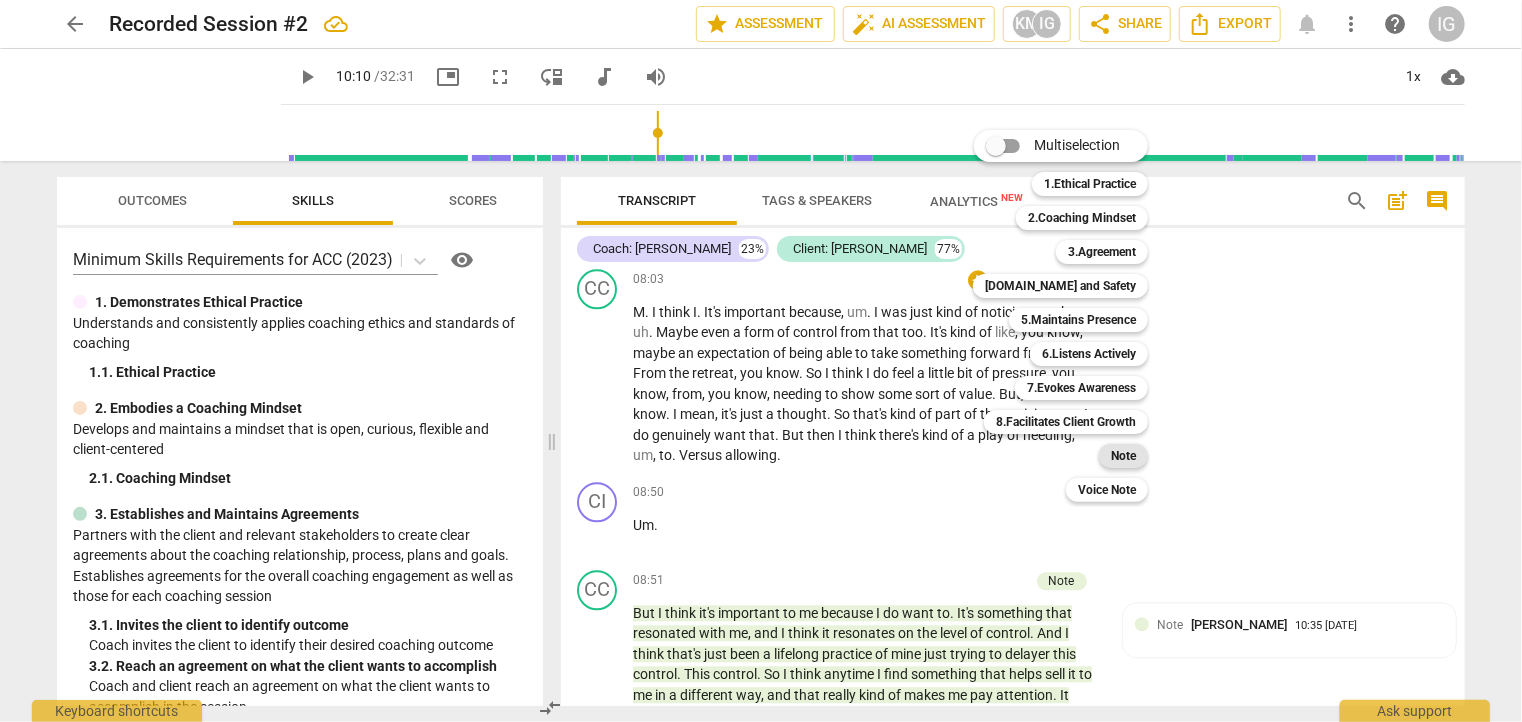 click on "Note" at bounding box center (1123, 456) 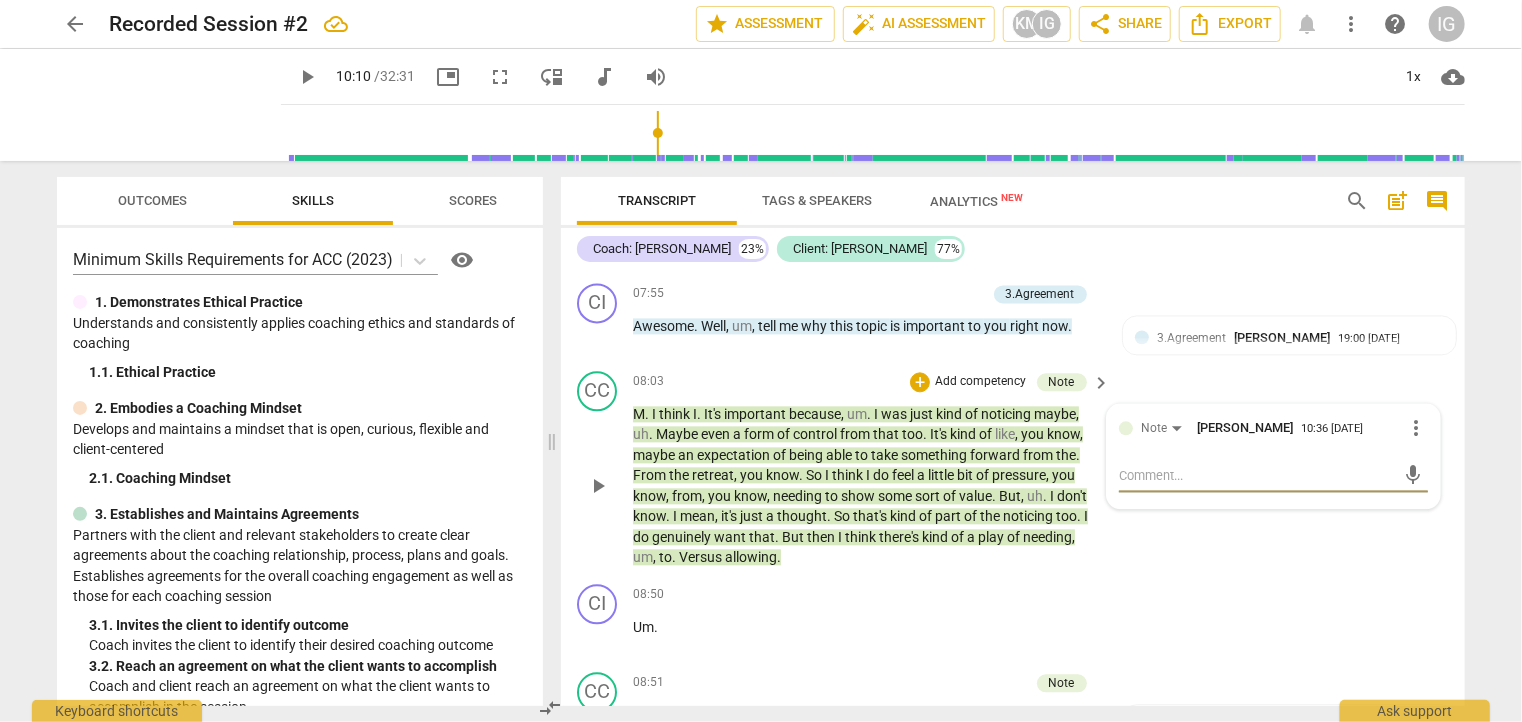 scroll, scrollTop: 2316, scrollLeft: 0, axis: vertical 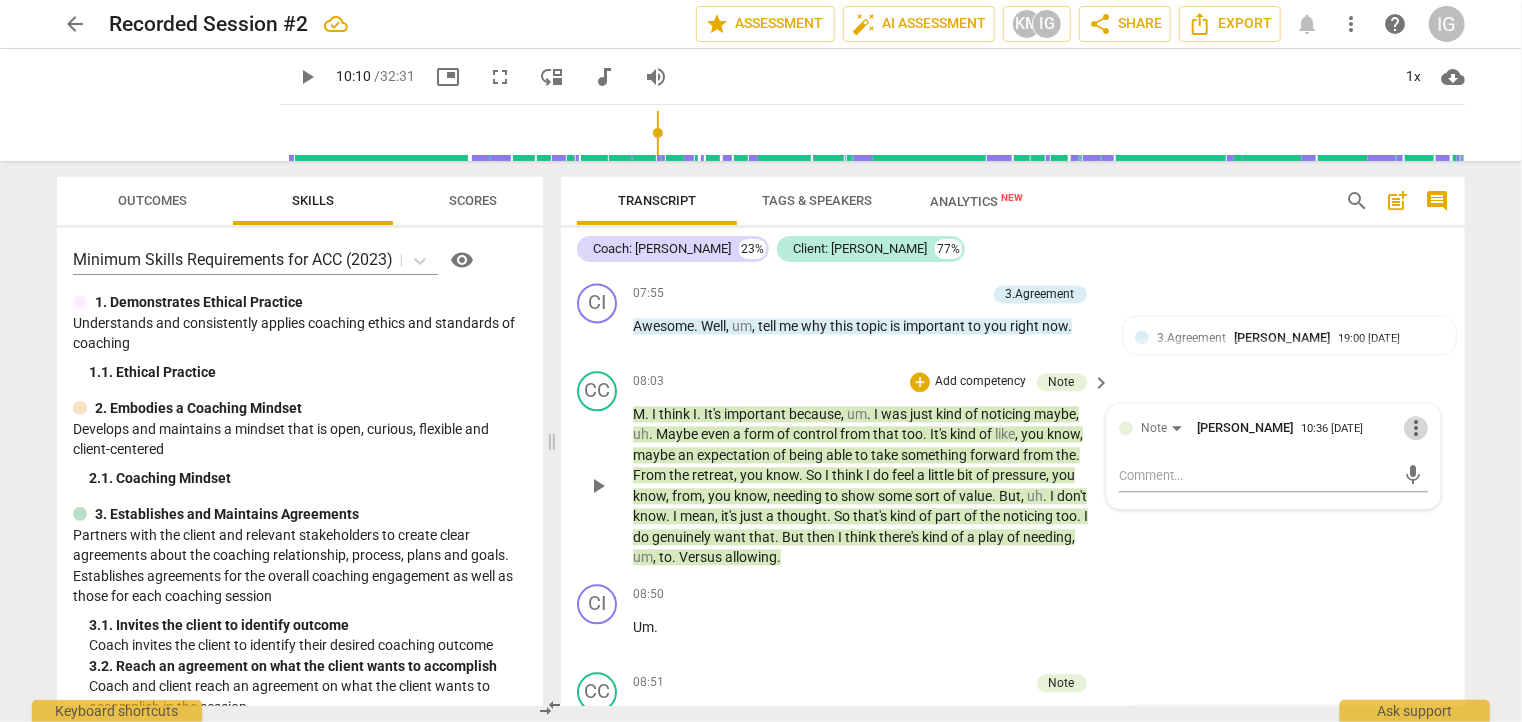 click on "more_vert" at bounding box center [1416, 428] 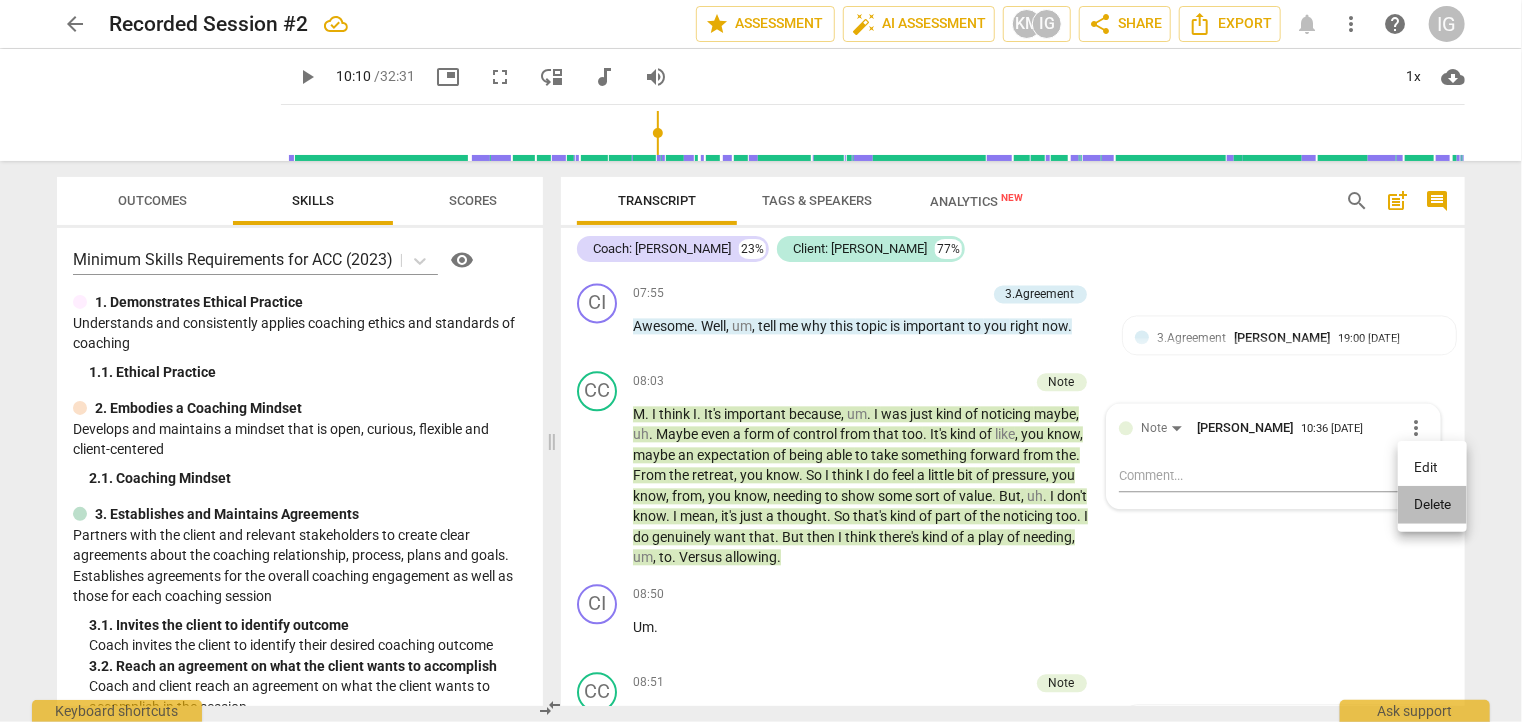 click on "Delete" at bounding box center (1432, 505) 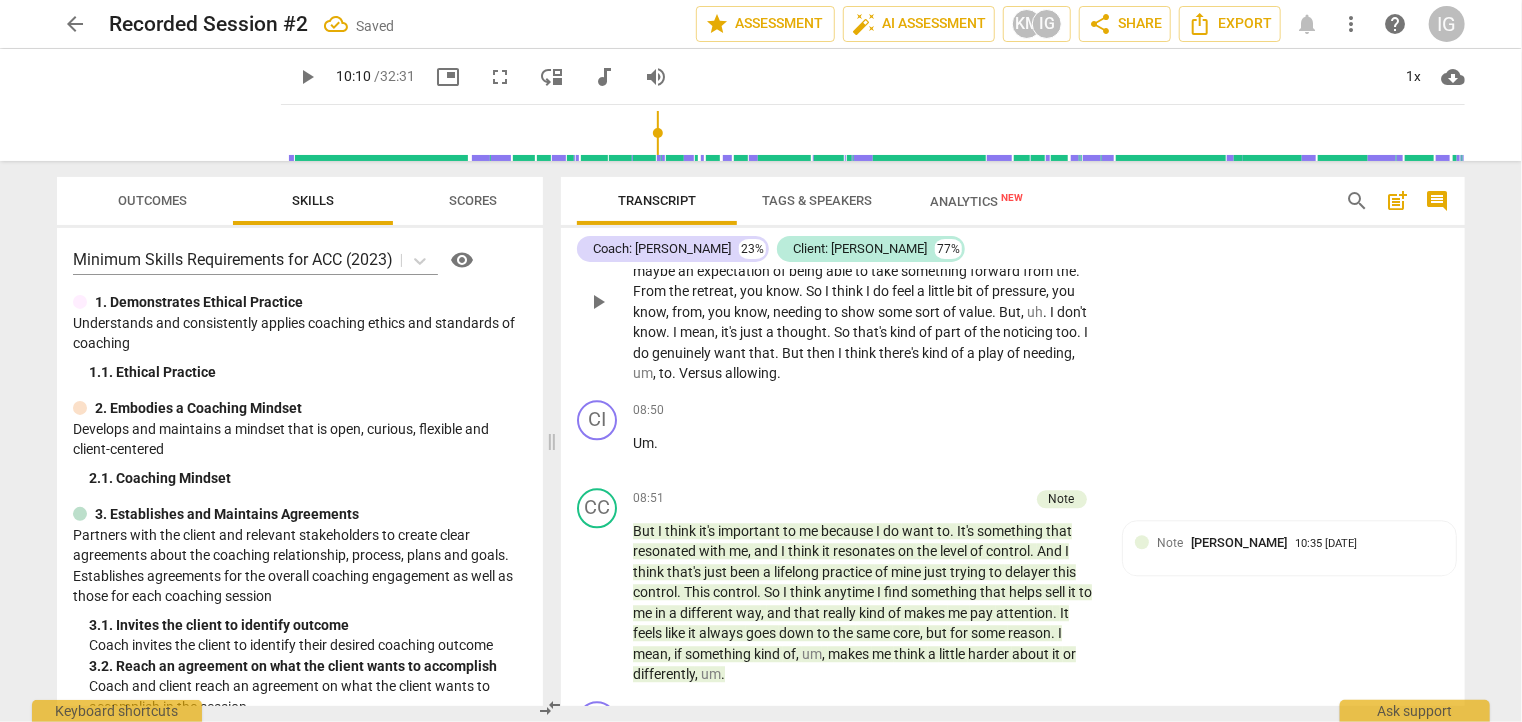 scroll, scrollTop: 2501, scrollLeft: 0, axis: vertical 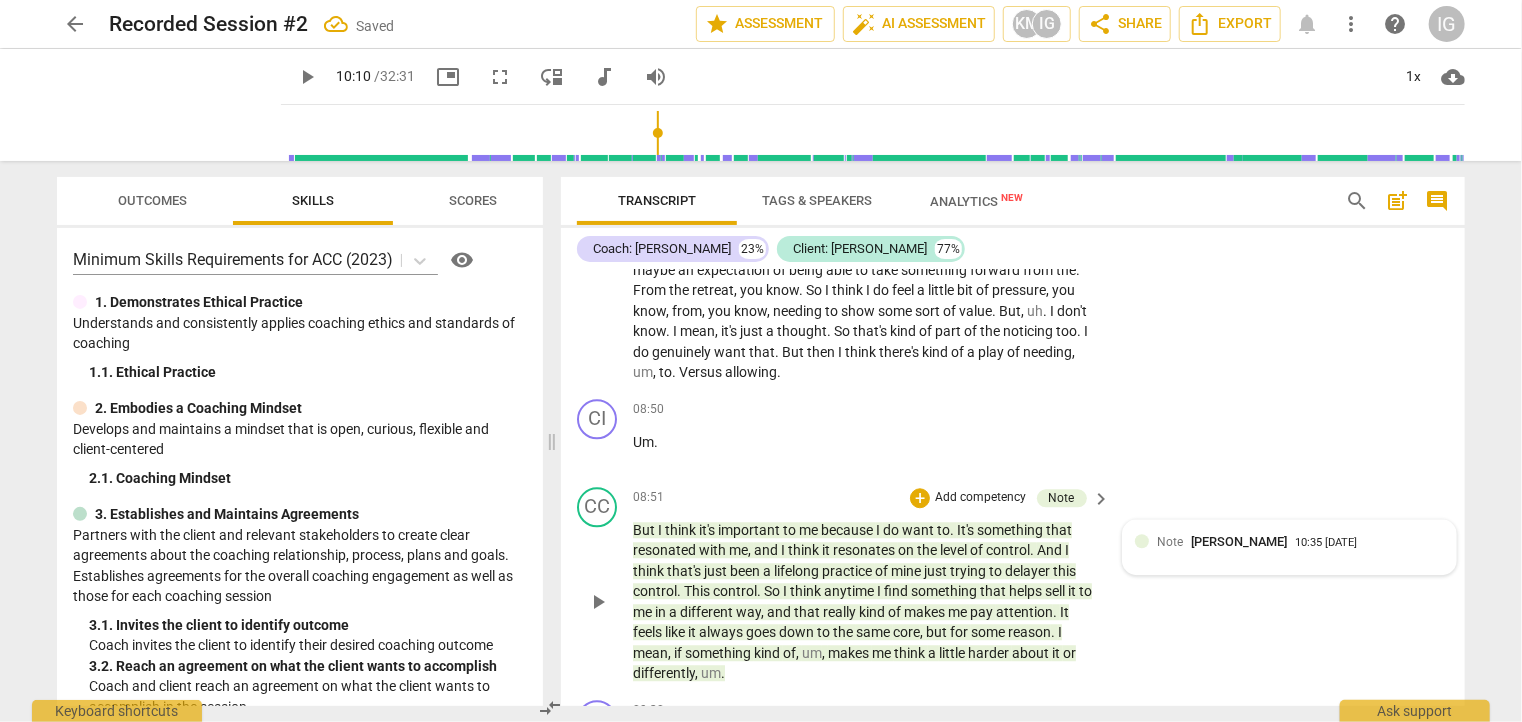 click on "[PERSON_NAME]" at bounding box center [1239, 541] 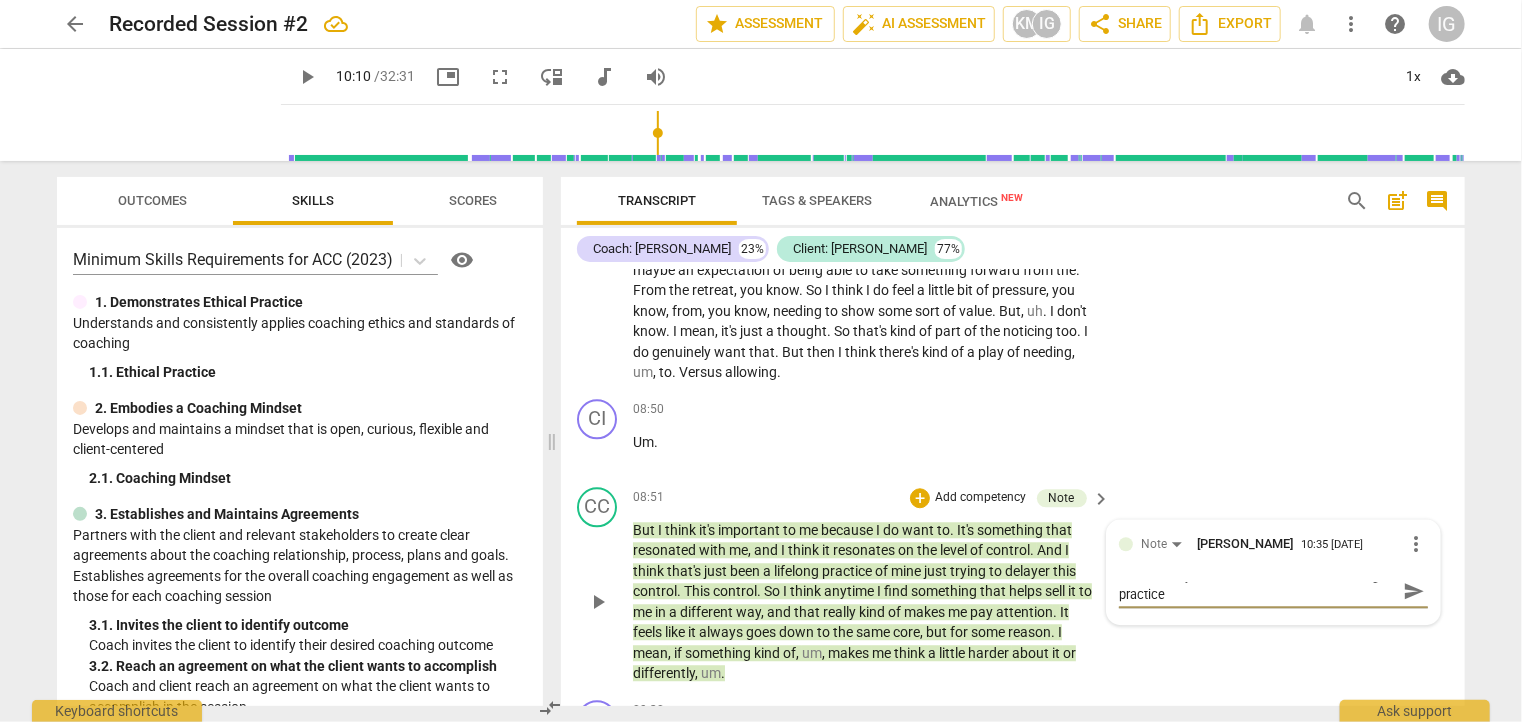 scroll, scrollTop: 0, scrollLeft: 0, axis: both 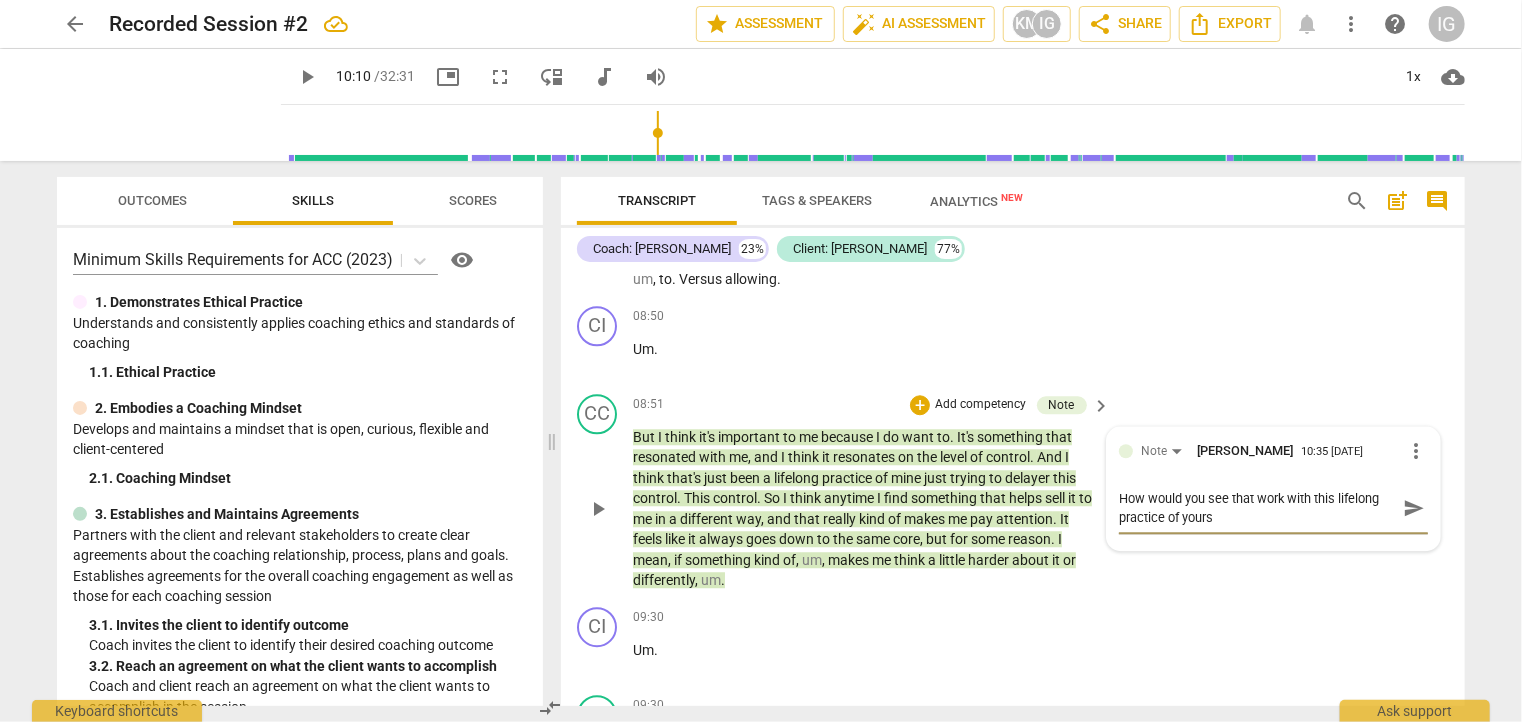 click on "How would you see that work with this lifelong practice of yours" at bounding box center (1257, 508) 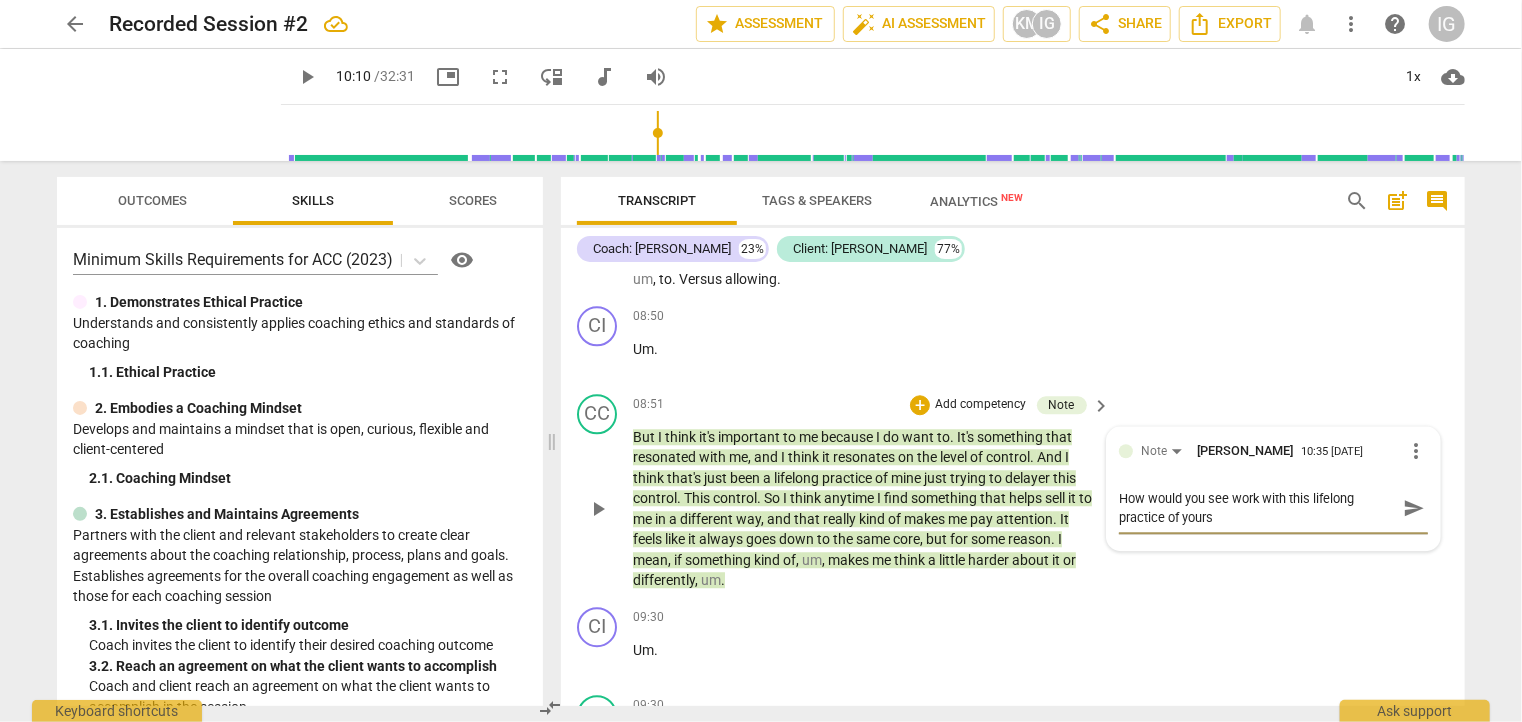 click on "How would you see work with this lifelong practice of yours" at bounding box center [1257, 508] 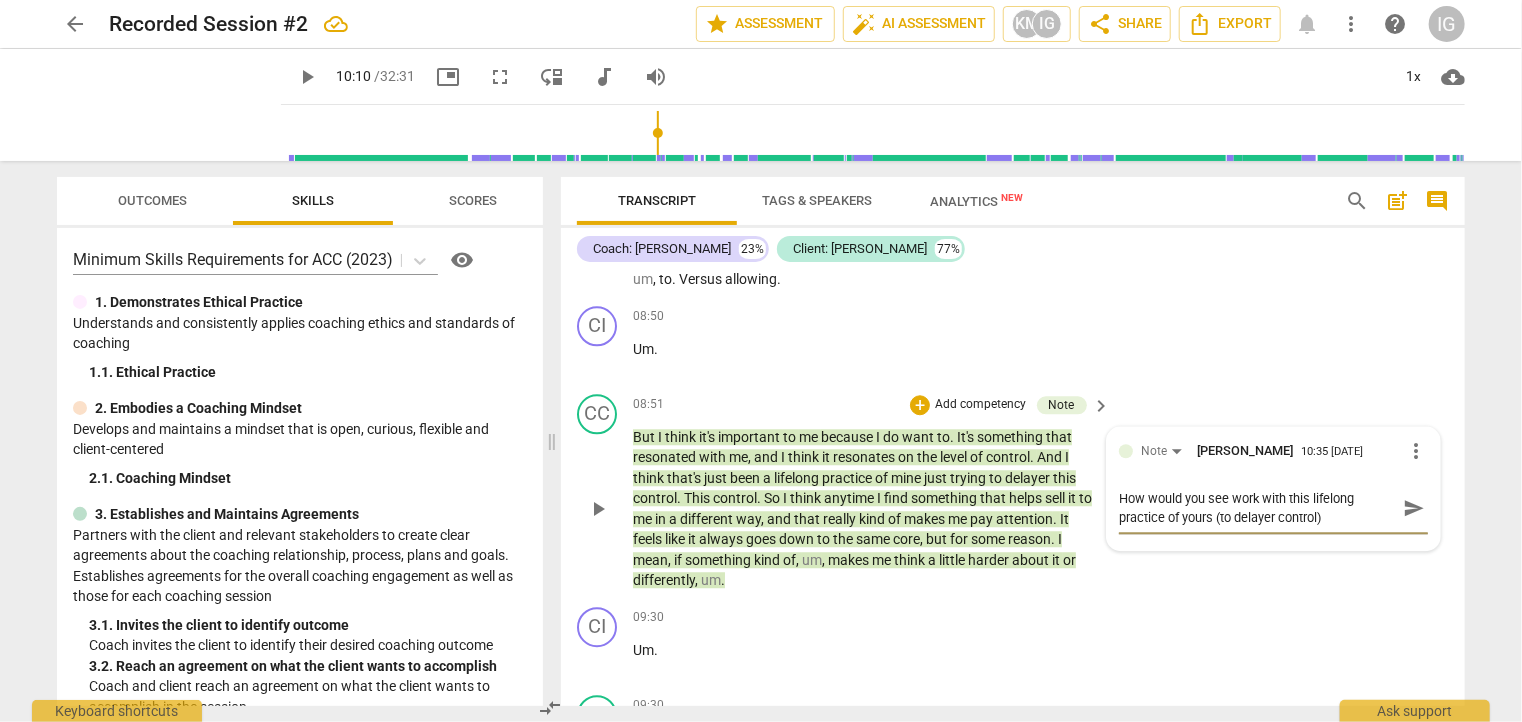 click on "How would you see work with this lifelong practice of yours (to delayer control)" at bounding box center [1257, 508] 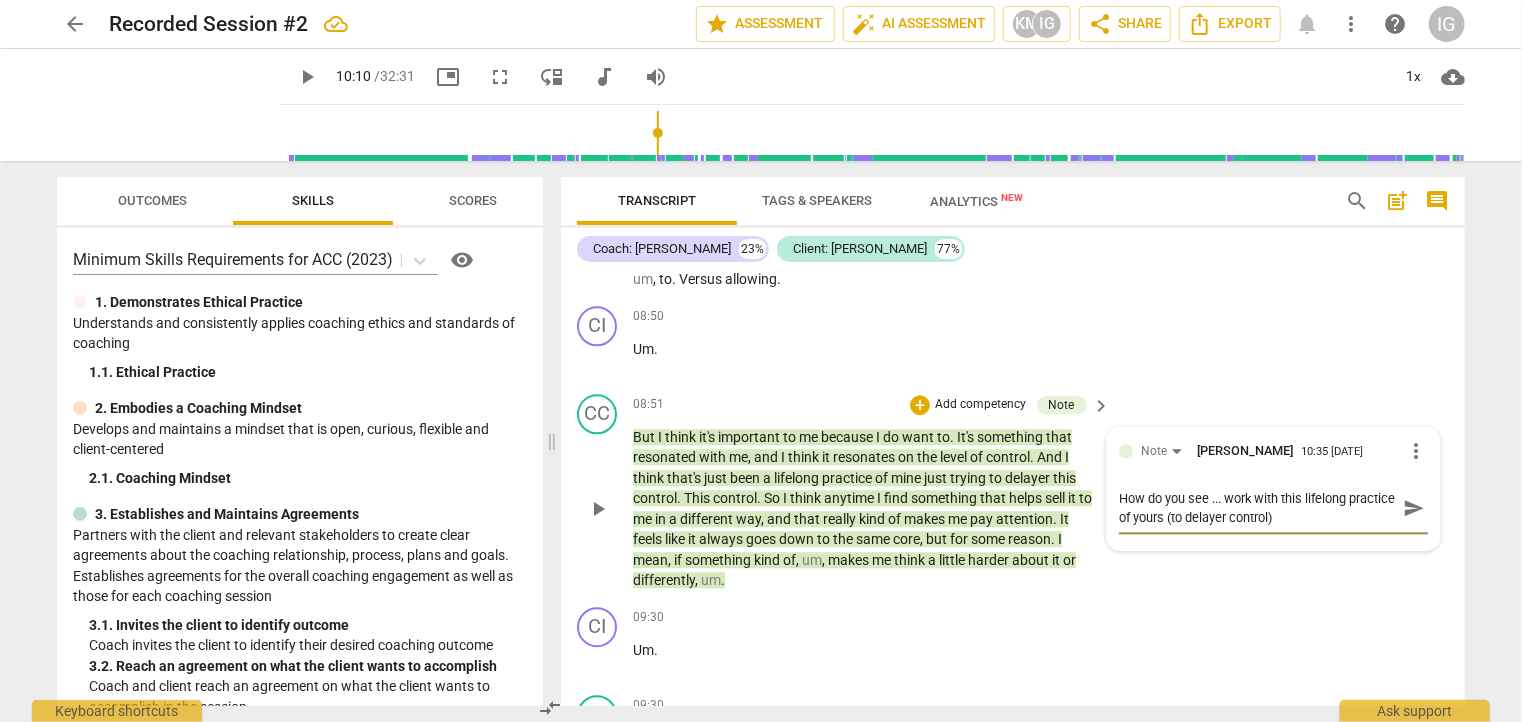 drag, startPoint x: 1331, startPoint y: 564, endPoint x: 1090, endPoint y: 538, distance: 242.39844 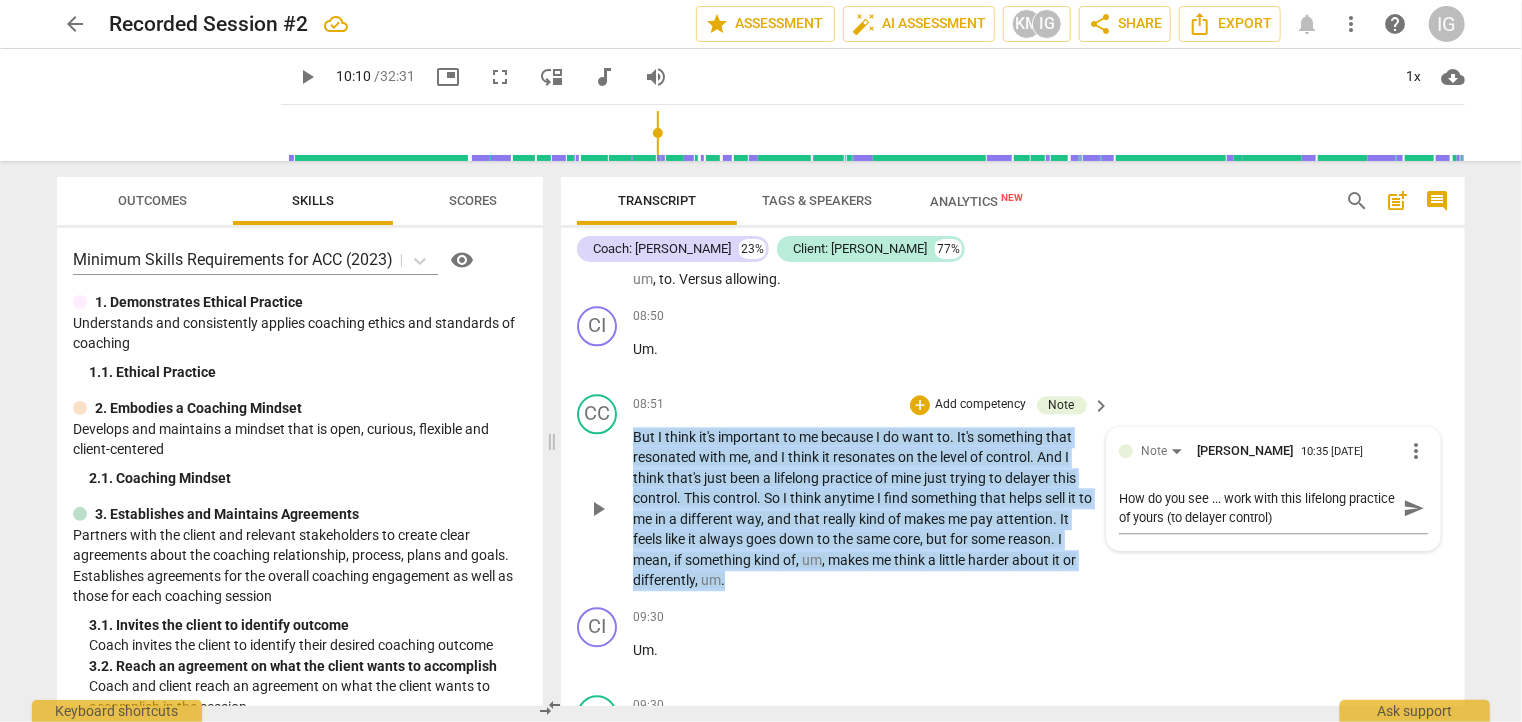 drag, startPoint x: 725, startPoint y: 620, endPoint x: 633, endPoint y: 476, distance: 170.88008 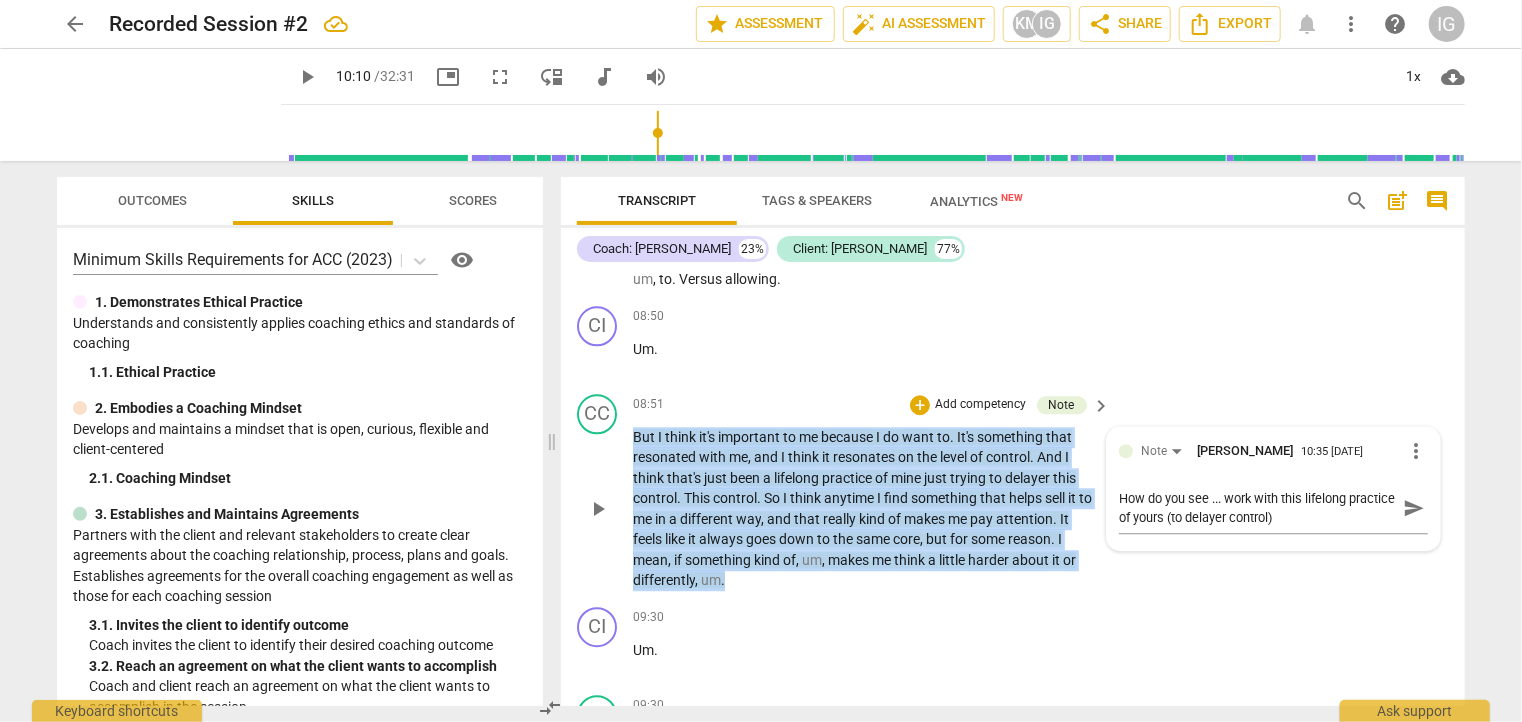 click on "But   I   think   it's   important   to   me   because   I   do   want   to .   It's   something   that   resonated   with   me ,   and   I   think   it   resonates   on   the   level   of   control .   And   I   think   that's   just   been   a   lifelong   practice   of   mine   just   trying   to   delayer   this   control .   This   control .   So   I   think   anytime   I   find   something   that   helps   sell   it   to   me   in   a   different   way ,   and   that   really   kind   of   makes   me   pay   attention .   It   feels   like   it   always   goes   down   to   the   same   core ,   but   for   some   reason .   I   mean ,   if   something   kind   of ,   um ,   makes   me   think   a   little   harder   about   it   or   differently ,   um ." at bounding box center [867, 509] 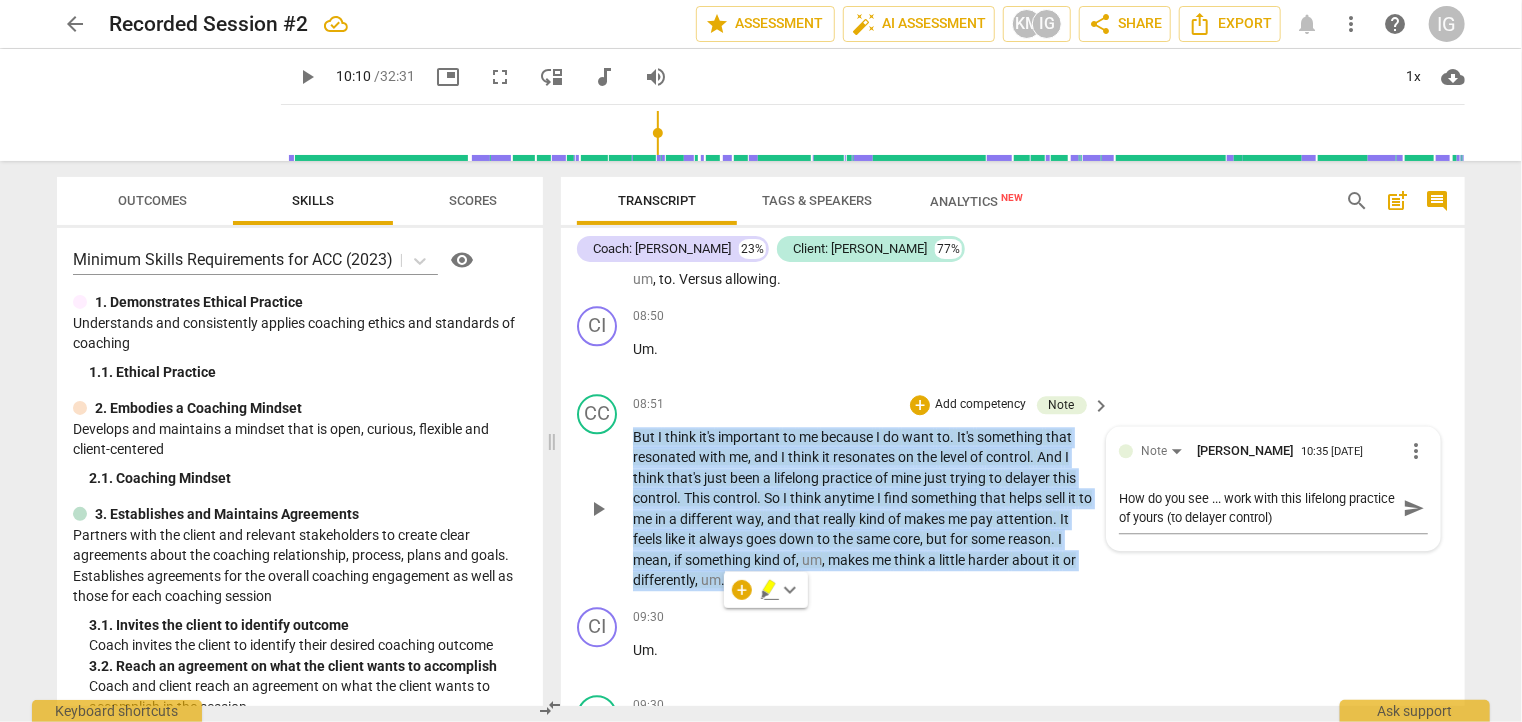 copy on "But   I   think   it's   important   to   me   because   I   do   want   to .   It's   something   that   resonated   with   me ,   and   I   think   it   resonates   on   the   level   of   control .   And   I   think   that's   just   been   a   lifelong   practice   of   mine   just   trying   to   delayer   this   control .   This   control .   So   I   think   anytime   I   find   something   that   helps   sell   it   to   me   in   a   different   way ,   and   that   really   kind   of   makes   me   pay   attention .   It   feels   like   it   always   goes   down   to   the   same   core ,   but   for   some   reason .   I   mean ,   if   something   kind   of ,   um ,   makes   me   think   a   little   harder   about   it   or   differently ,   um ." 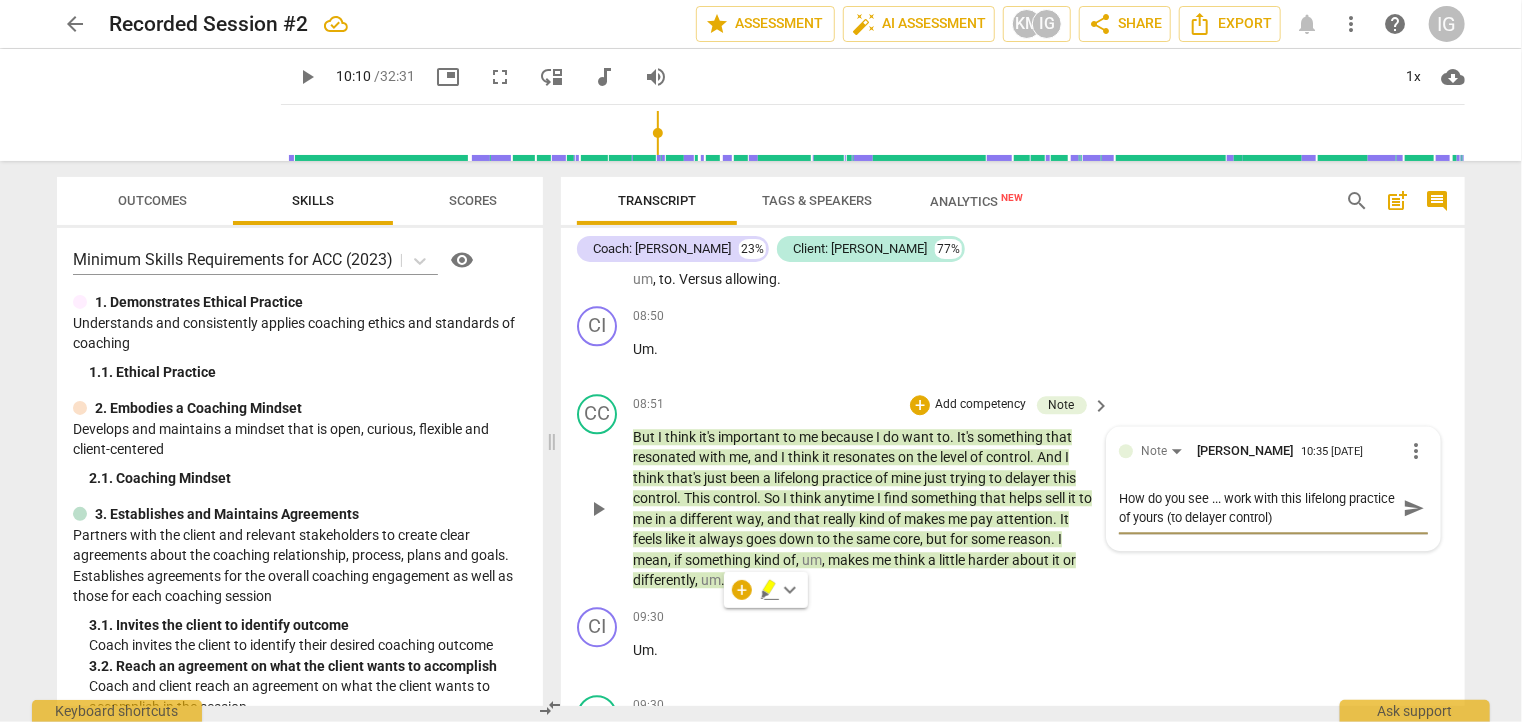 click on "How do you see ... work with this lifelong practice of yours (to delayer control)" at bounding box center [1257, 508] 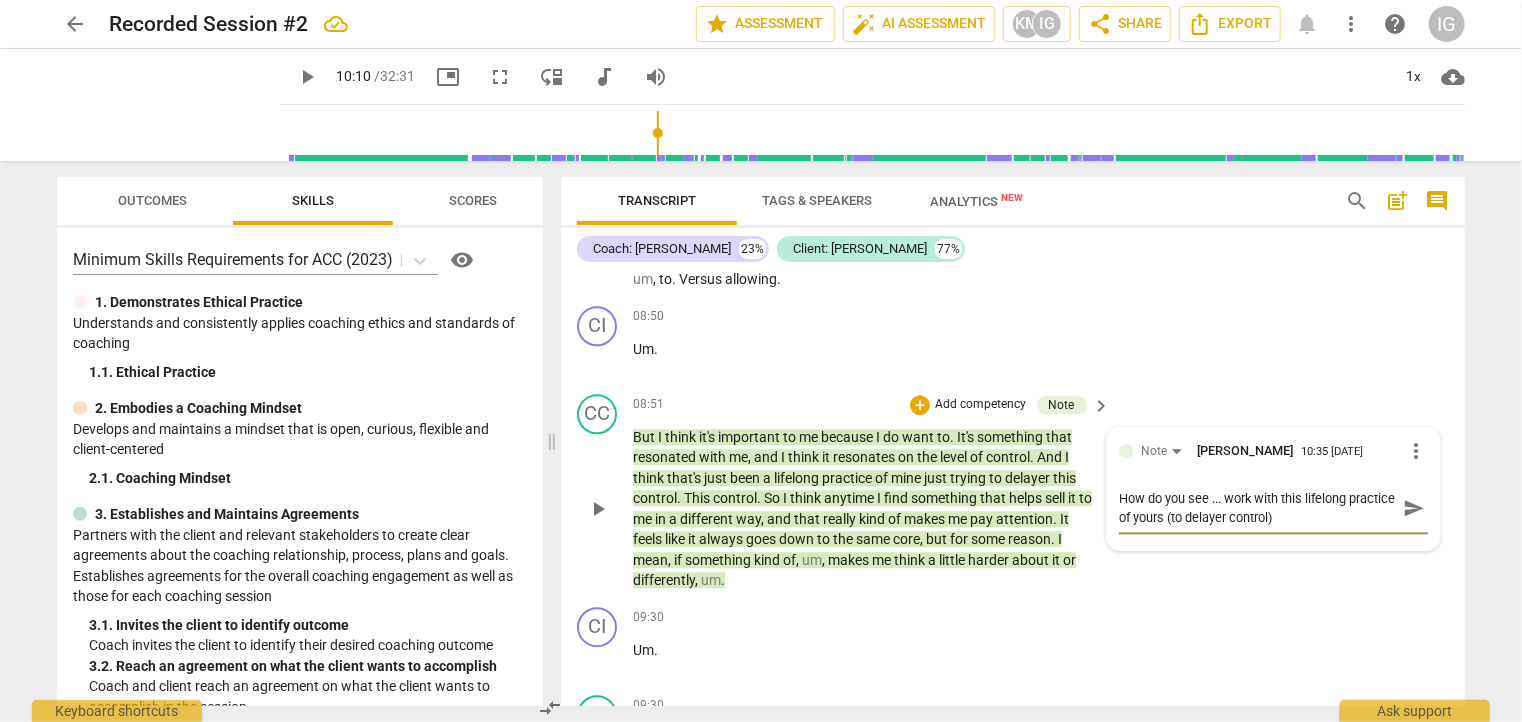 drag, startPoint x: 1324, startPoint y: 555, endPoint x: 1088, endPoint y: 519, distance: 238.72998 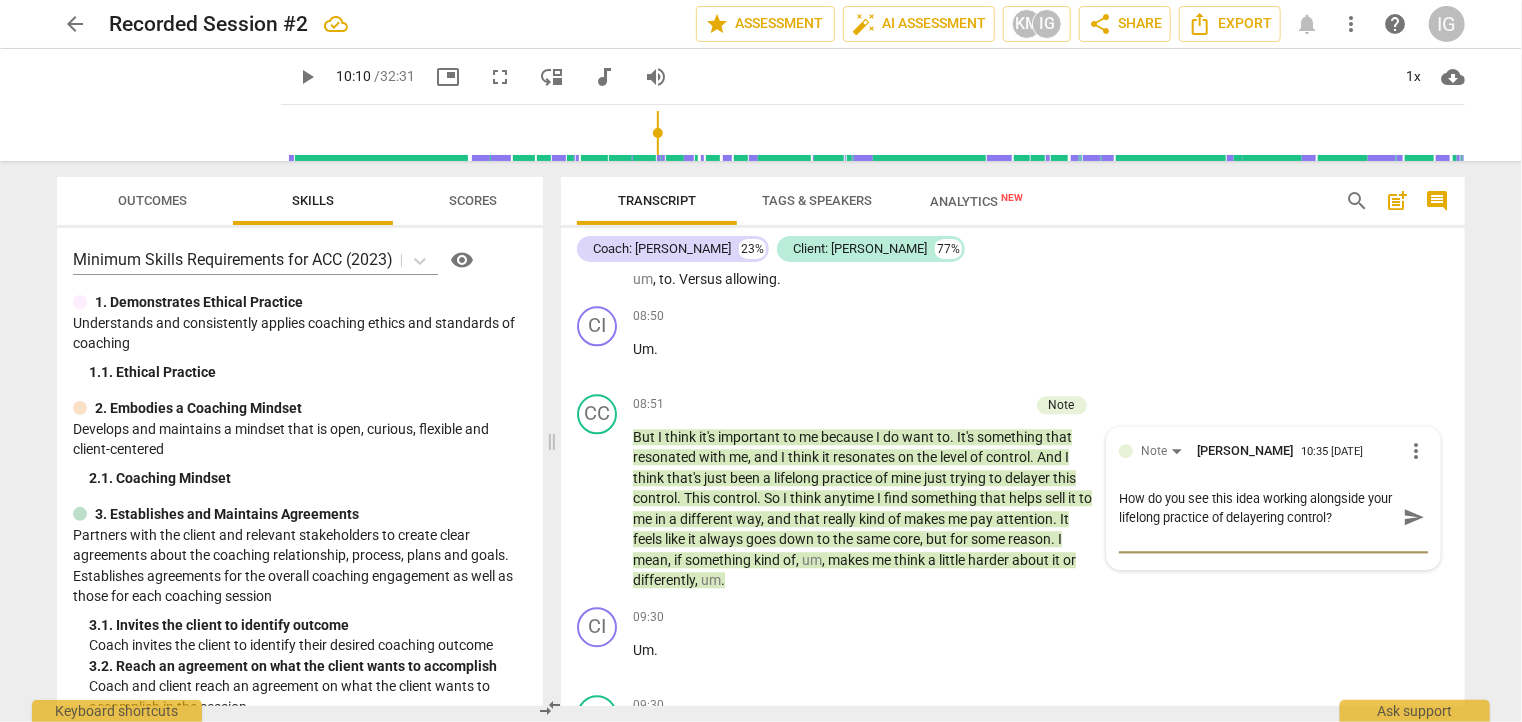 paste on "Do you feel like this speaks to your ongoing process of loosening control? Or challenges it in a new way?" 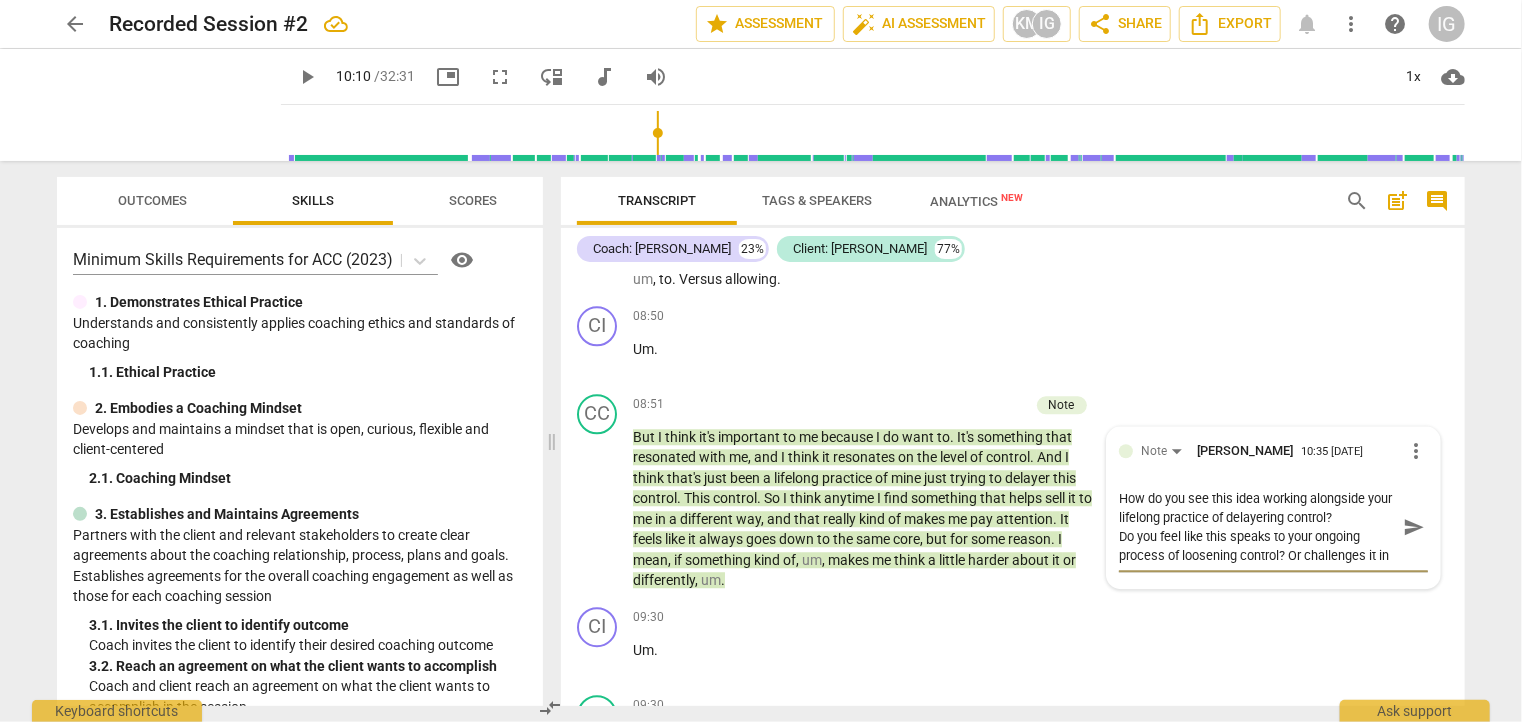 scroll, scrollTop: 16, scrollLeft: 0, axis: vertical 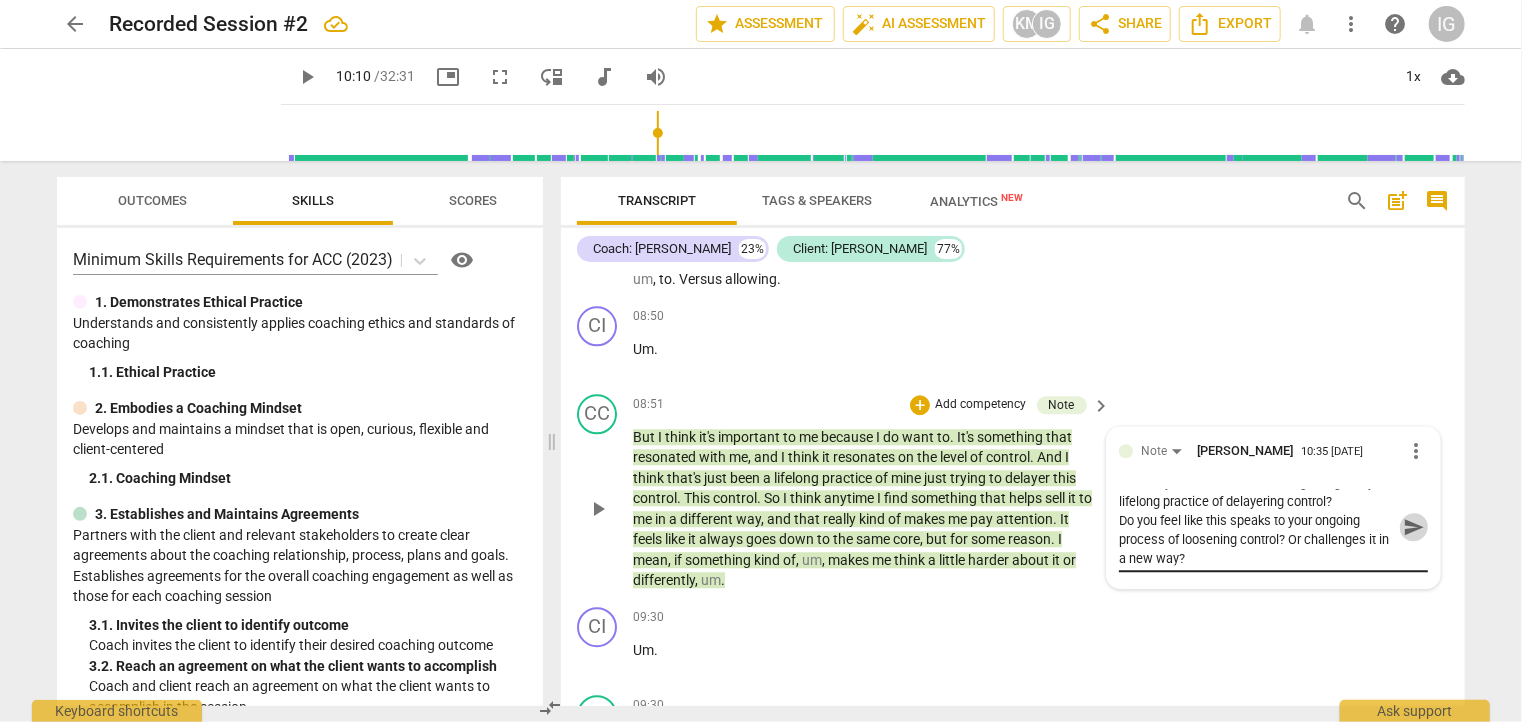 click on "send" at bounding box center [1414, 527] 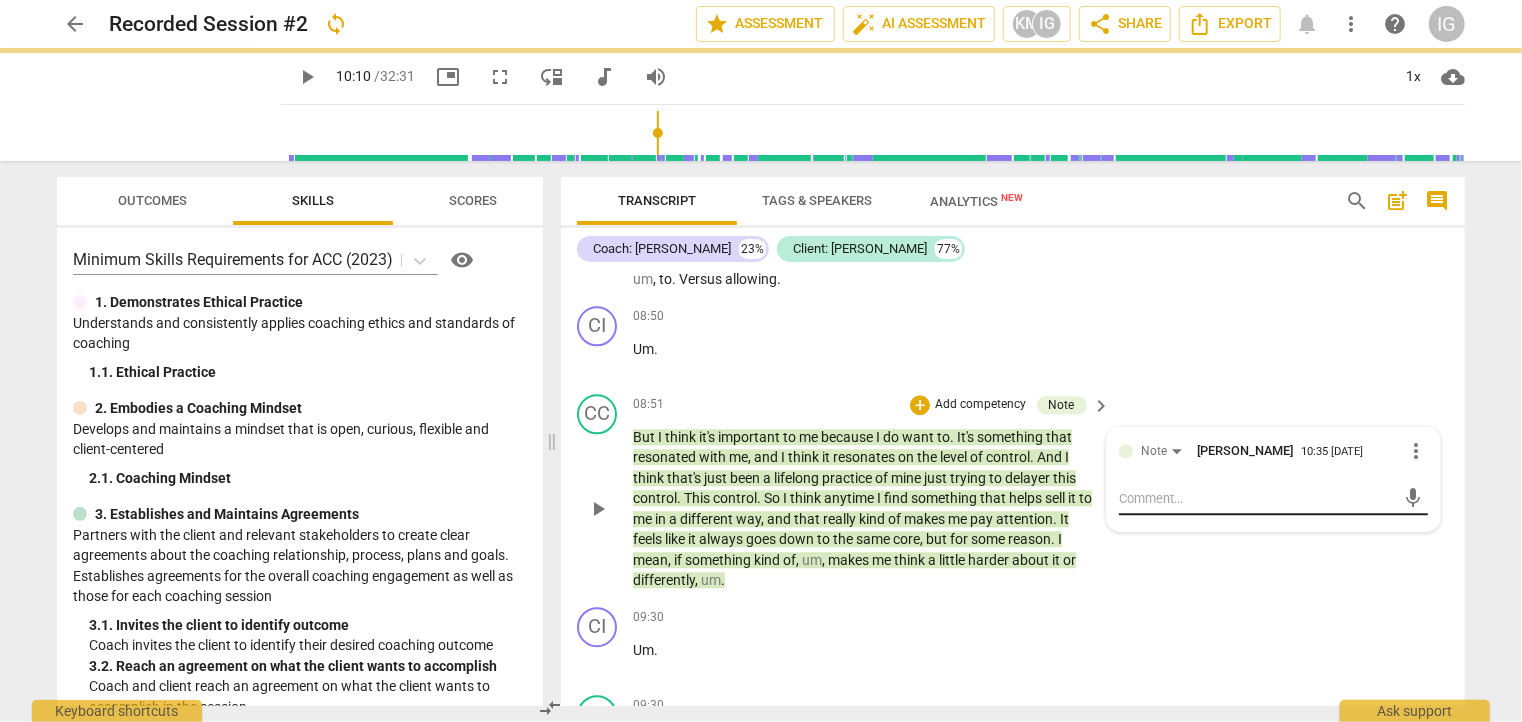 scroll, scrollTop: 0, scrollLeft: 0, axis: both 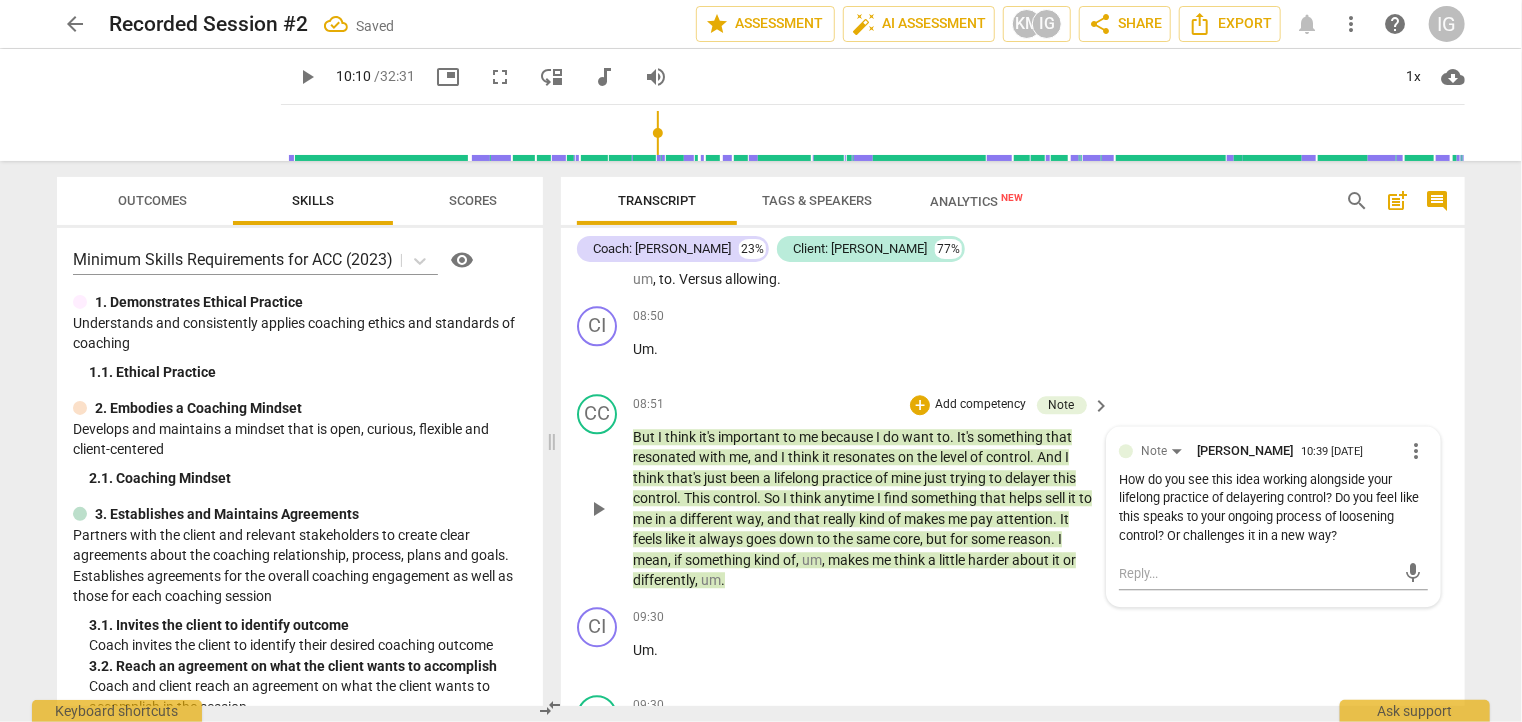 click on "How do you see this idea working alongside your lifelong practice of delayering control?
Do you feel like this speaks to your ongoing process of loosening control? Or challenges it in a new way?" at bounding box center (1273, 508) 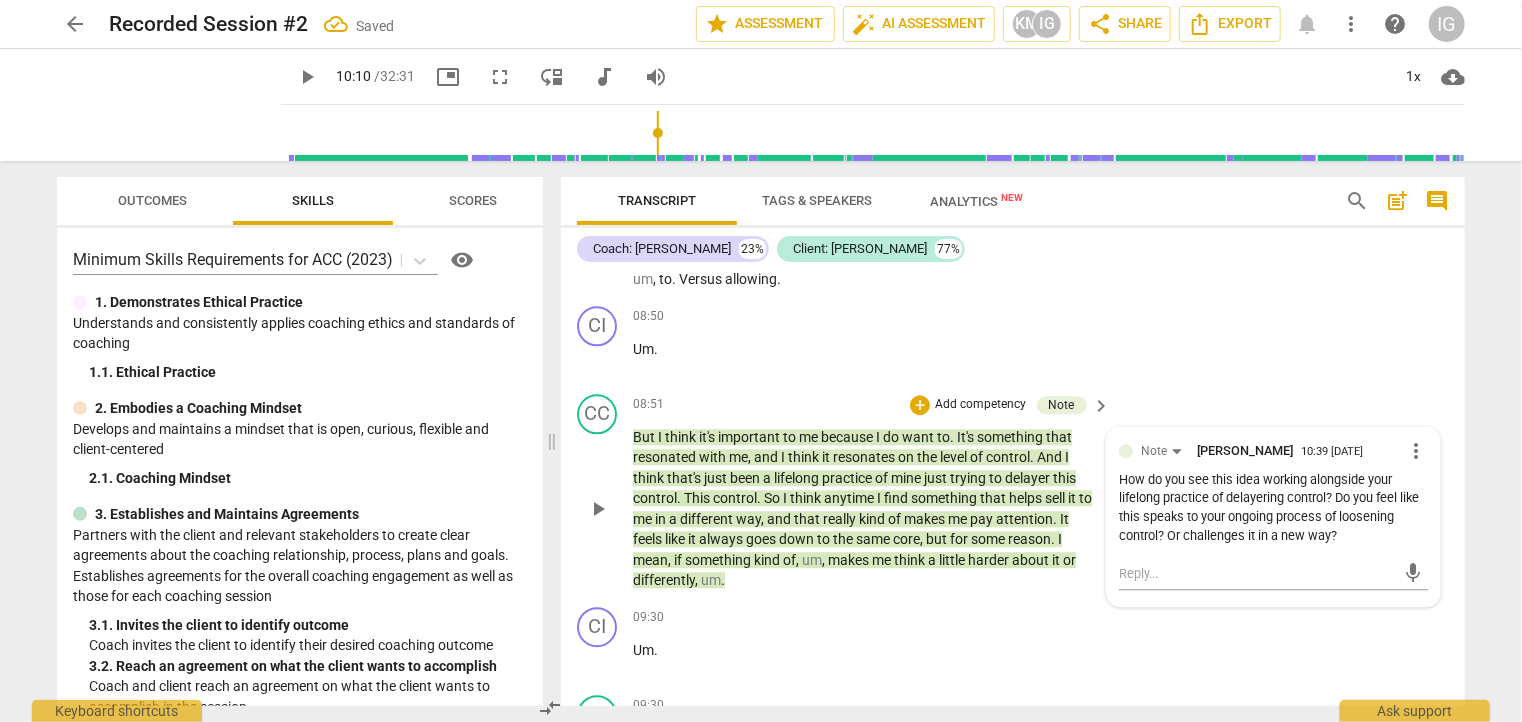click on "How do you see this idea working alongside your lifelong practice of delayering control?
Do you feel like this speaks to your ongoing process of loosening control? Or challenges it in a new way?" at bounding box center (1273, 508) 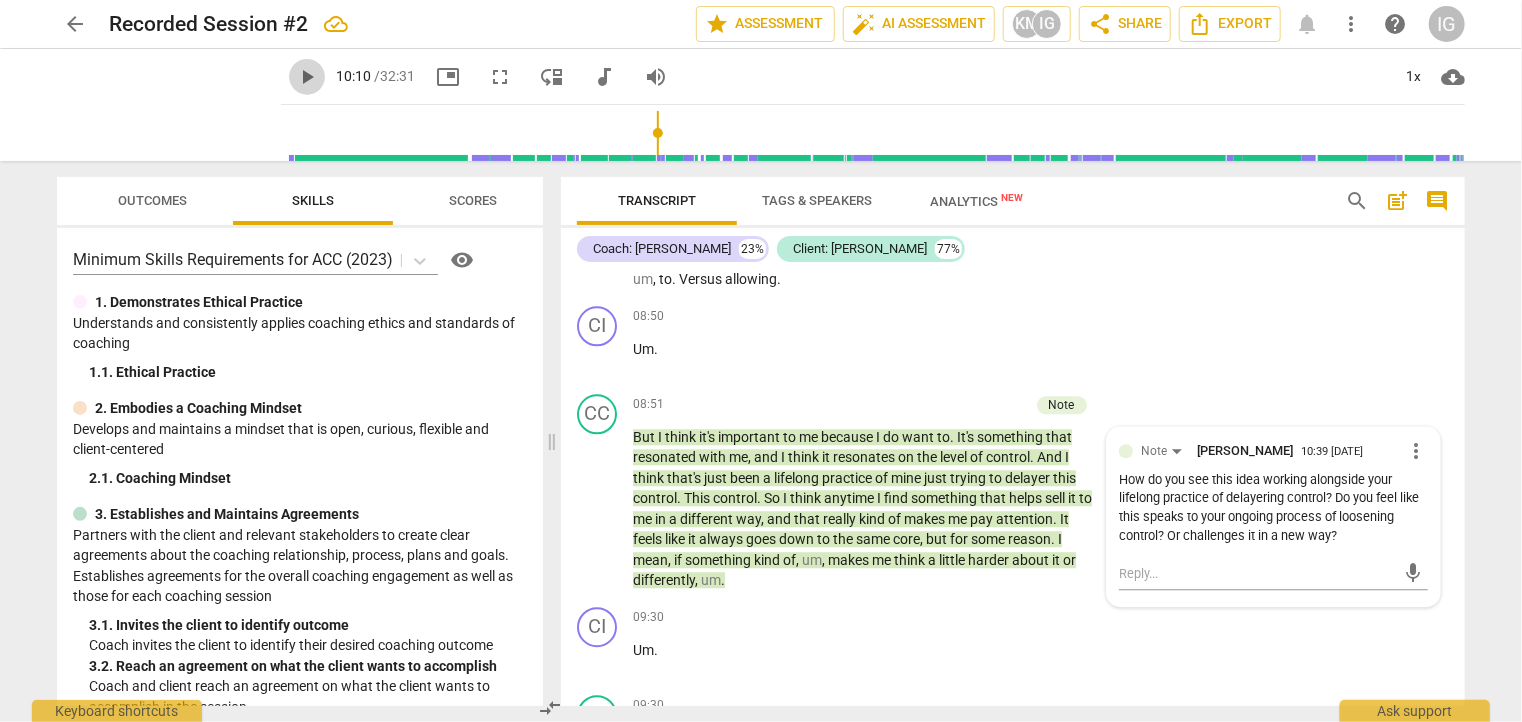click on "play_arrow" at bounding box center [307, 77] 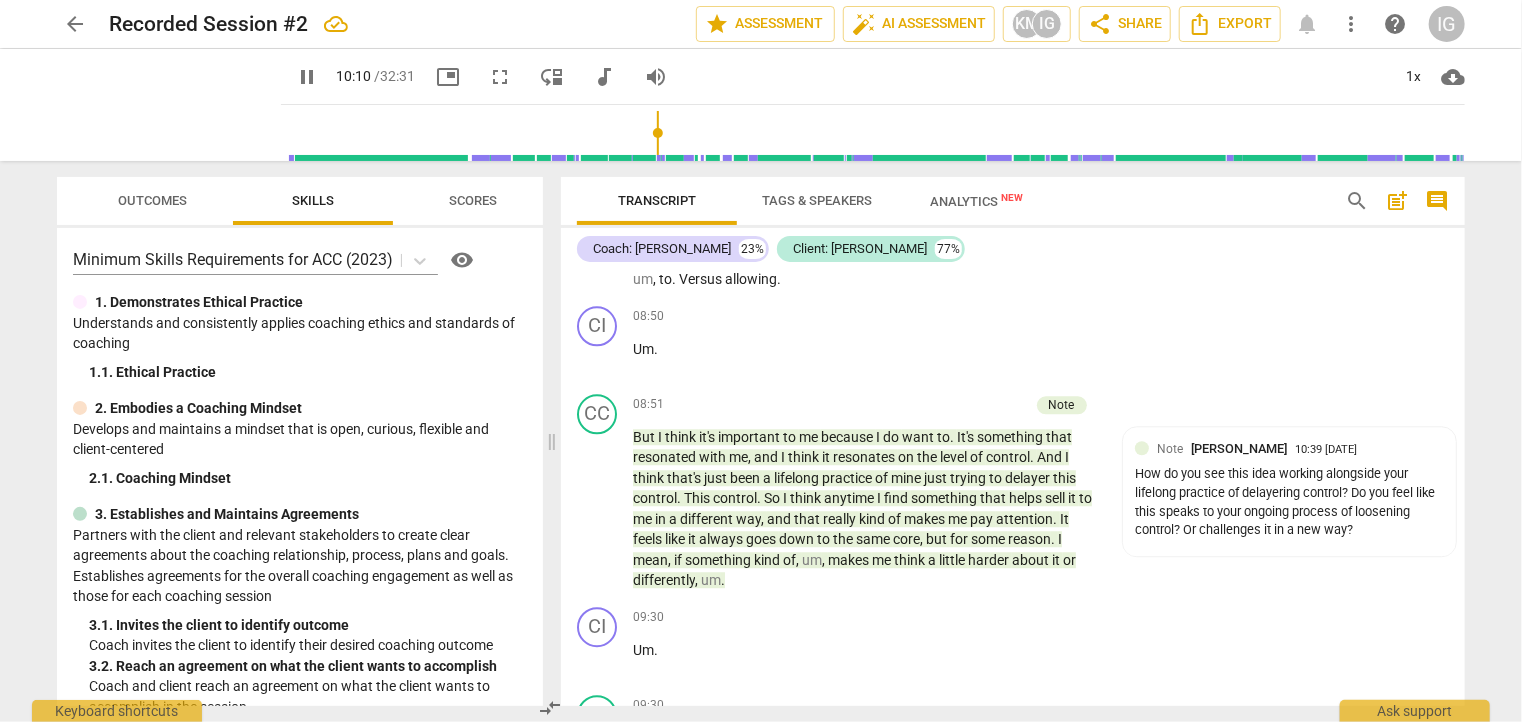 scroll, scrollTop: 3280, scrollLeft: 0, axis: vertical 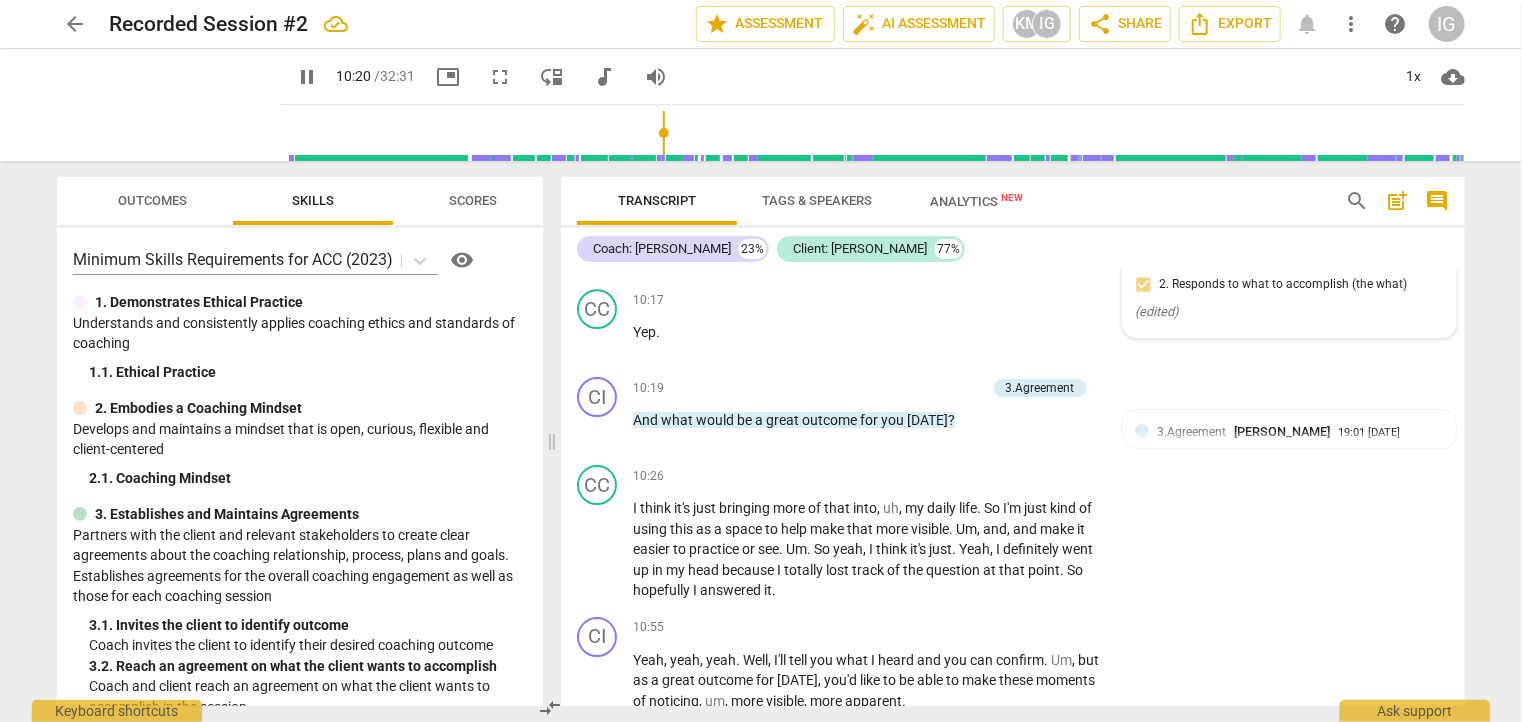 click on "5.Presence [PERSON_NAME] 19:01 [DATE] 2. Responds to what to accomplish (the what)  ( edited )" at bounding box center (1289, 285) 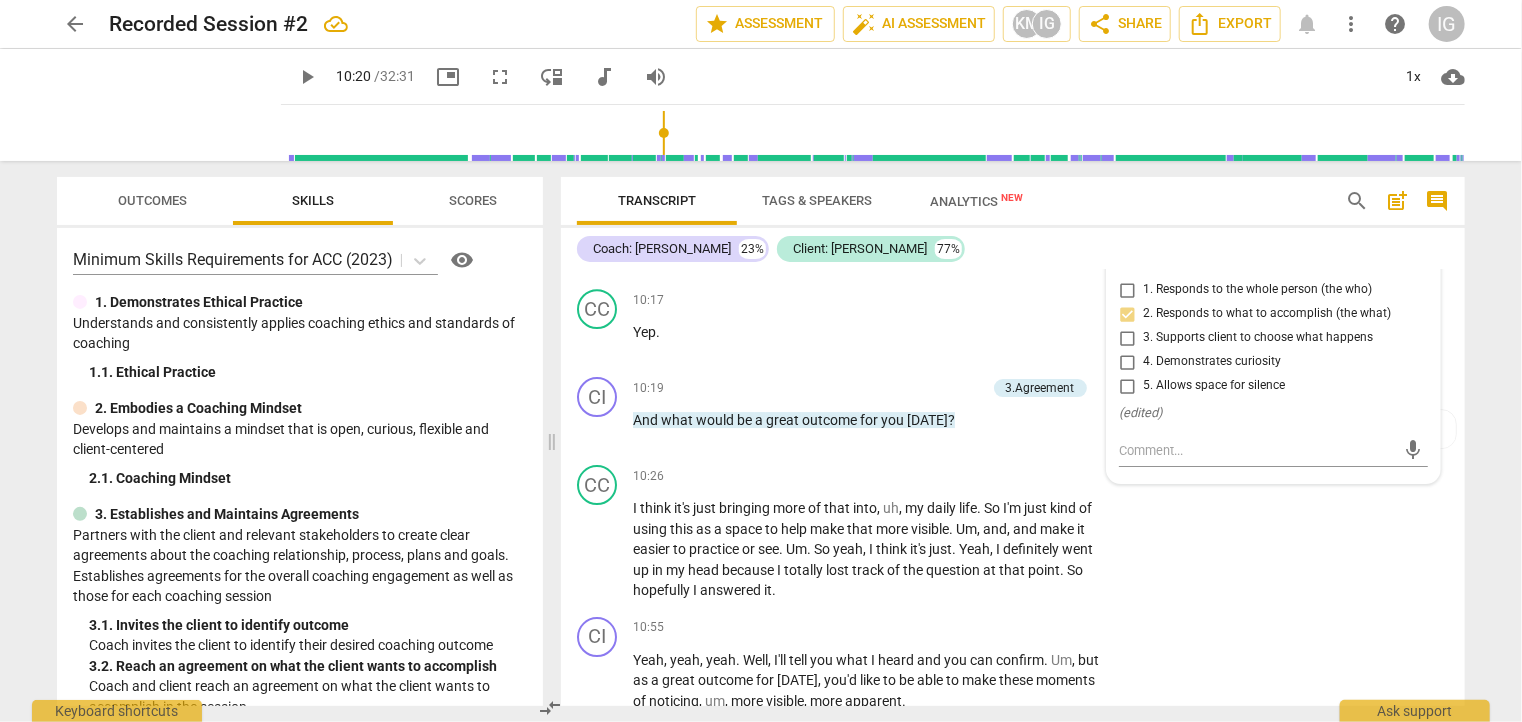 click on "5.Presence" at bounding box center (1170, 259) 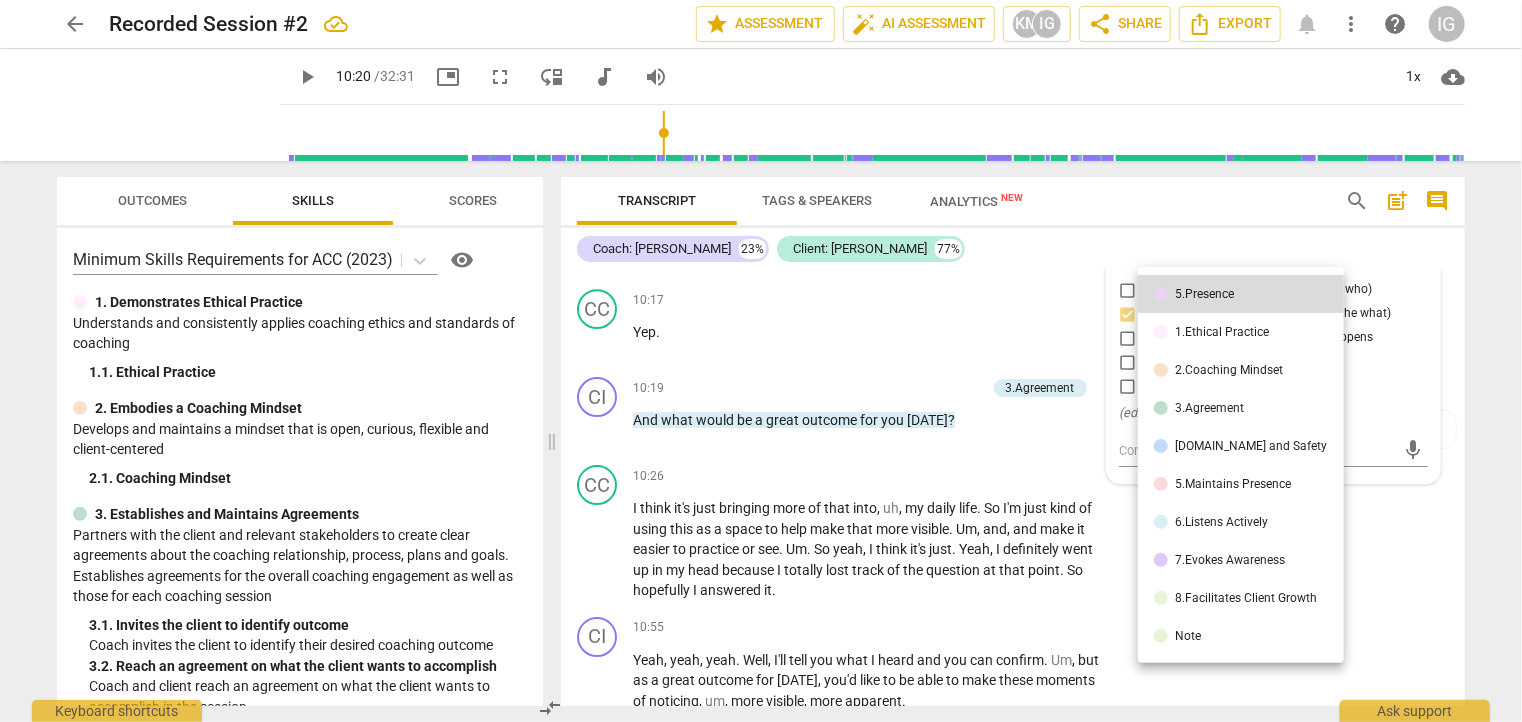click at bounding box center (761, 361) 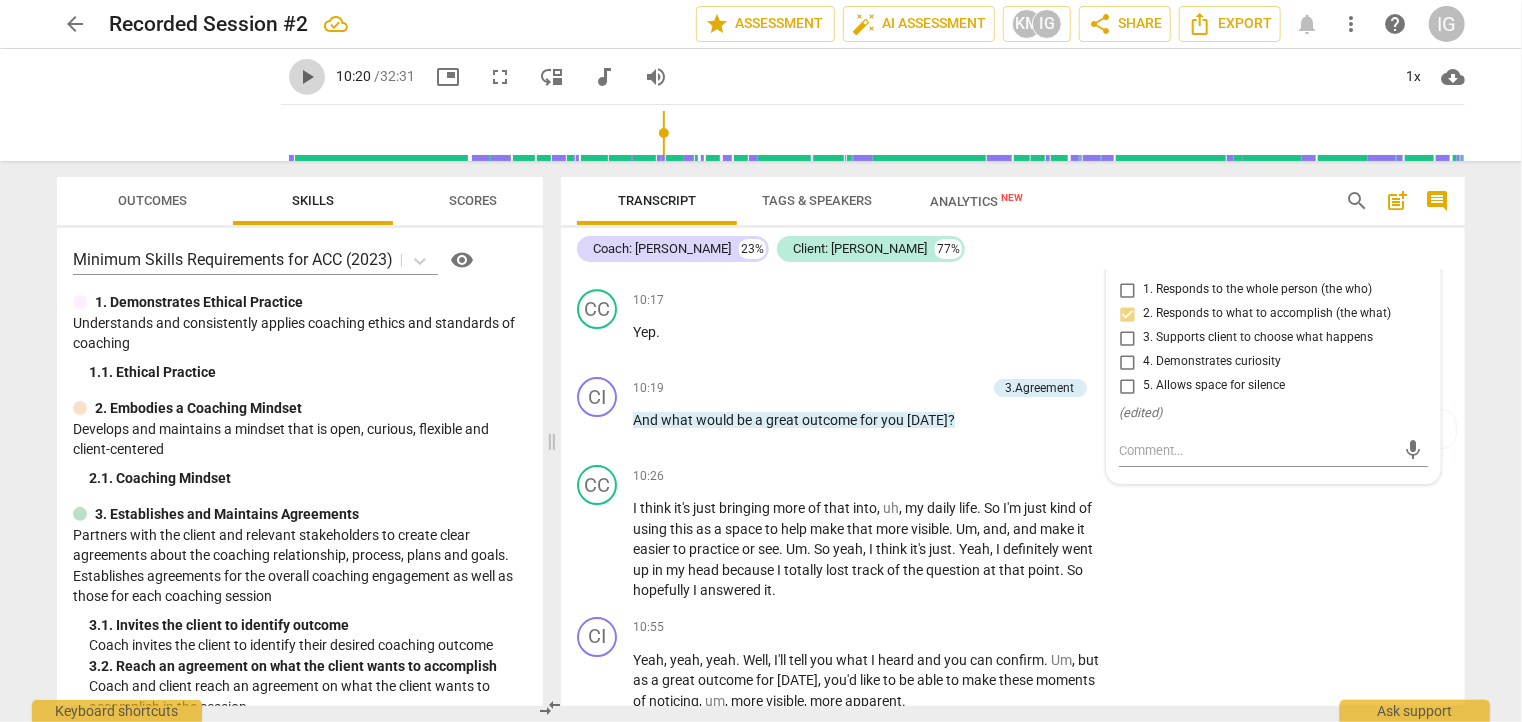 click on "play_arrow" at bounding box center (307, 77) 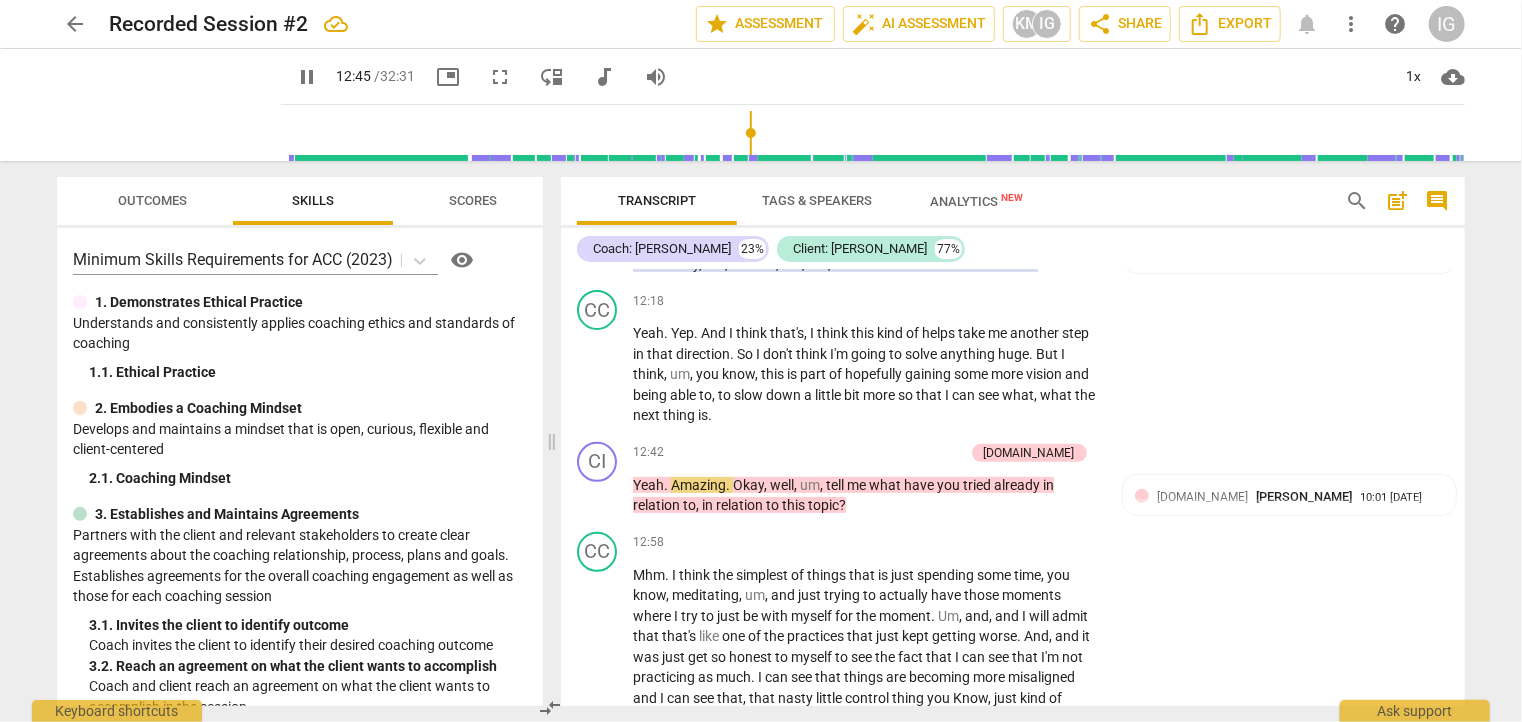scroll, scrollTop: 4117, scrollLeft: 0, axis: vertical 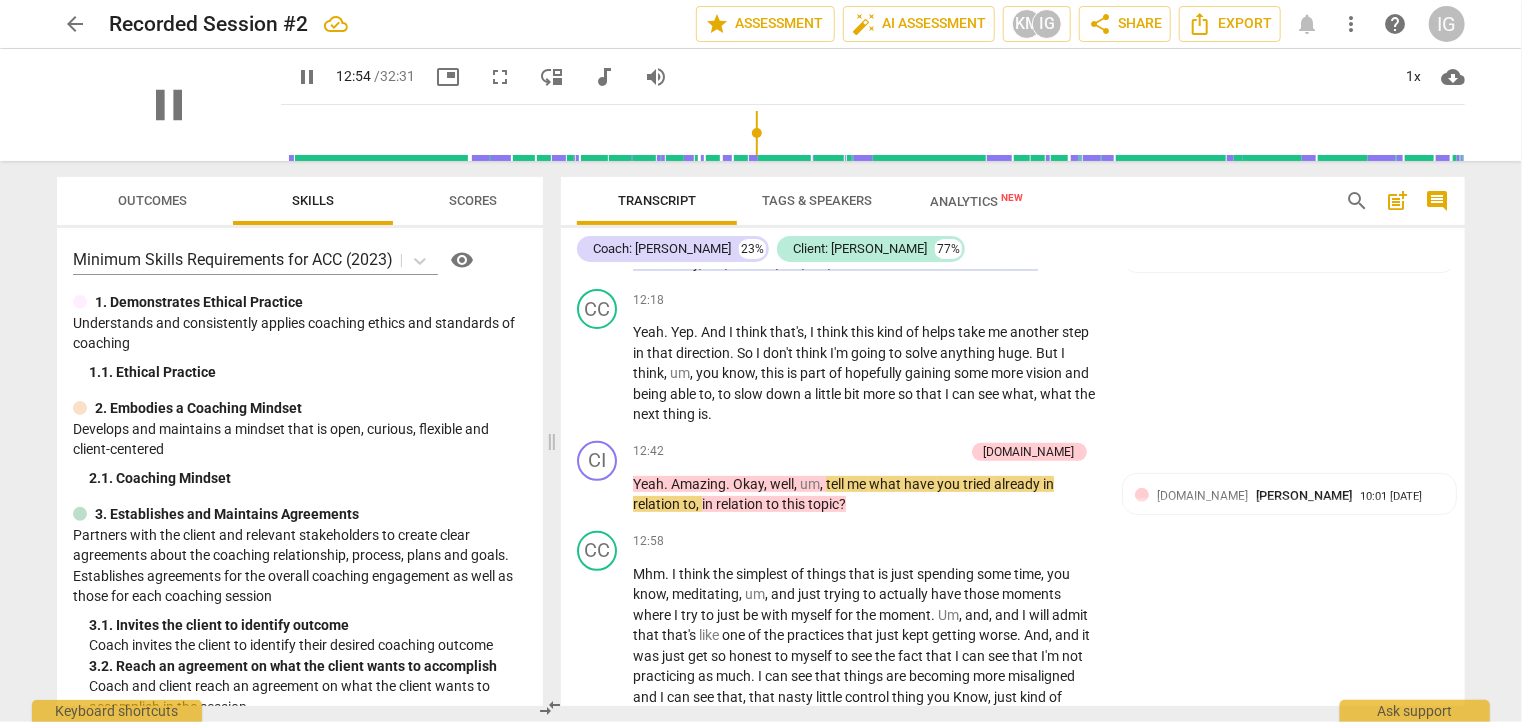 click on "pause" at bounding box center [169, 105] 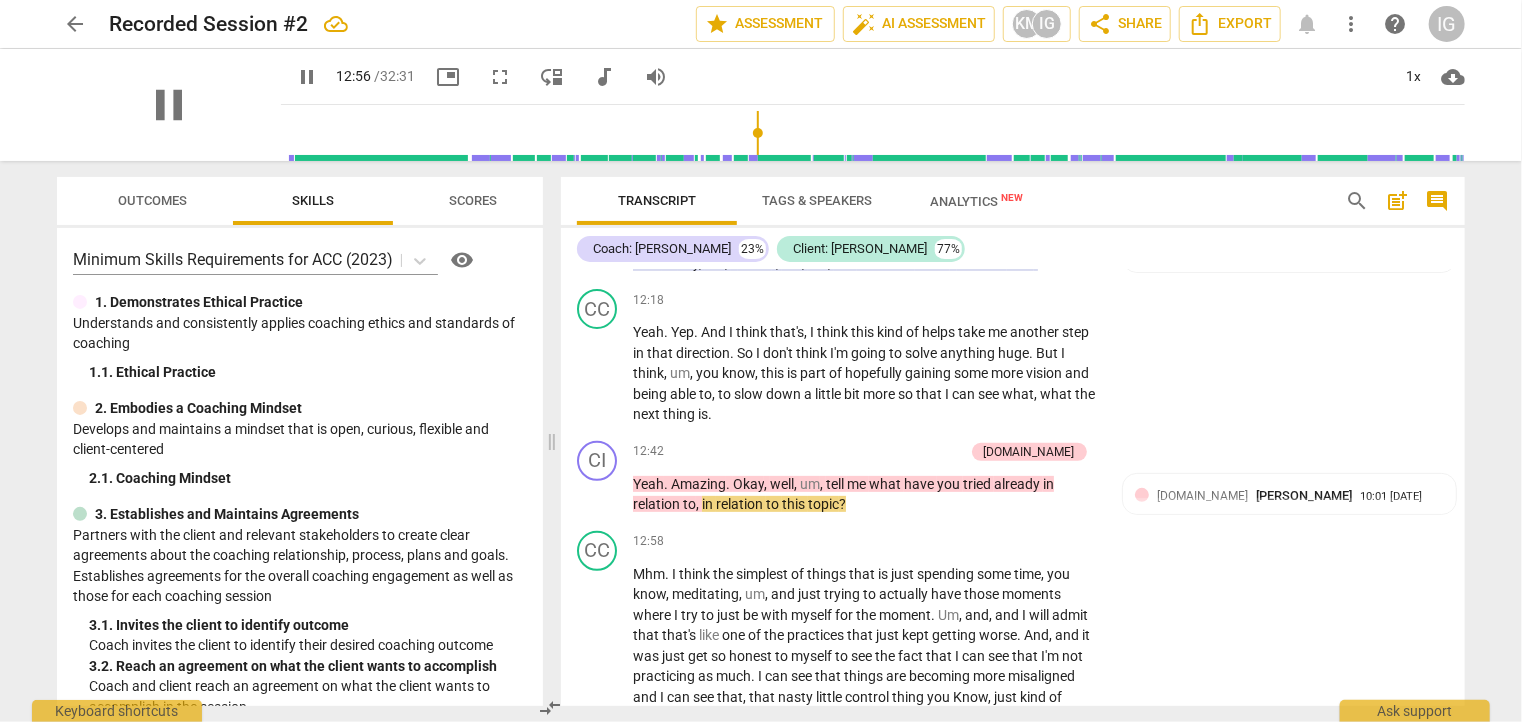 click on "pause" at bounding box center [169, 105] 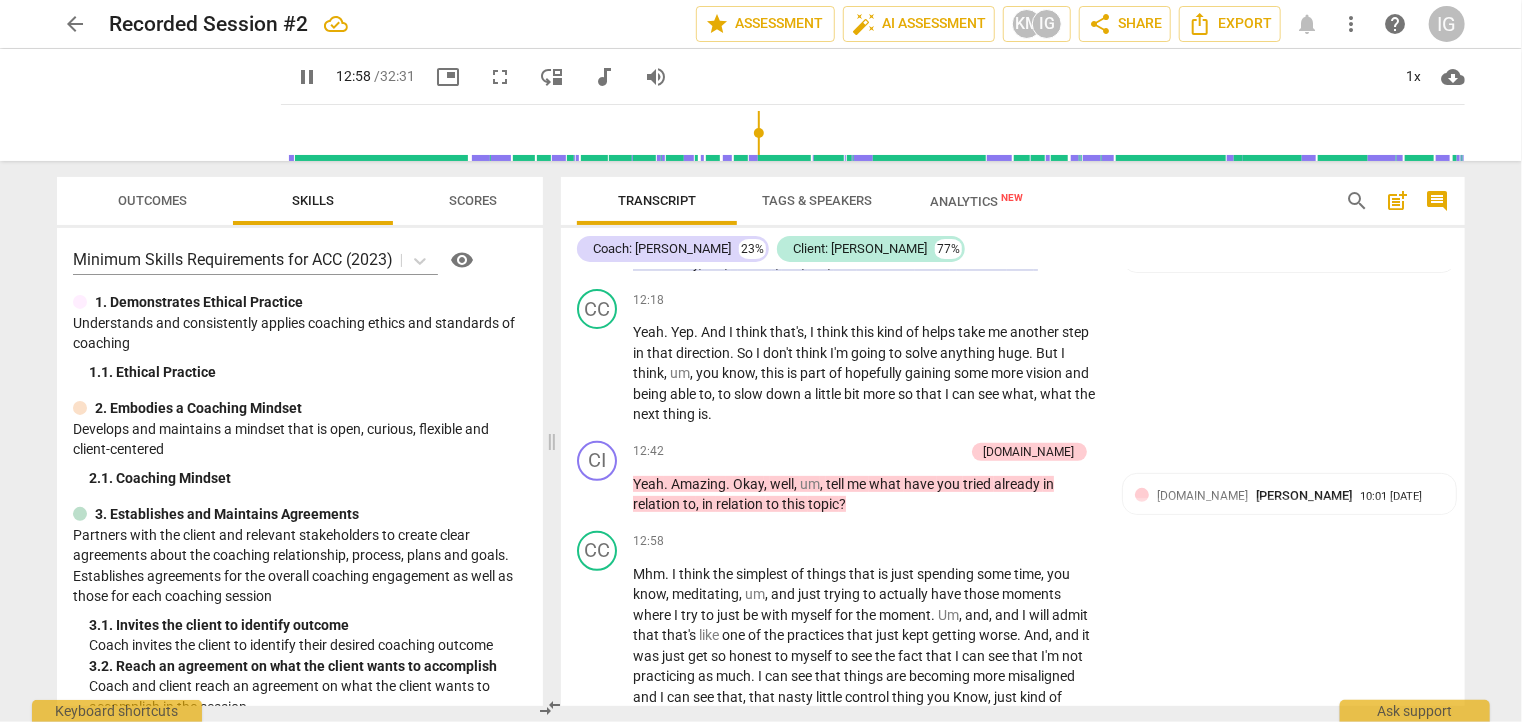 click on "fullscreen" at bounding box center (500, 77) 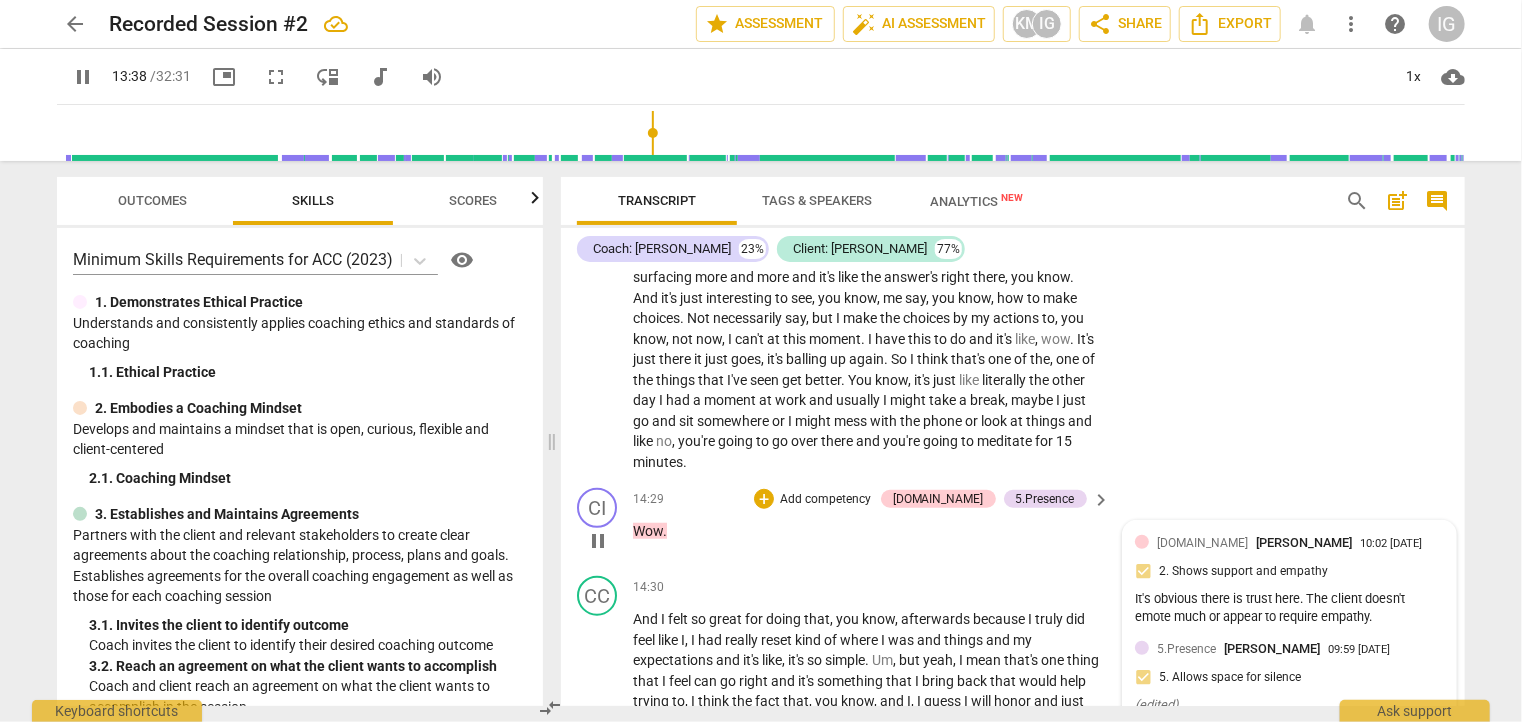 scroll, scrollTop: 4558, scrollLeft: 0, axis: vertical 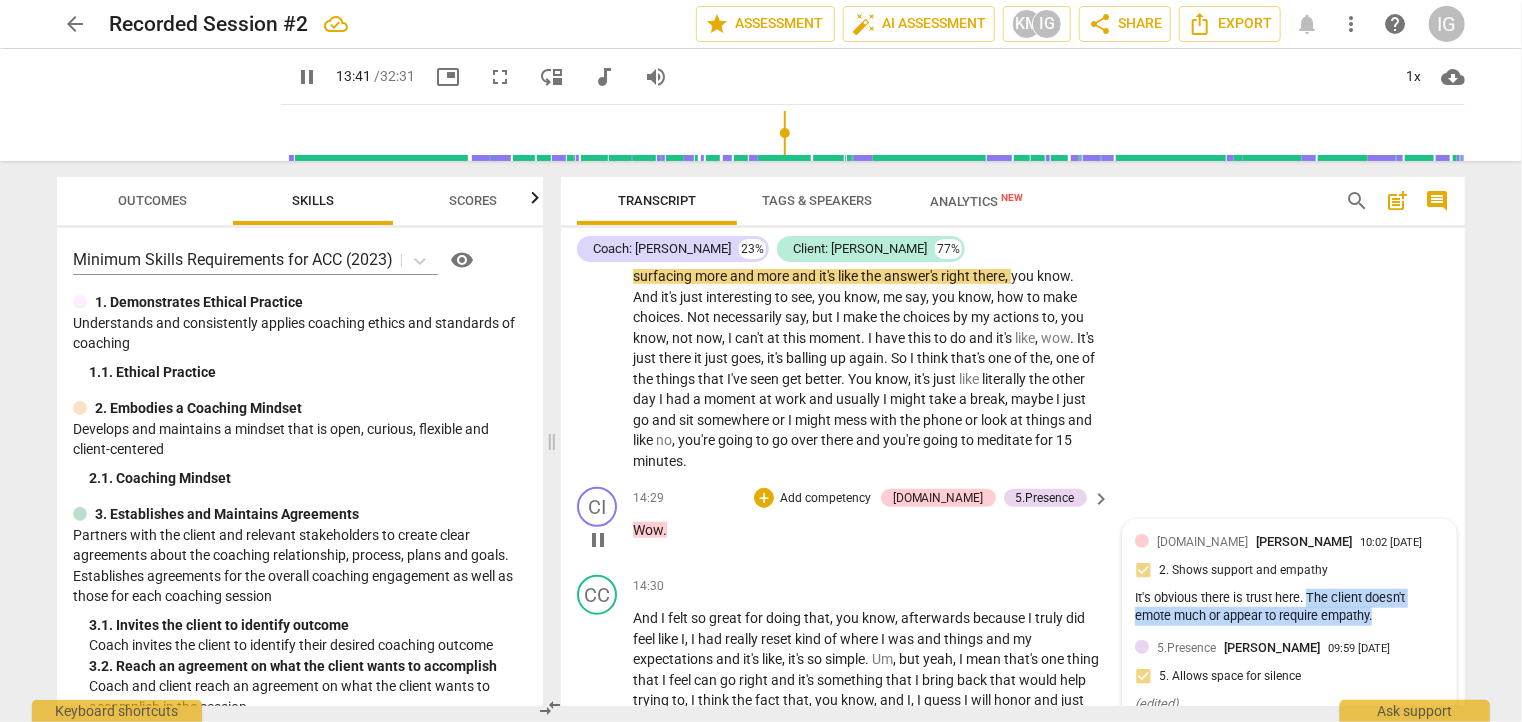 drag, startPoint x: 1376, startPoint y: 648, endPoint x: 1306, endPoint y: 626, distance: 73.37575 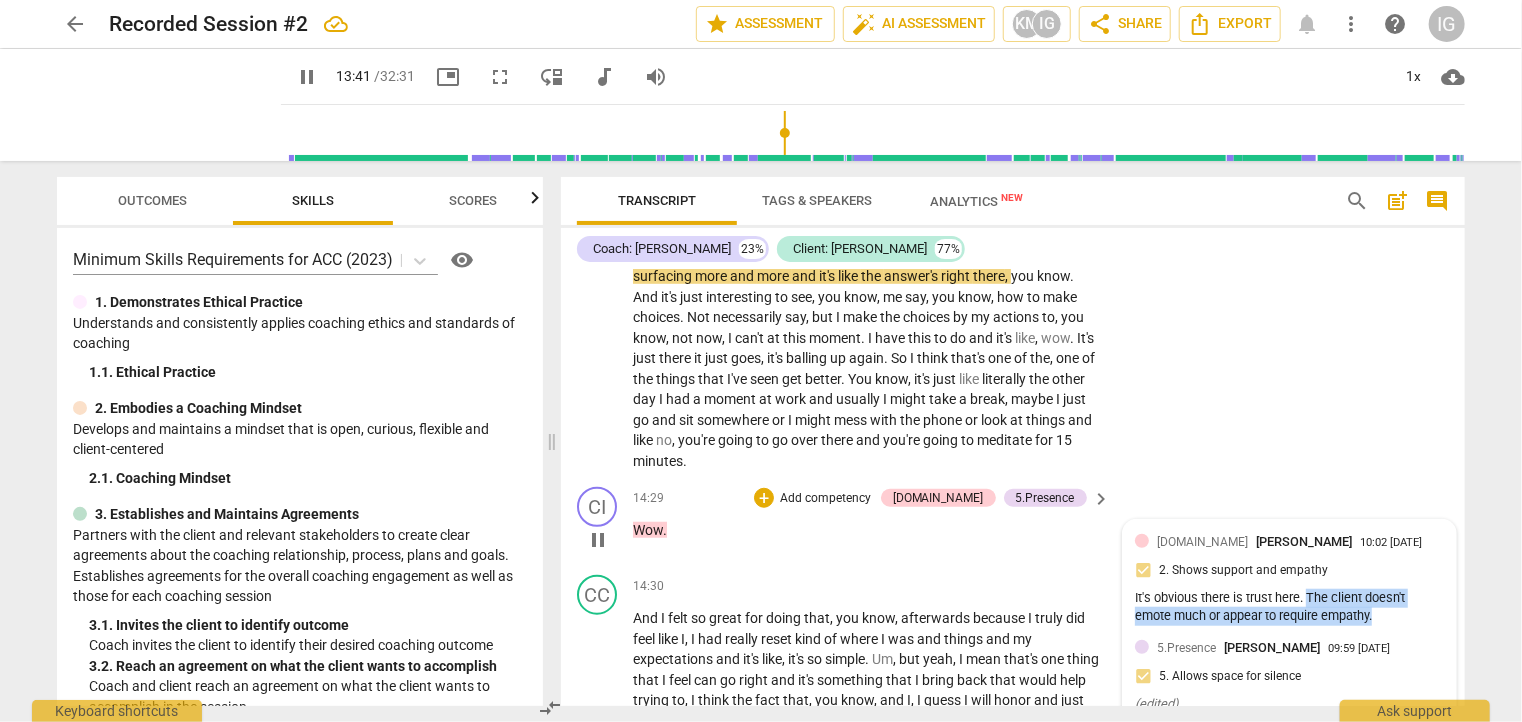 click on "It's obvious there is trust here. The client doesn't emote much or appear to require empathy." at bounding box center [1289, 608] 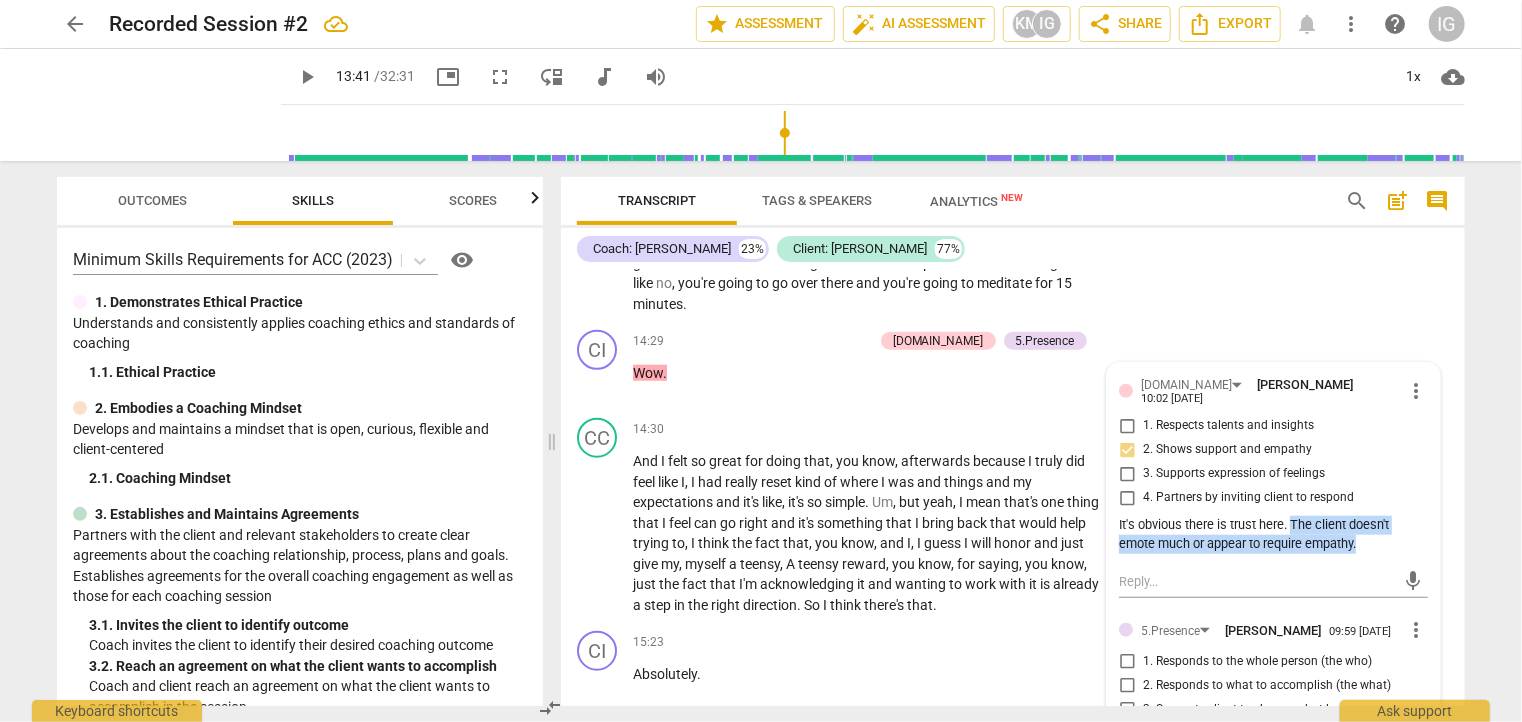 scroll, scrollTop: 4714, scrollLeft: 0, axis: vertical 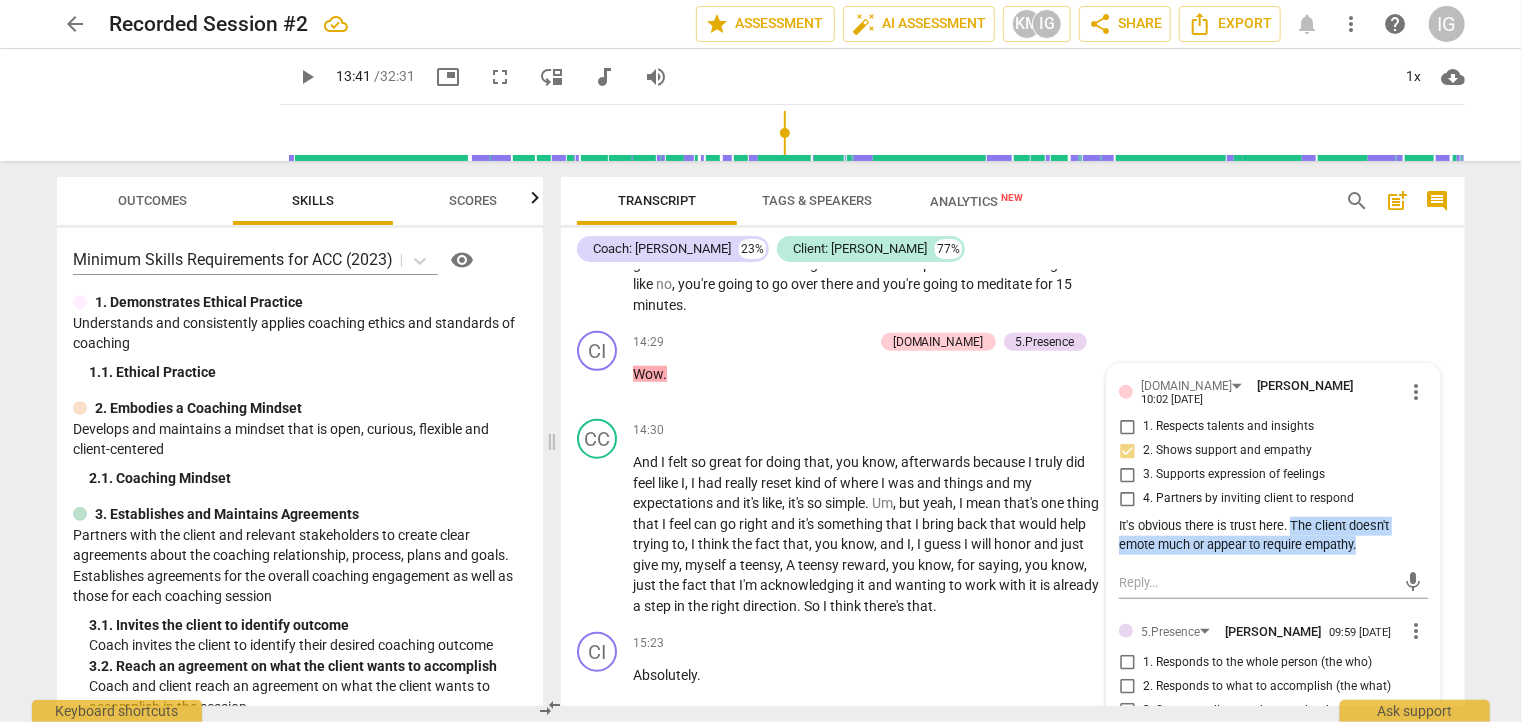 copy on "The client doesn't emote much or appear to require empathy." 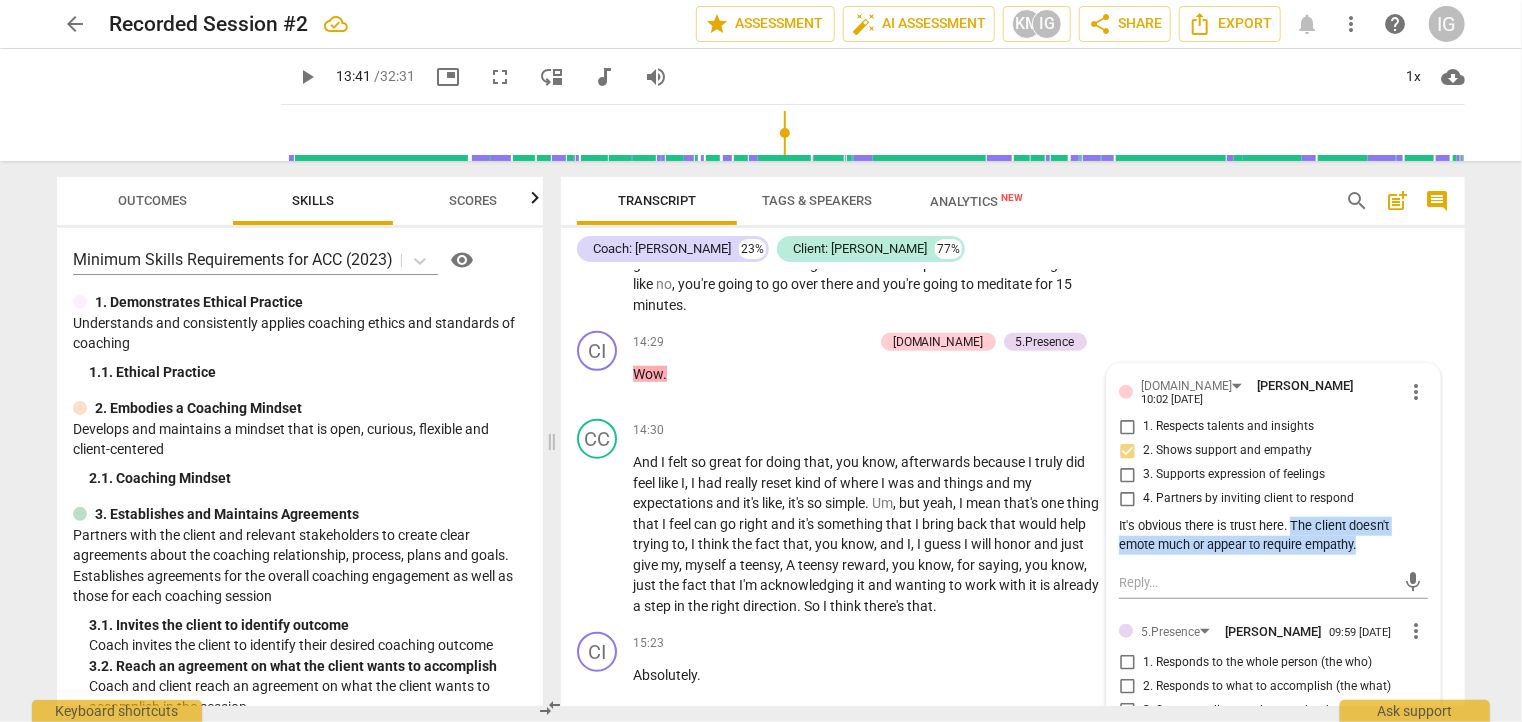 click on "play_arrow" at bounding box center (307, 77) 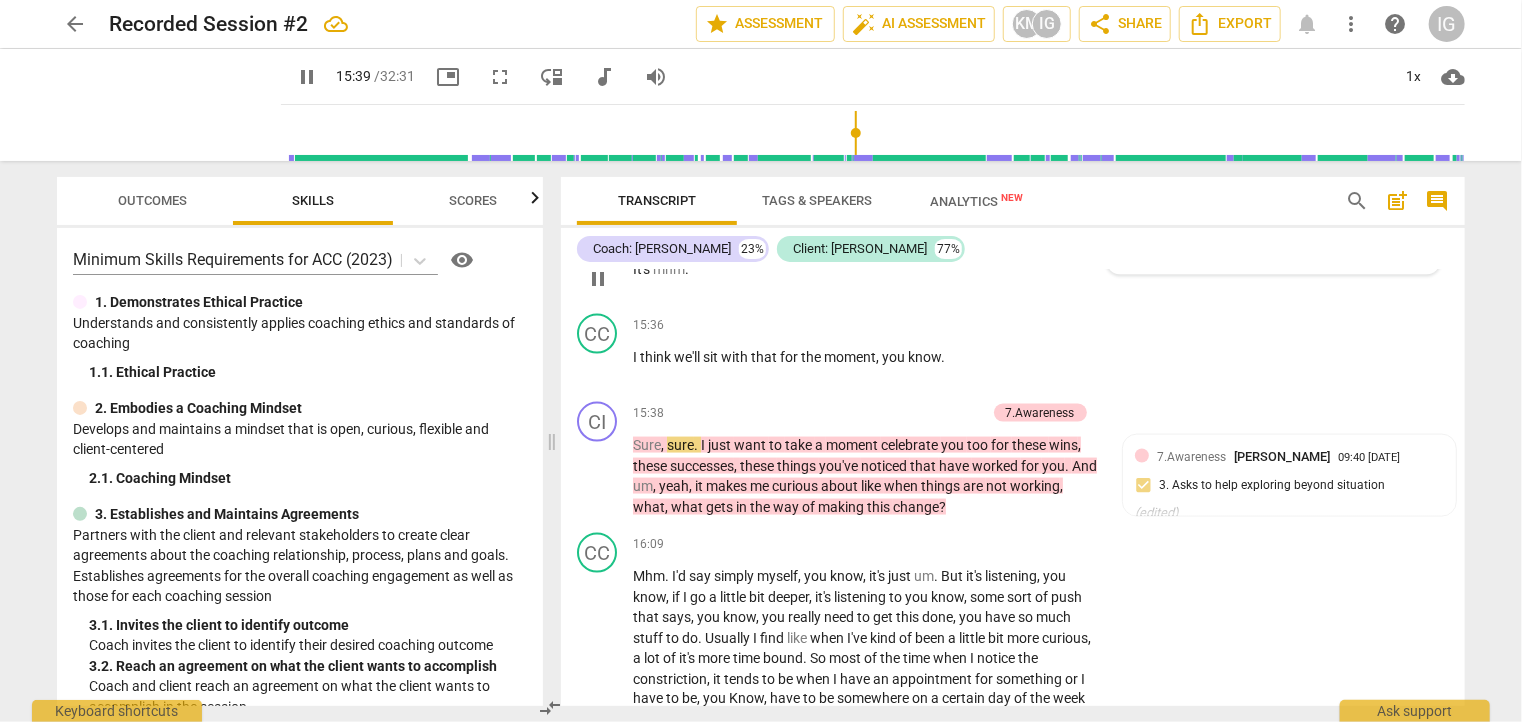 scroll, scrollTop: 5304, scrollLeft: 0, axis: vertical 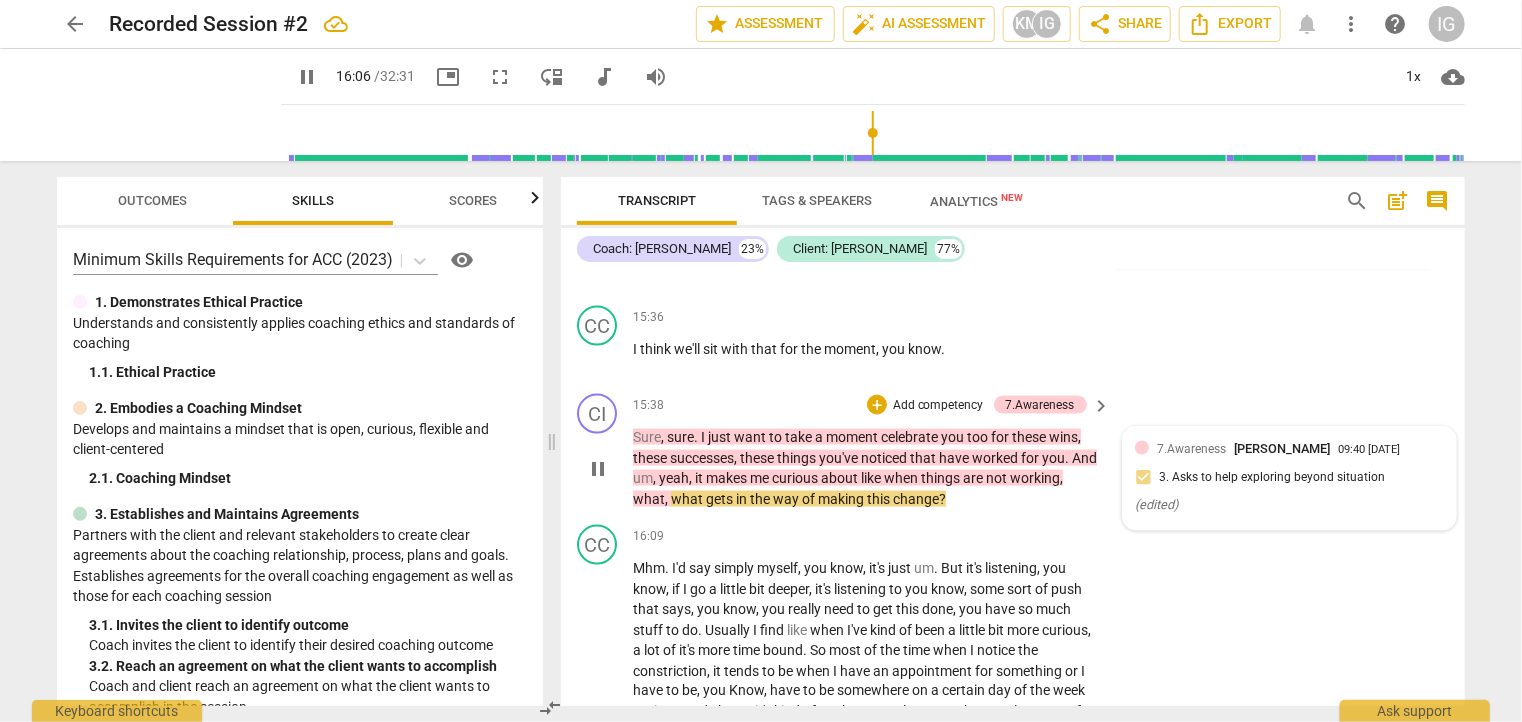 click on "( edited )" at bounding box center (1289, 505) 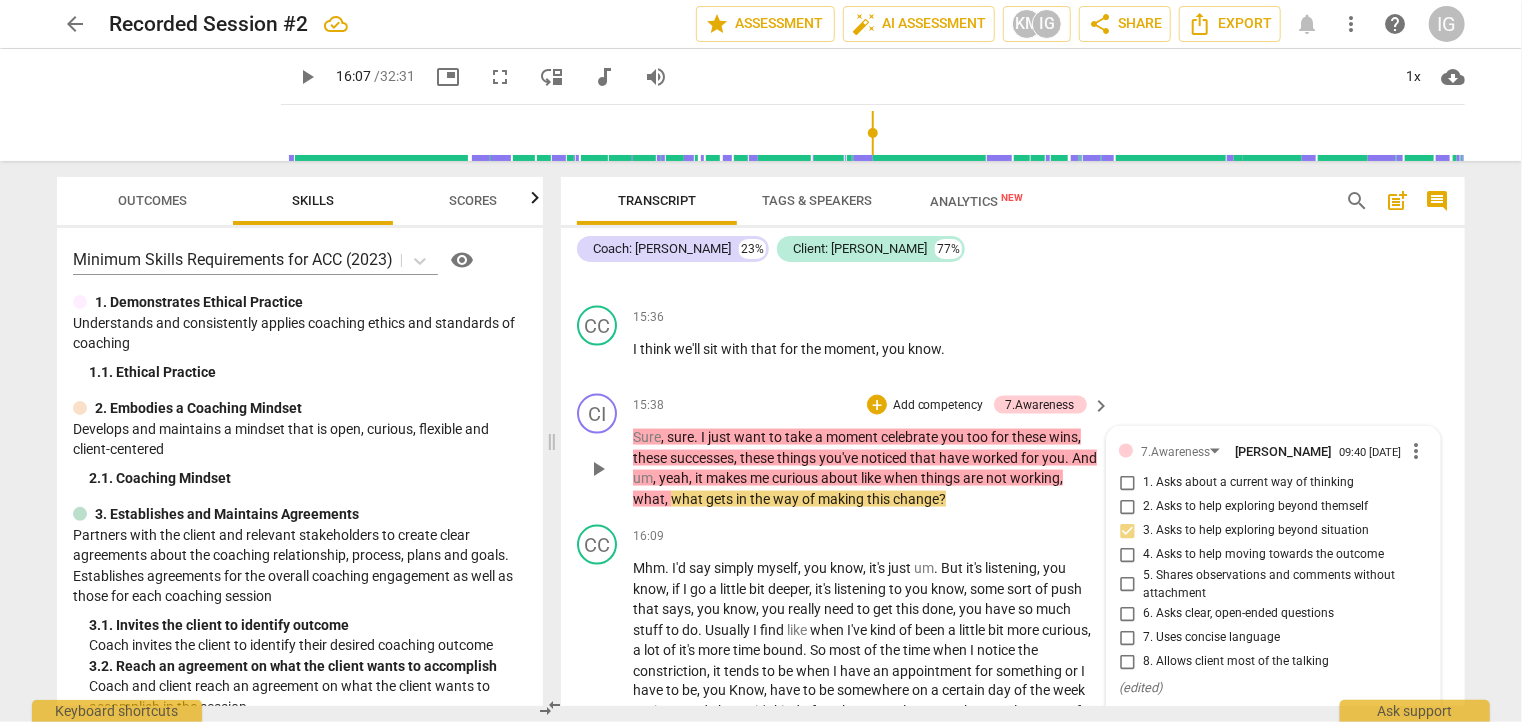 scroll, scrollTop: 5572, scrollLeft: 0, axis: vertical 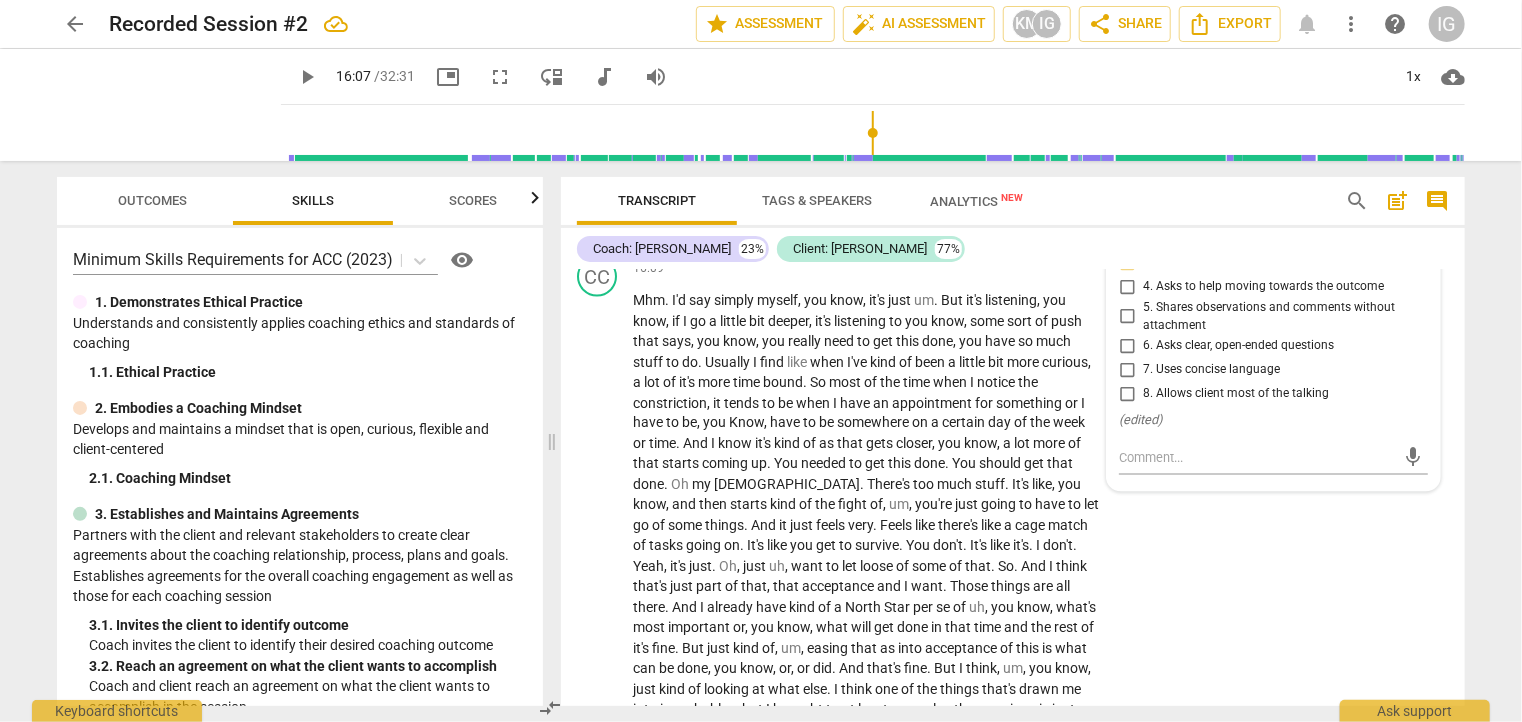 click on "Transcript Tags & Speakers Analytics   New search post_add comment Coach: [PERSON_NAME] 23% Client: [PERSON_NAME] 77% CI play_arrow pause 00:00 + Add competency keyboard_arrow_right All   right ,   perfect .   Thanks ,   [PERSON_NAME] .   So   how   are   you   arriving   [DATE] ? CC play_arrow pause 00:09 + Add competency keyboard_arrow_right Oh ,   uh ,   you   know ,   I   think   just   some   of   the ,   you   know ,   the   discussion   about   the   mindfulness   retreat ,   you   know ,   is   probably   a   theme   that   I'm   going   to   follow   for   sure .   So ,   you   know ,   that's ,   um ,   kind   of   where   I   am   with   my   thoughts ,   is   around   that   and   trying   to .   Trying   to   figure   out   what ,   you   know ,   transition   looks   like   and ,   um ,   just   trying   to   bring   some   of   that .   I   know   I've   kind   of ,   like ,   felt   myself   fighting   the   word   a   little   bit   more   about ,   you   know ,   like ,   peace   and ,   you   know ,   calmness ." at bounding box center [1017, 441] 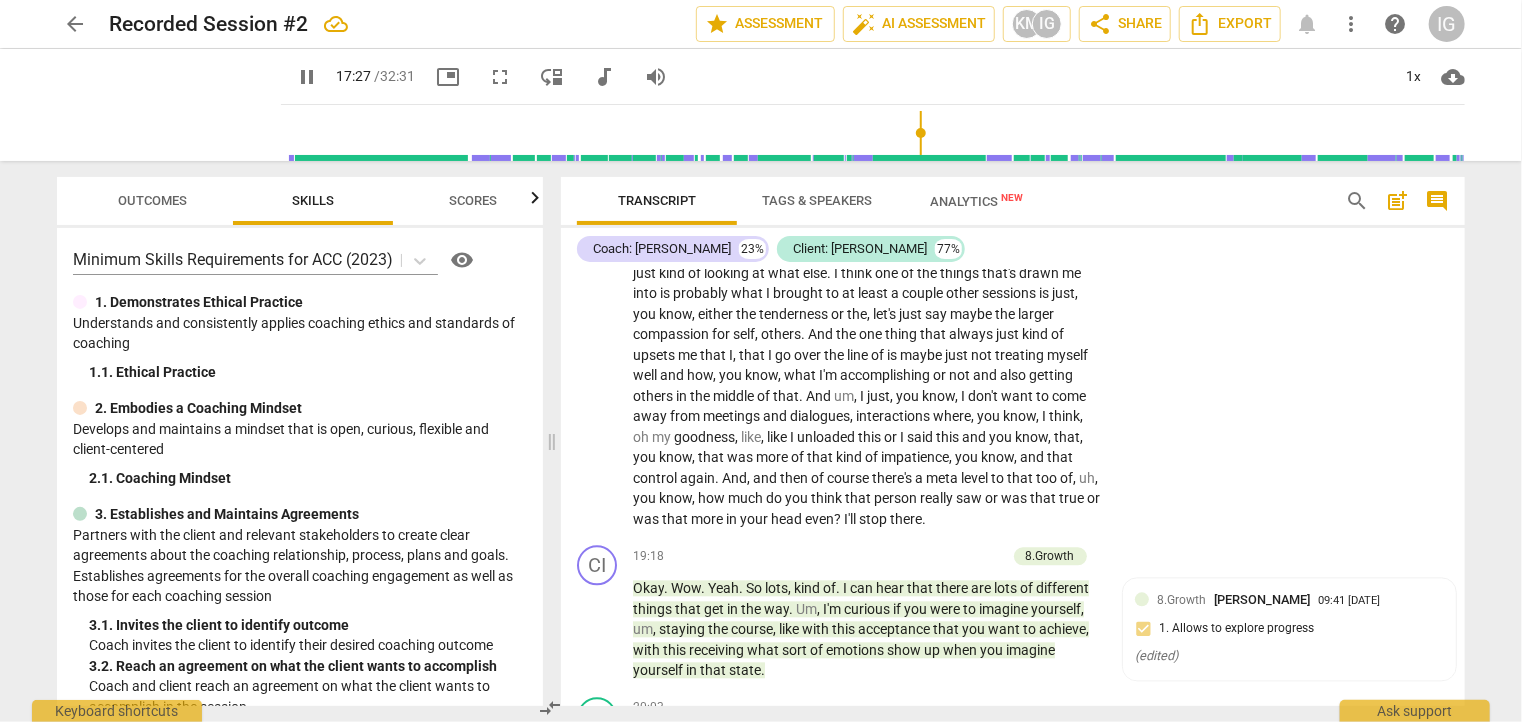 scroll, scrollTop: 6075, scrollLeft: 0, axis: vertical 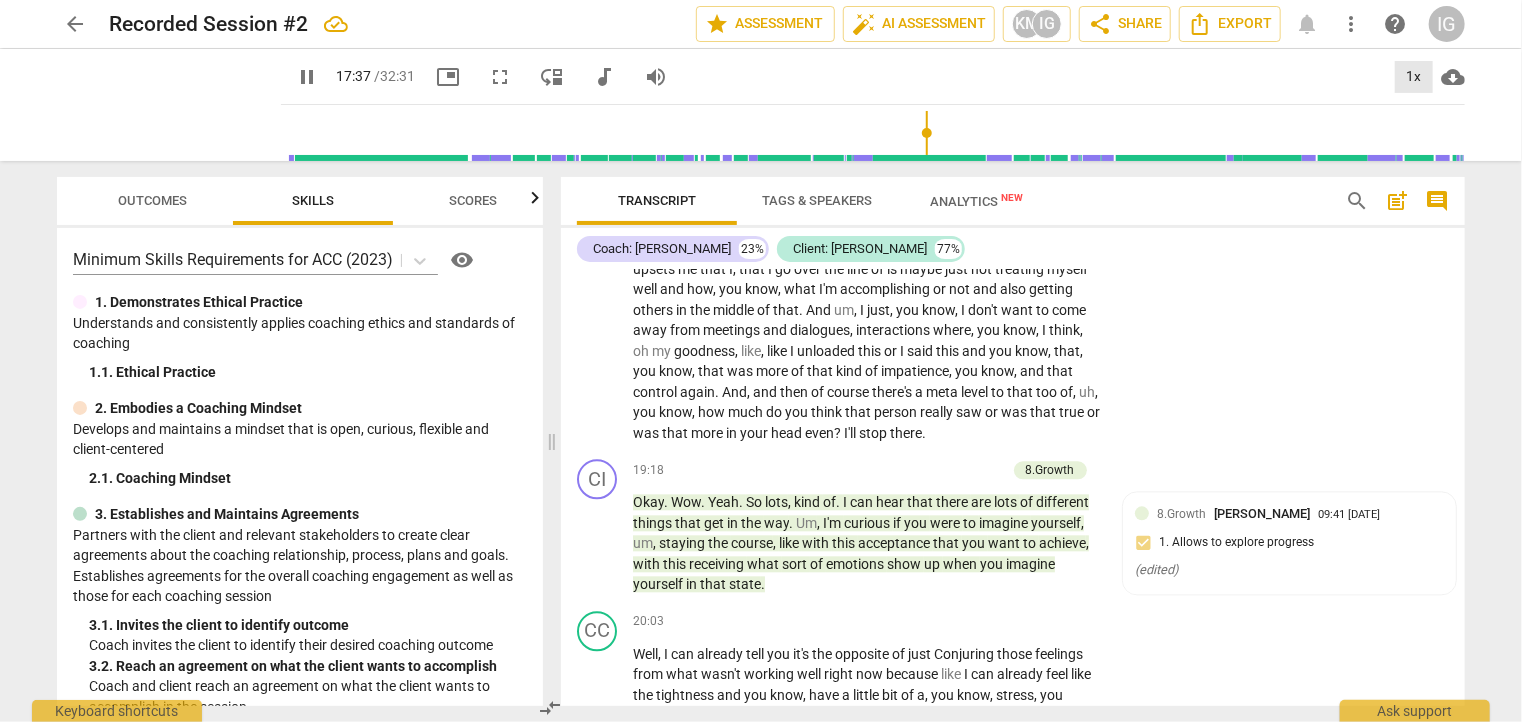 click on "1x" at bounding box center [1414, 77] 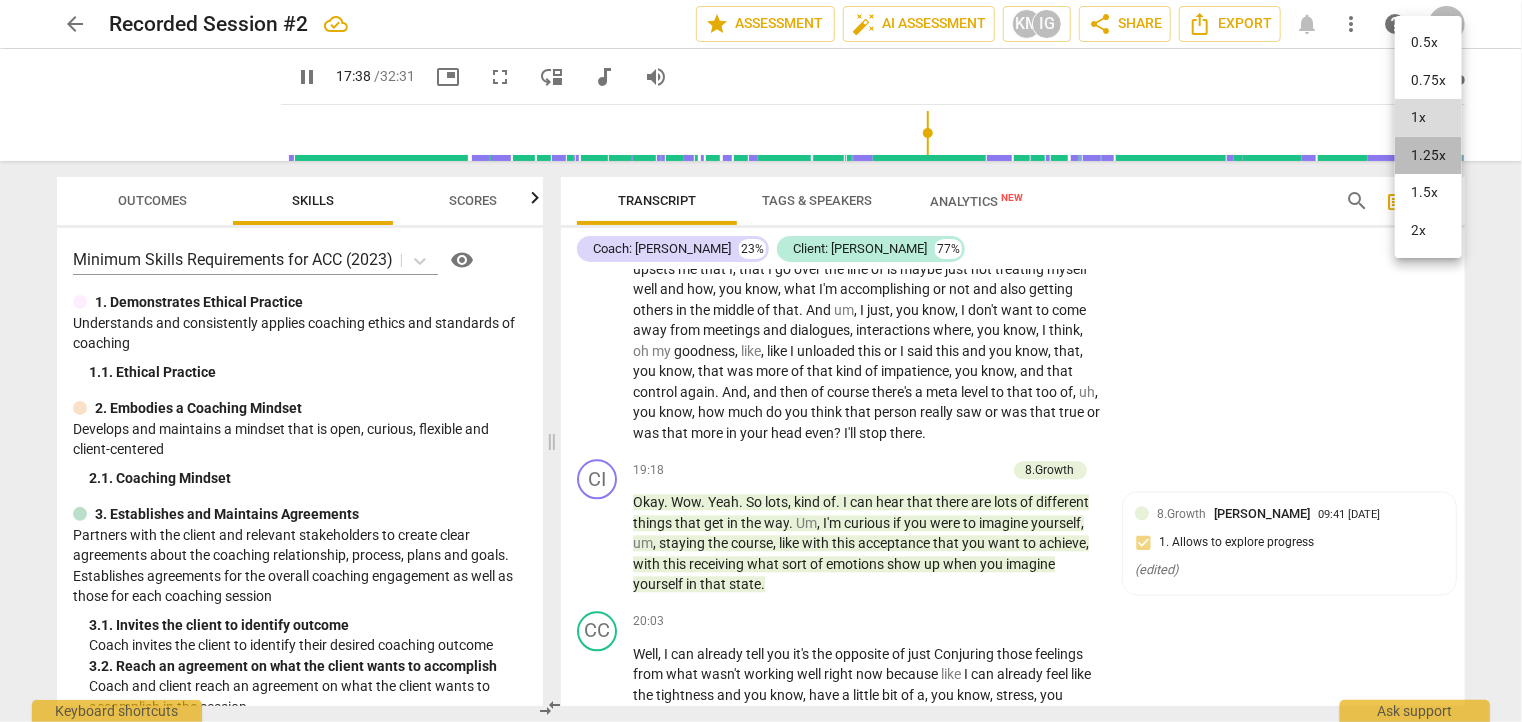 click on "1.25x" at bounding box center (1428, 156) 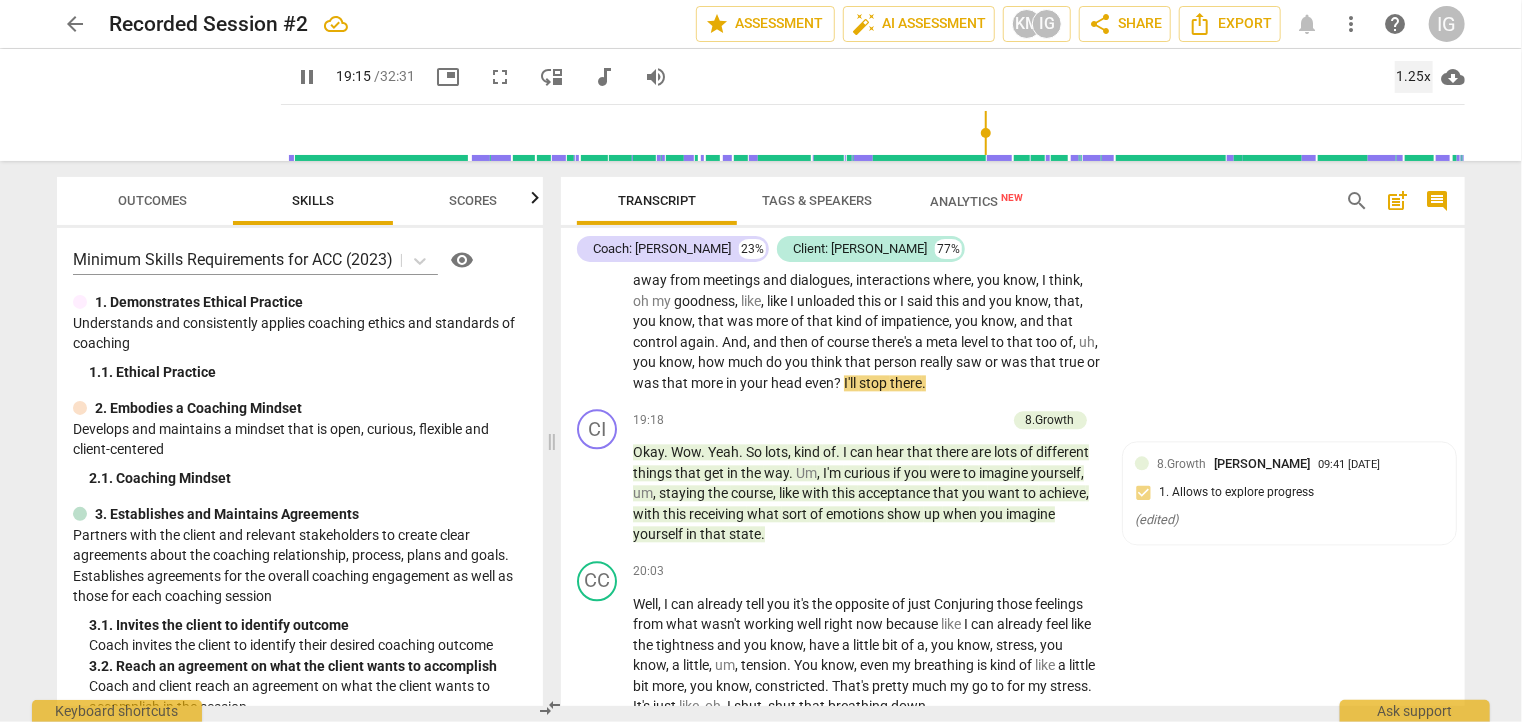scroll, scrollTop: 6125, scrollLeft: 0, axis: vertical 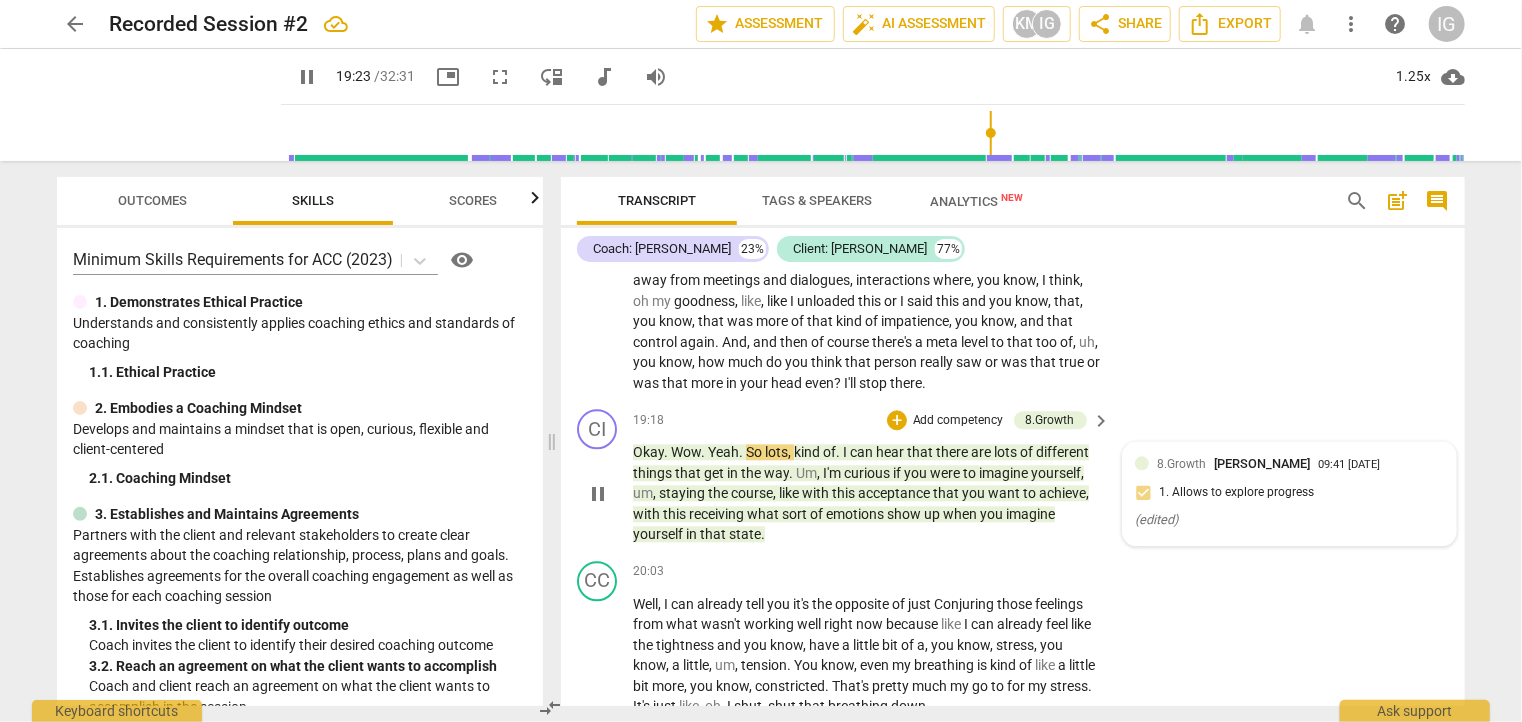 click on "8.Growth [PERSON_NAME] 09:41 [DATE] 1. Allows to explore progress  ( edited )" at bounding box center (1289, 493) 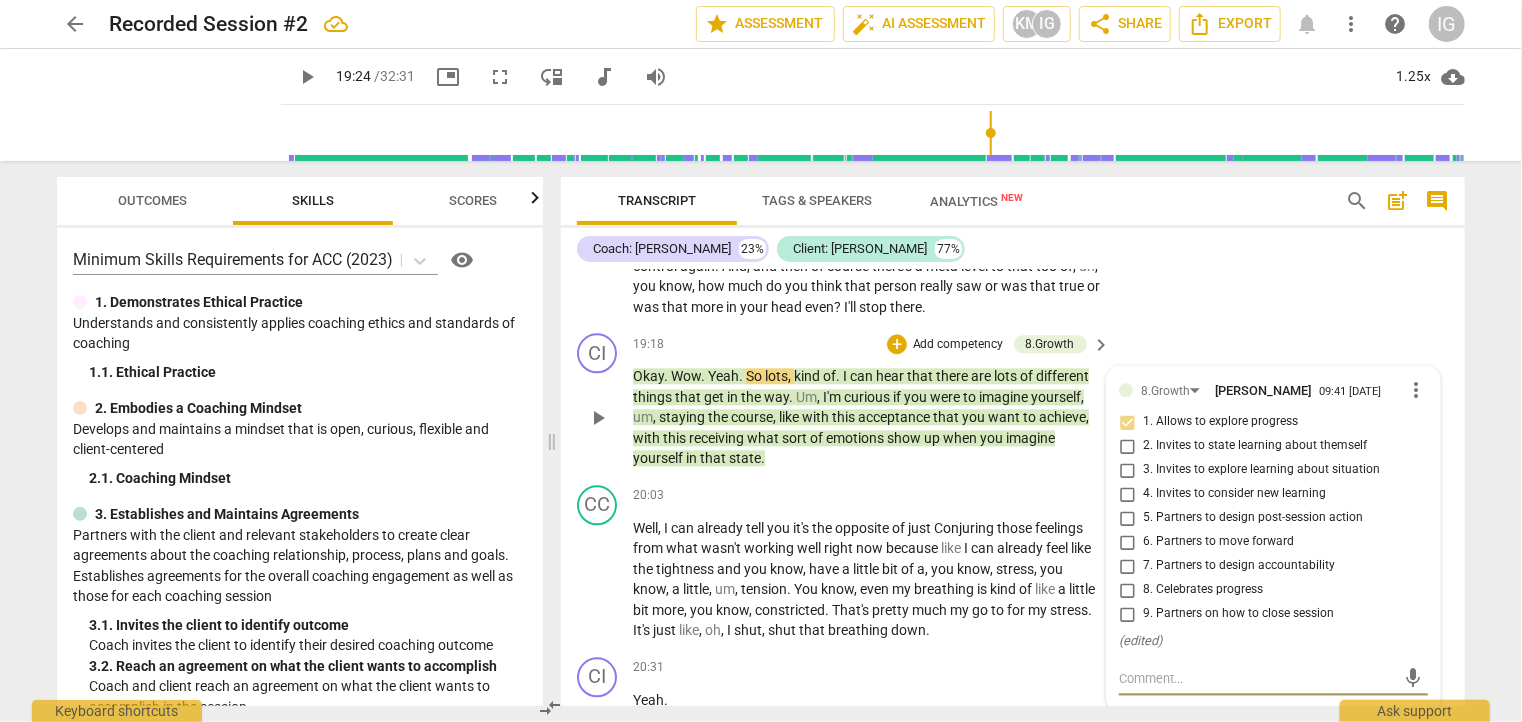 scroll, scrollTop: 6200, scrollLeft: 0, axis: vertical 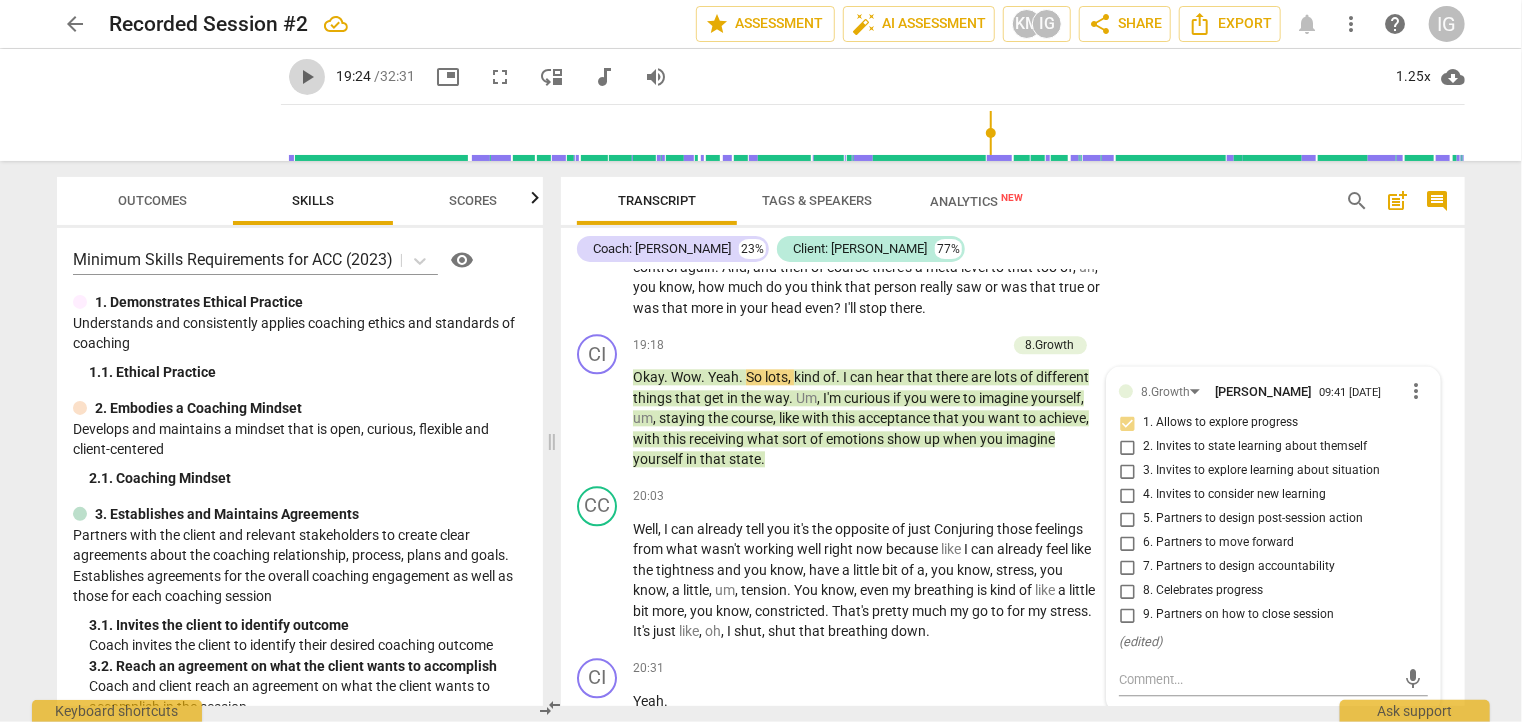 click on "play_arrow" at bounding box center (307, 77) 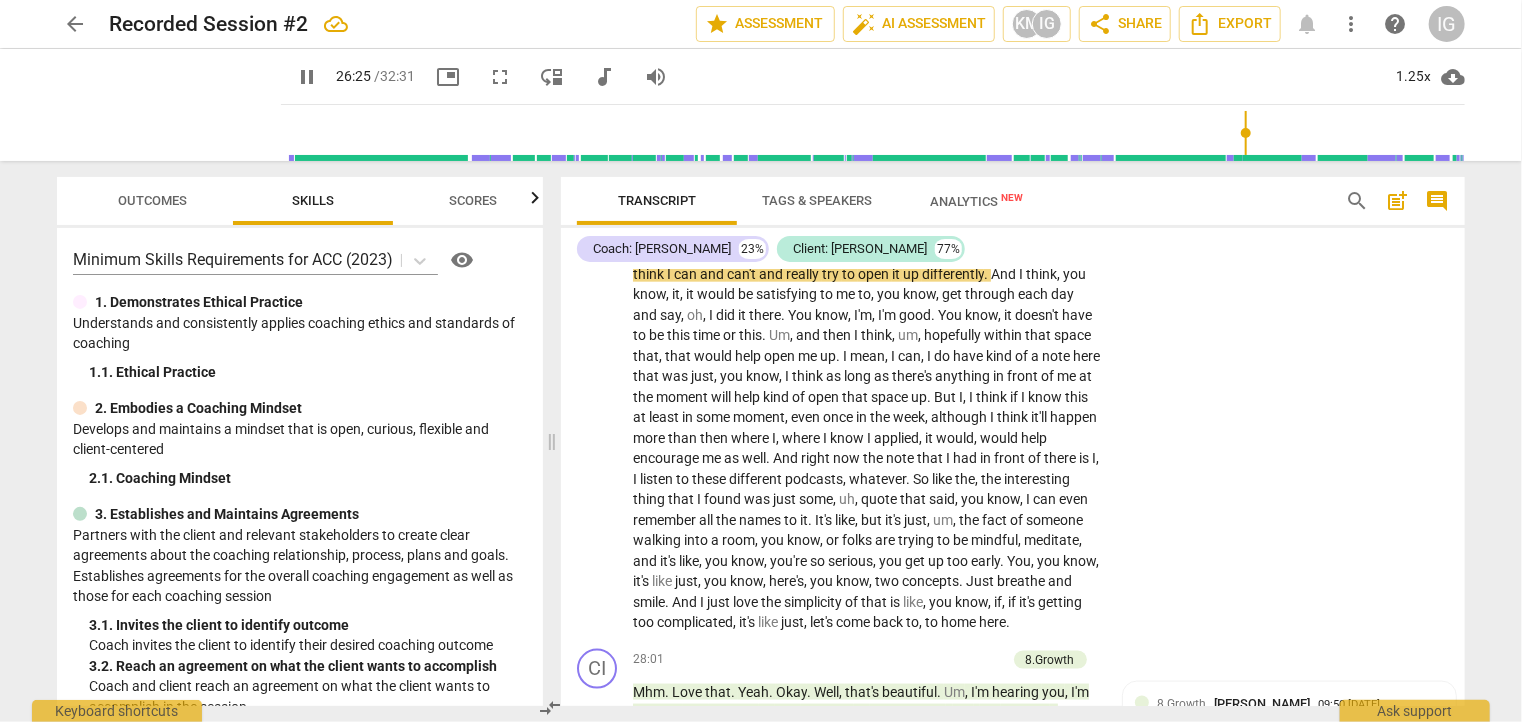 scroll, scrollTop: 8866, scrollLeft: 0, axis: vertical 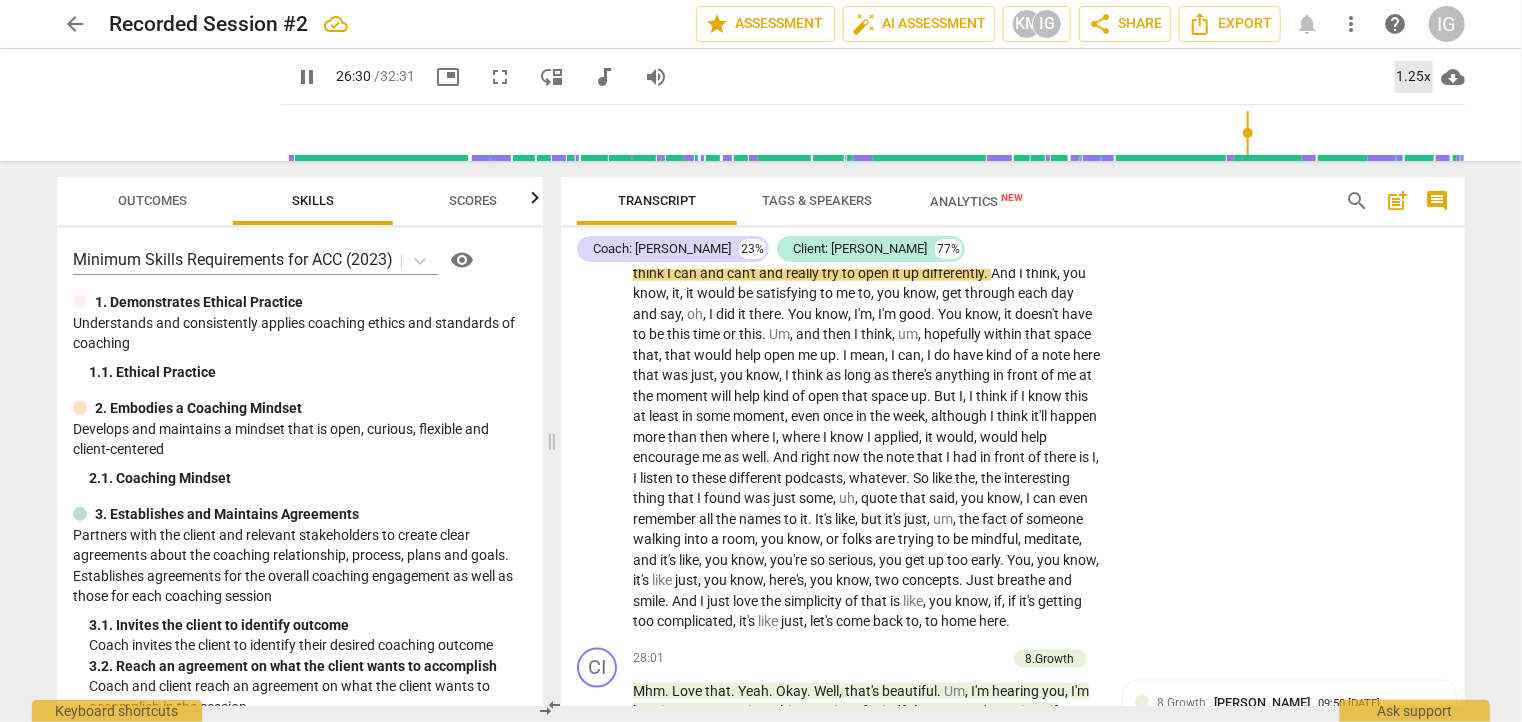 click on "1.25x" at bounding box center [1414, 77] 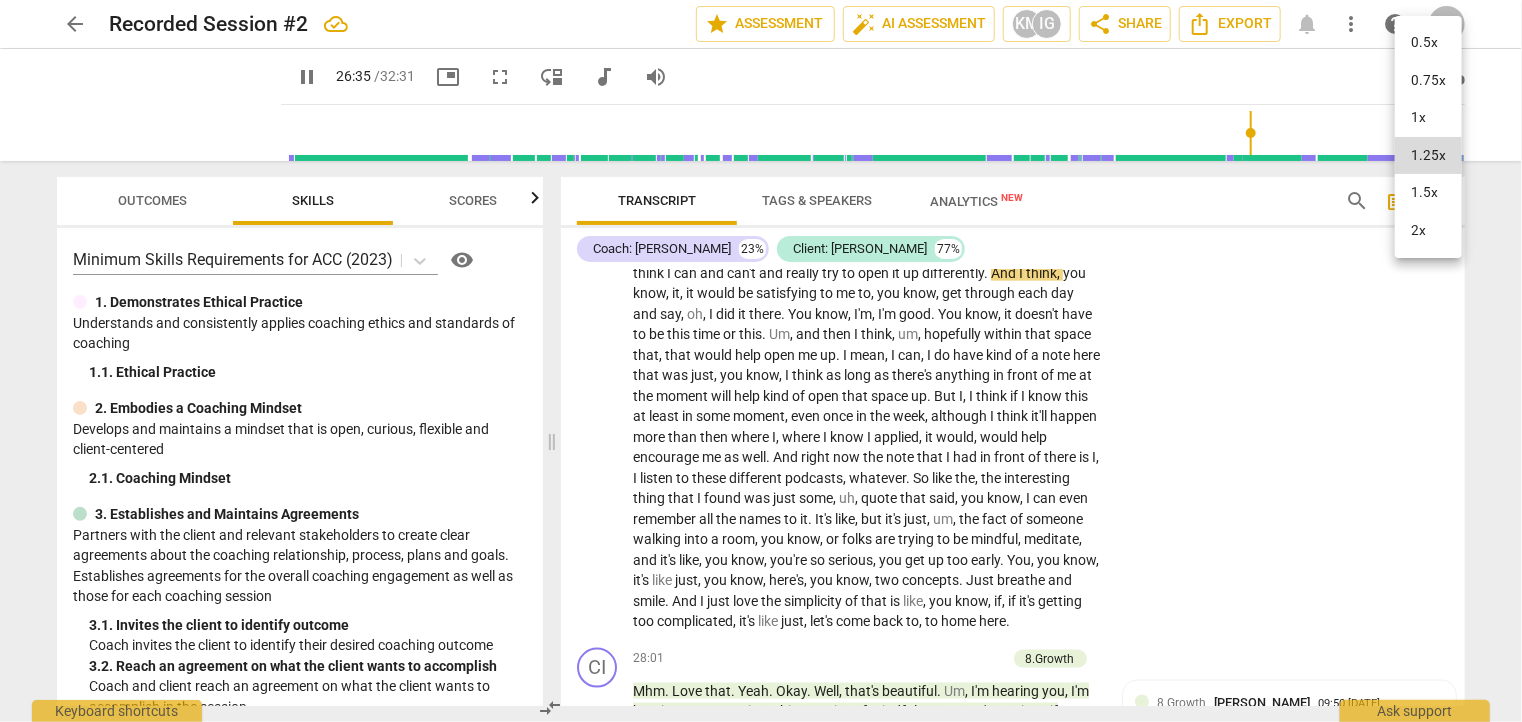 click on "1.5x" at bounding box center (1428, 193) 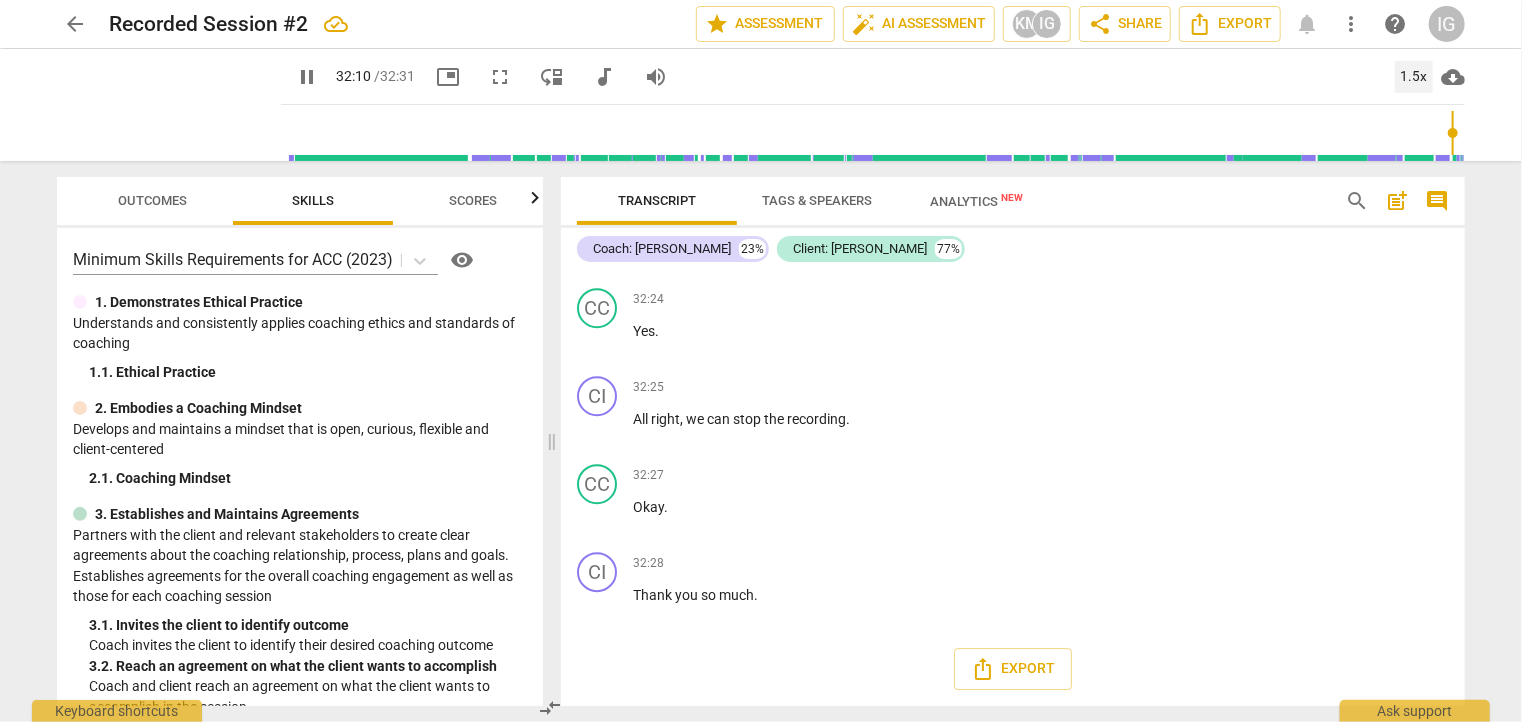 scroll, scrollTop: 10645, scrollLeft: 0, axis: vertical 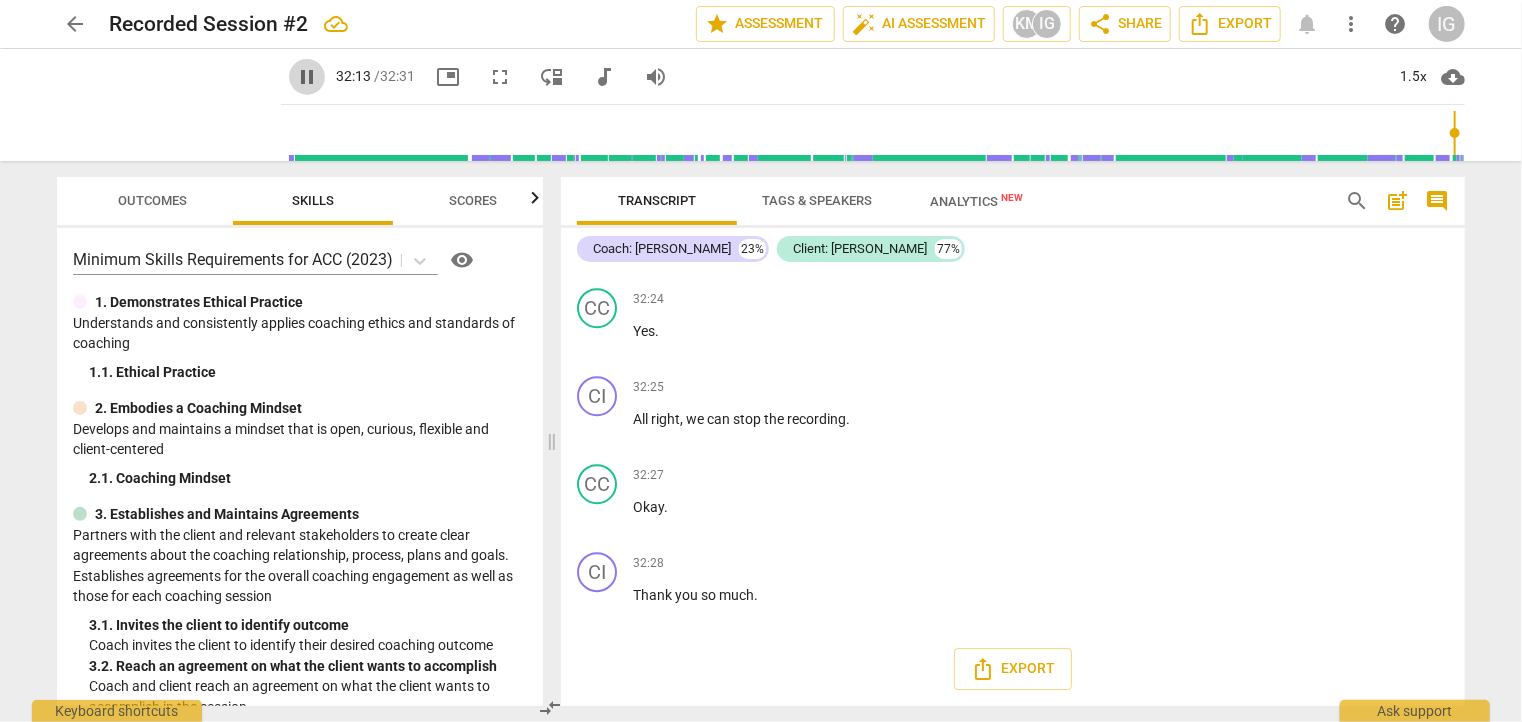 click on "pause" at bounding box center [307, 77] 